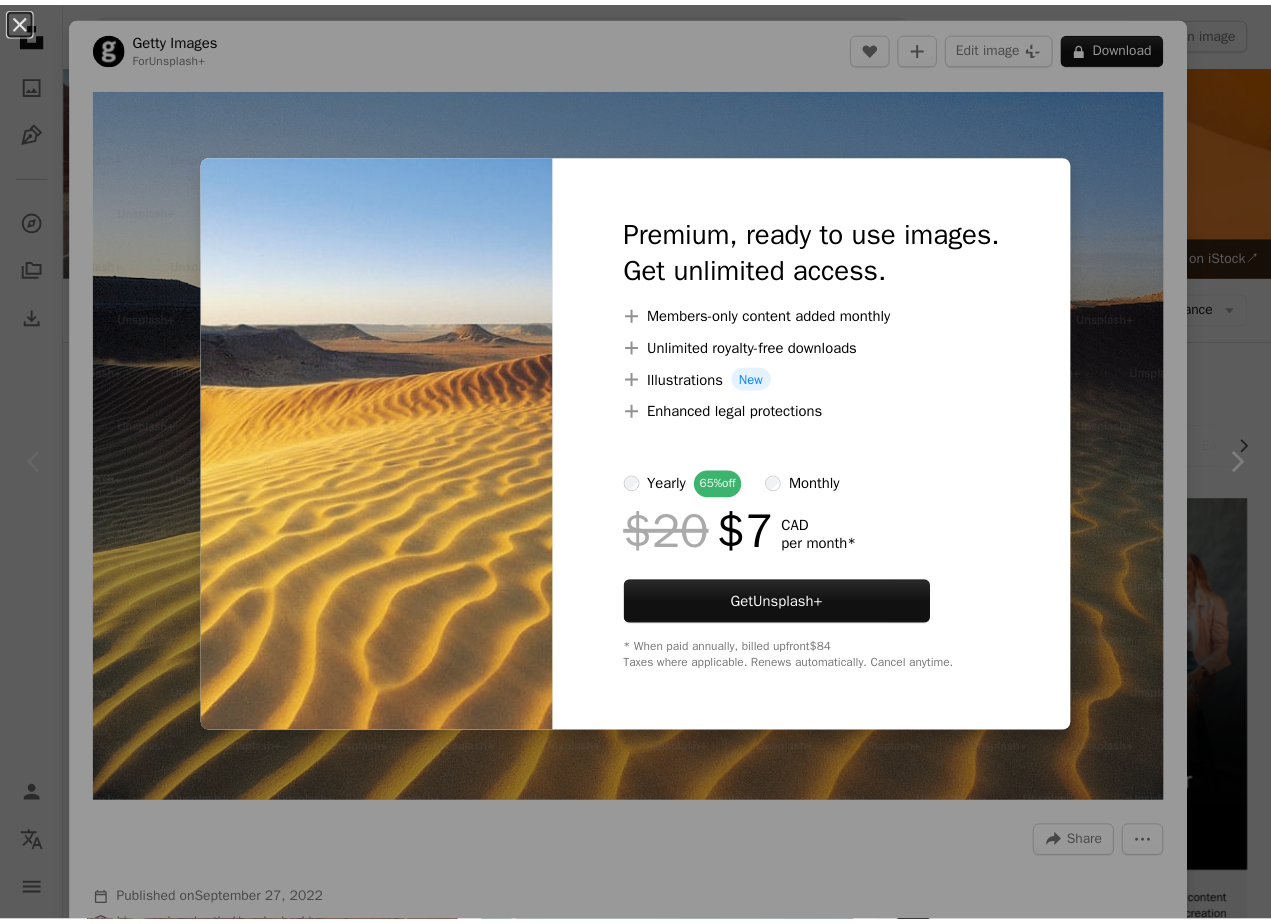 scroll, scrollTop: 100, scrollLeft: 0, axis: vertical 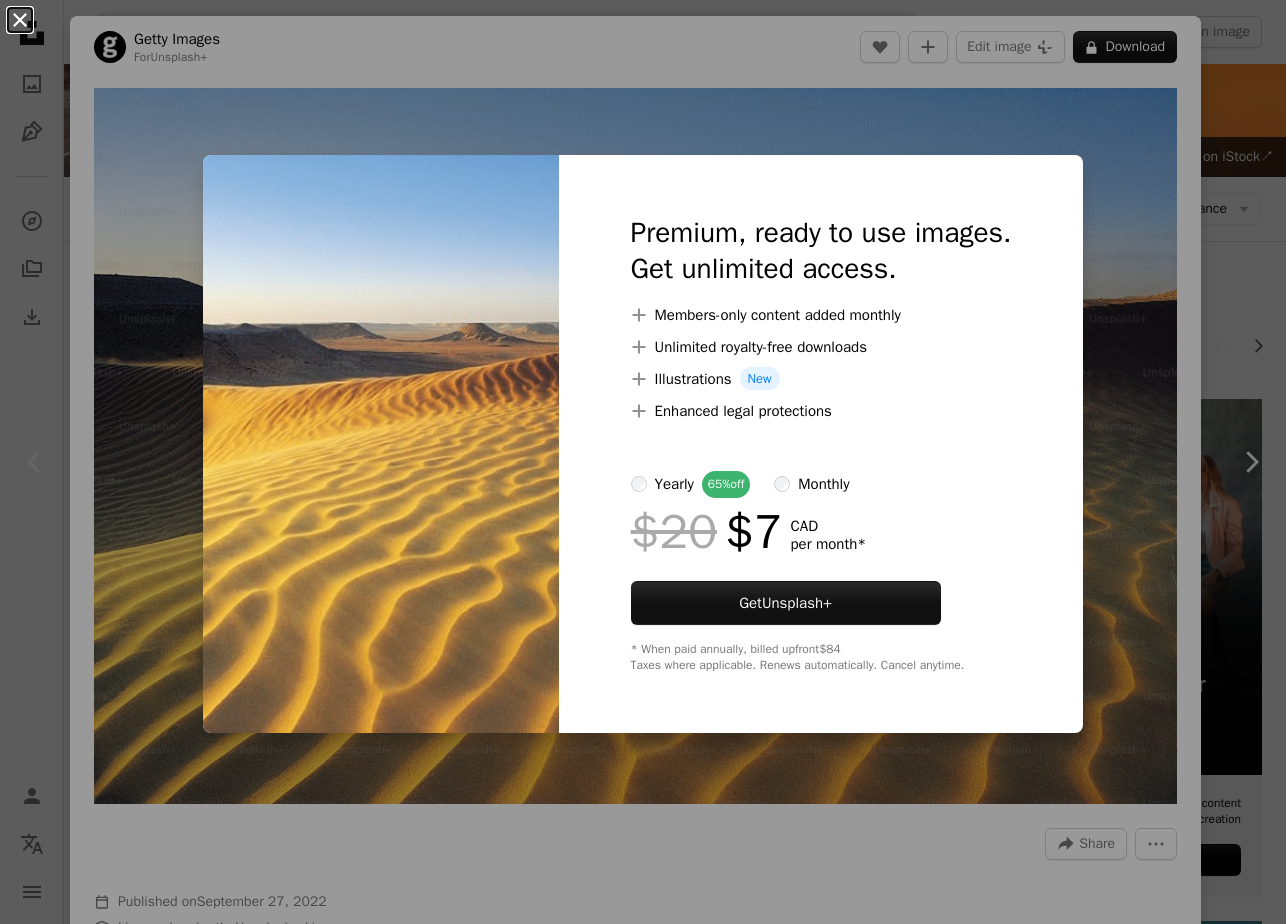 click on "An X shape" at bounding box center (20, 20) 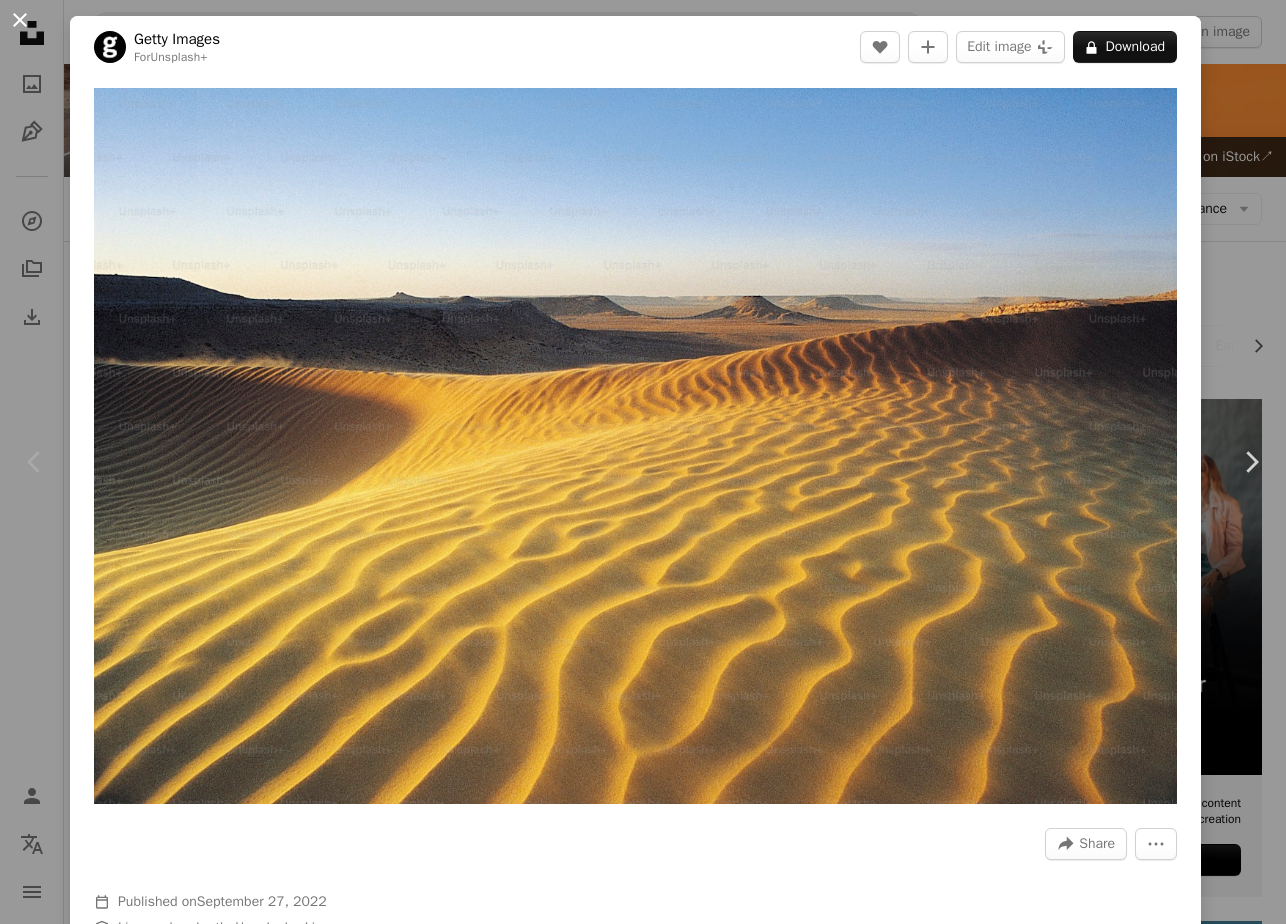 click on "An X shape" at bounding box center (20, 20) 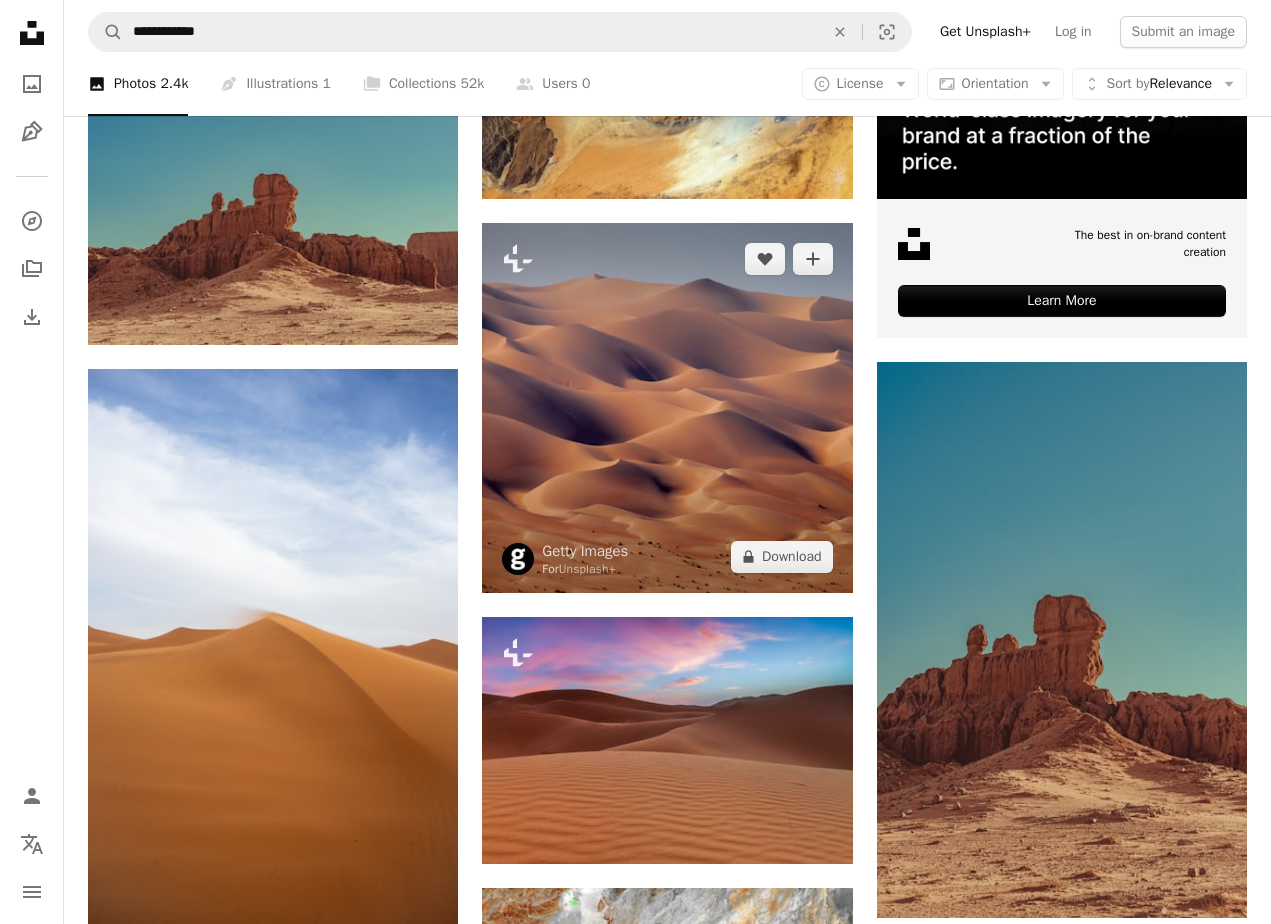 scroll, scrollTop: 700, scrollLeft: 0, axis: vertical 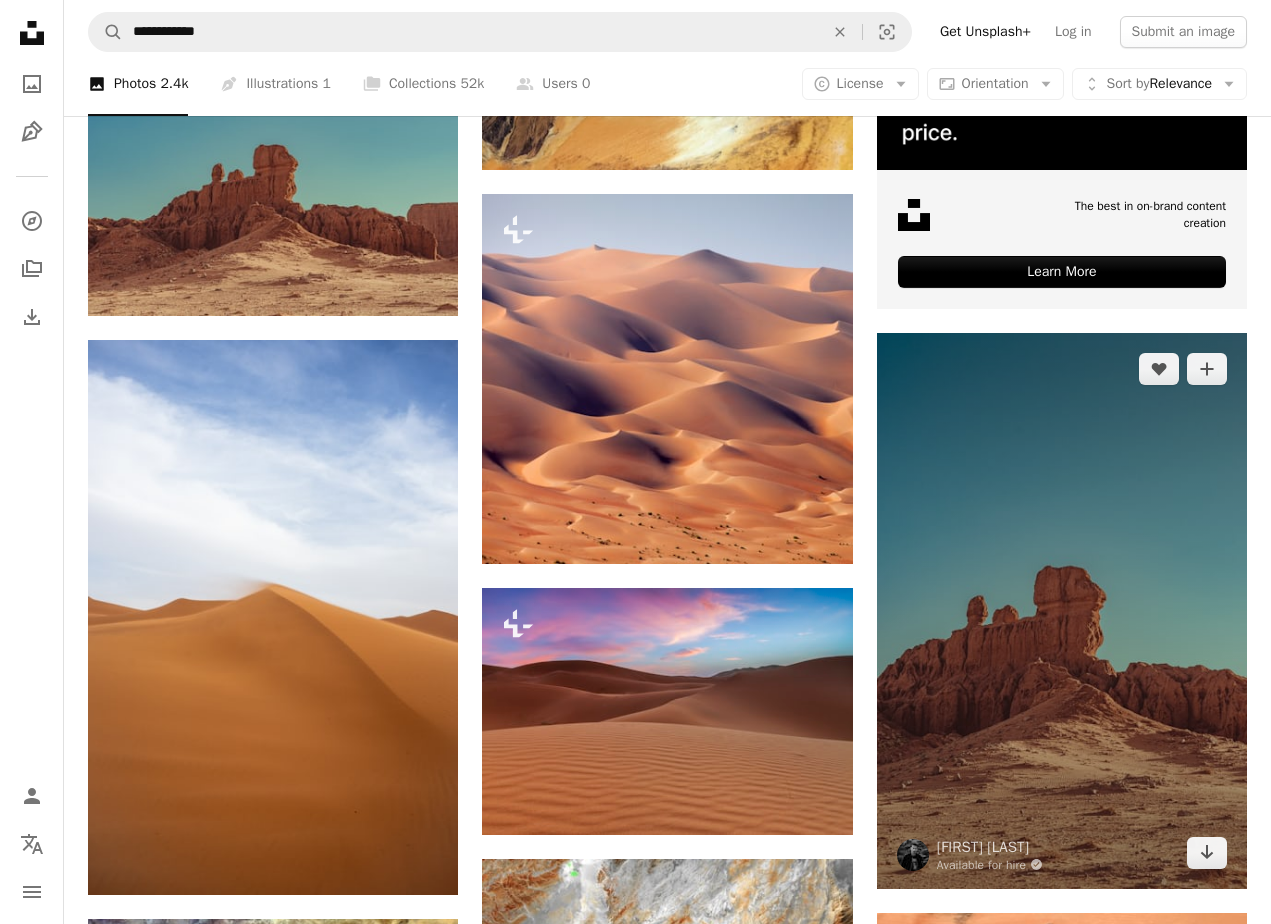 click at bounding box center (1062, 611) 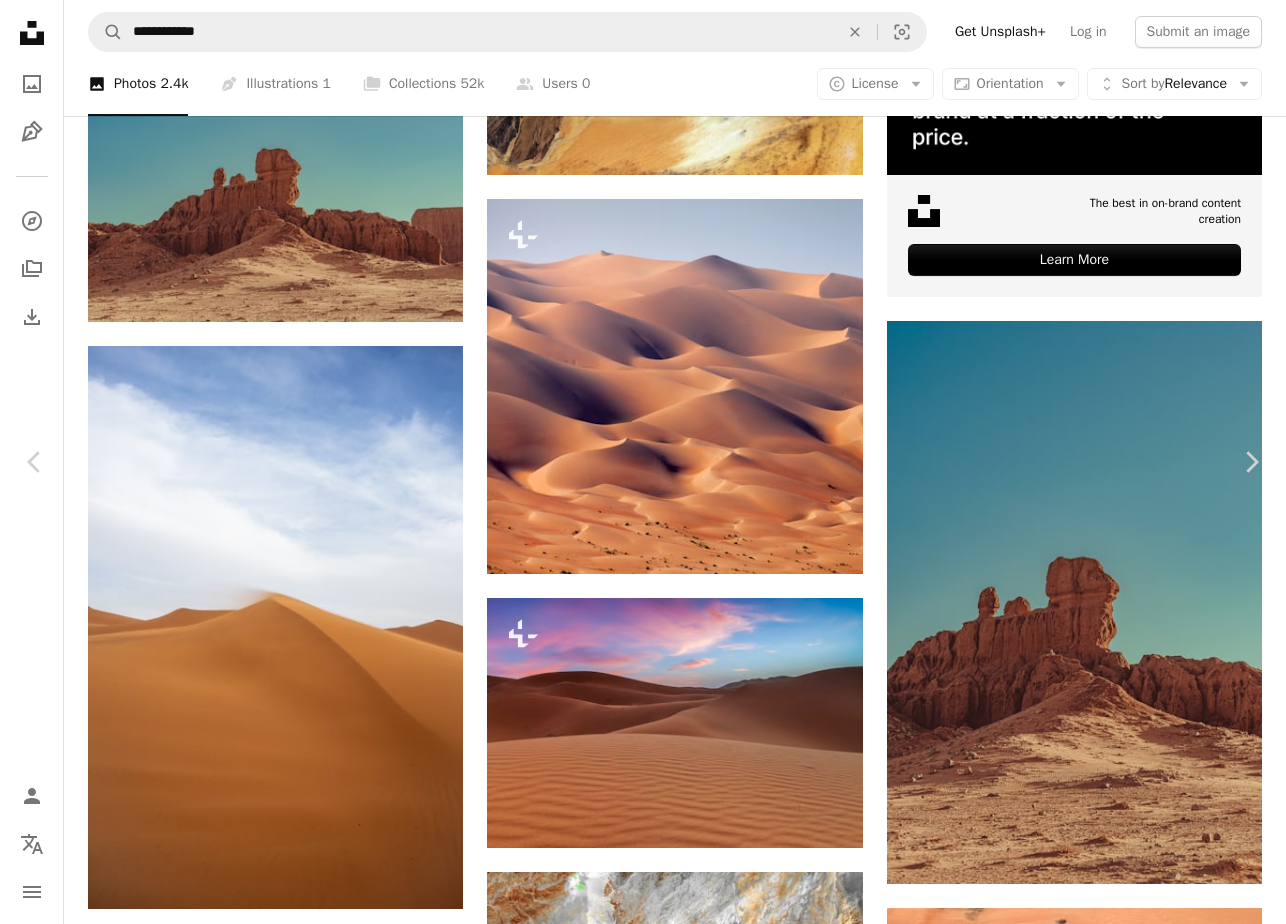 click on "Chevron down" 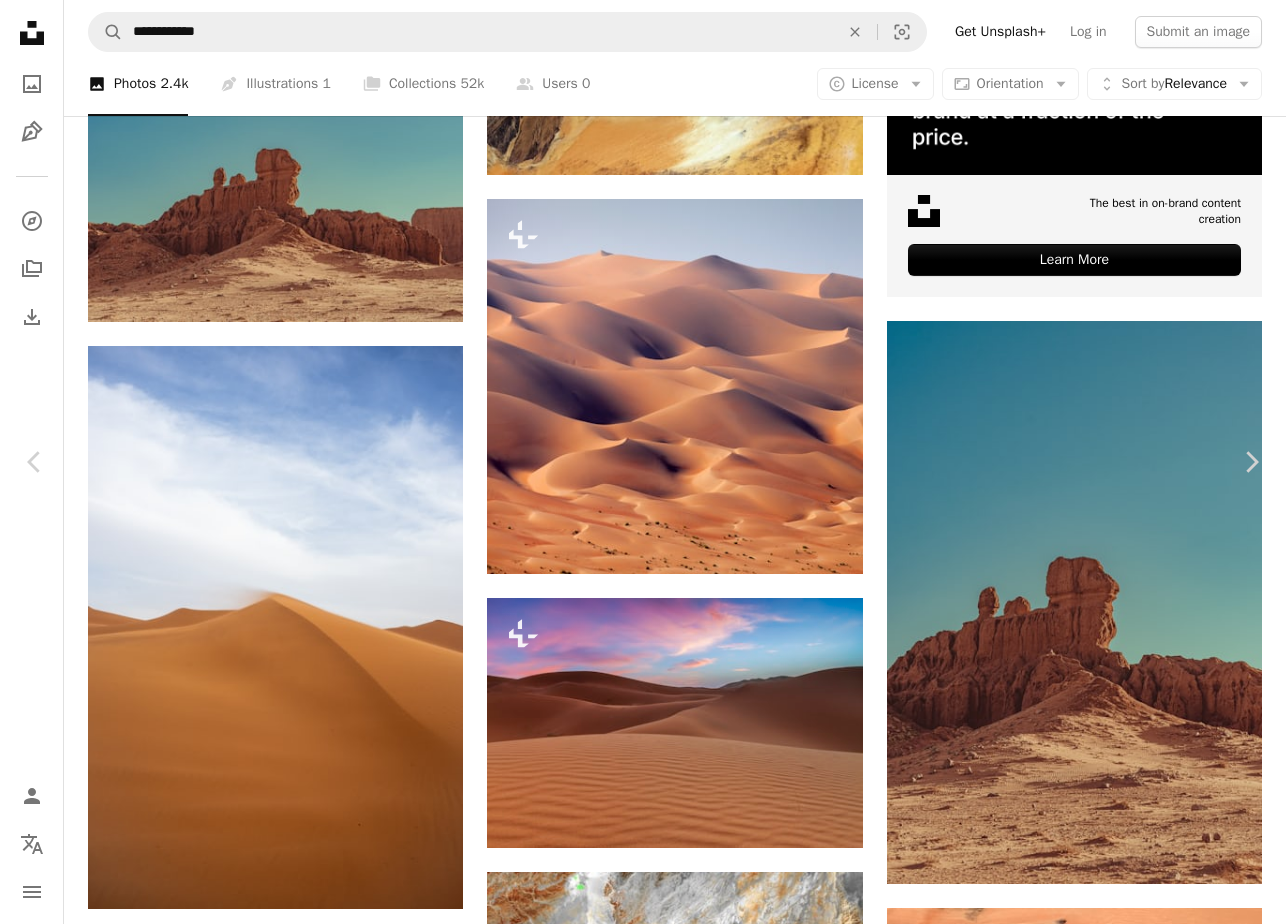 click on "( 640 x 960 )" at bounding box center [1054, 3569] 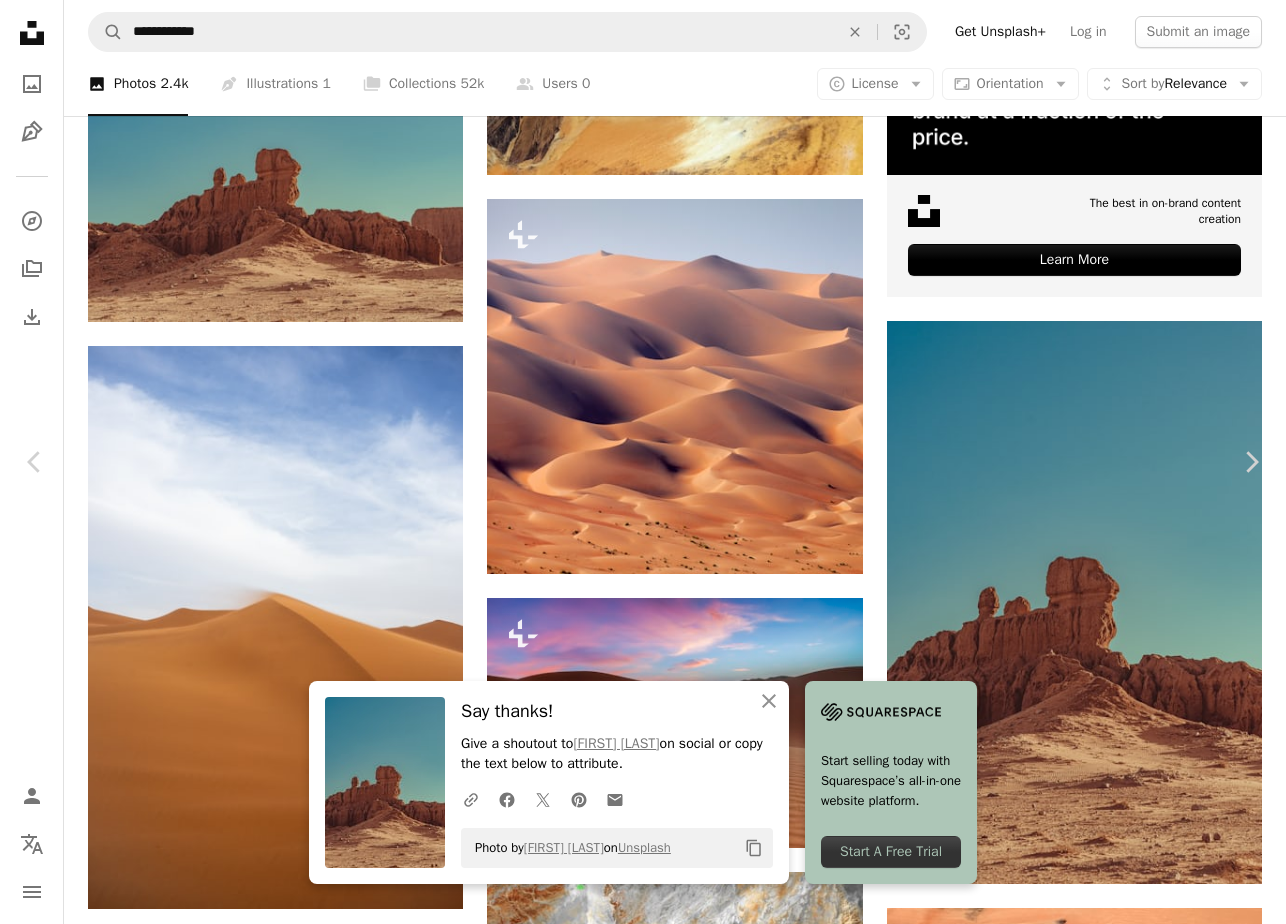 click on "An X shape" at bounding box center (20, 20) 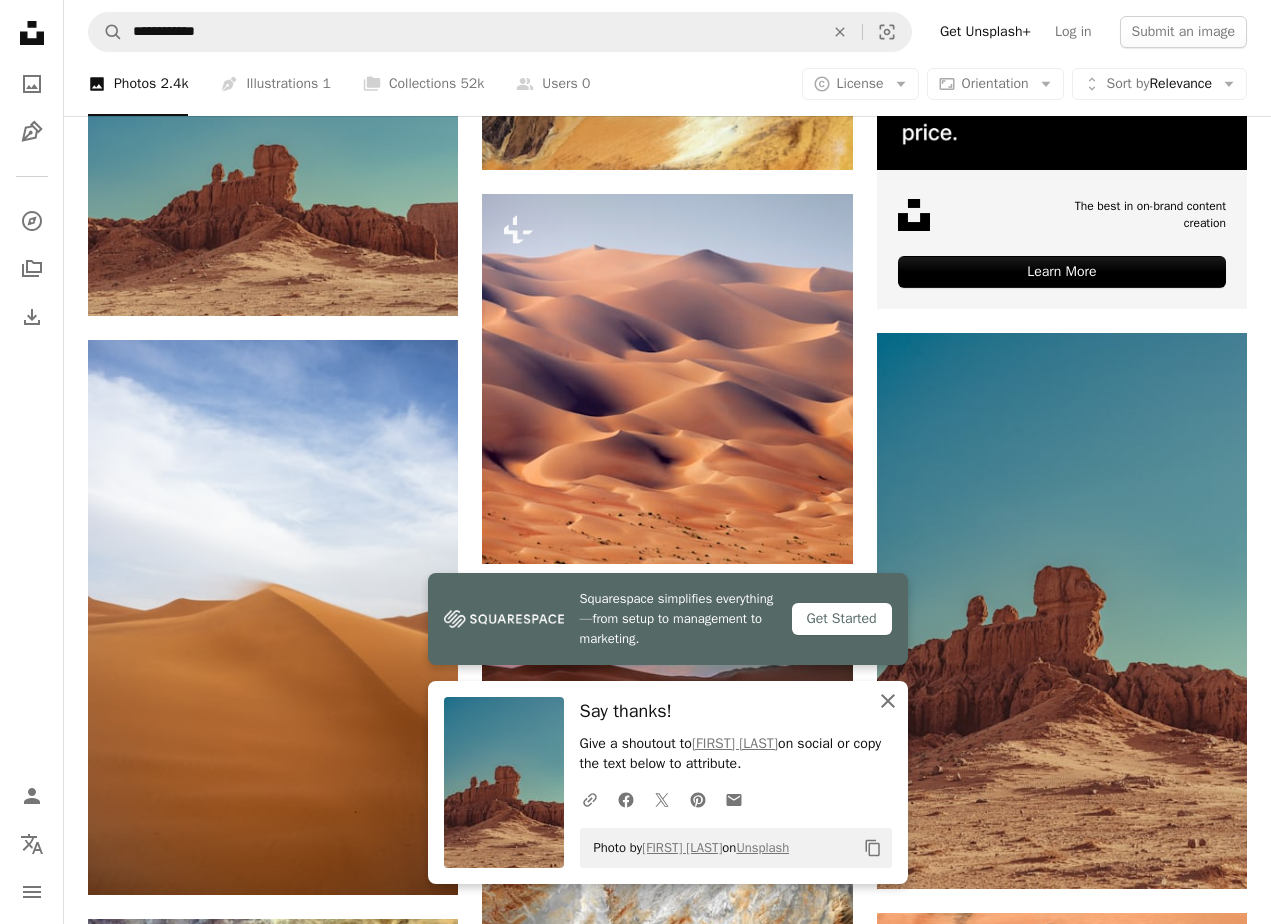 click on "An X shape" 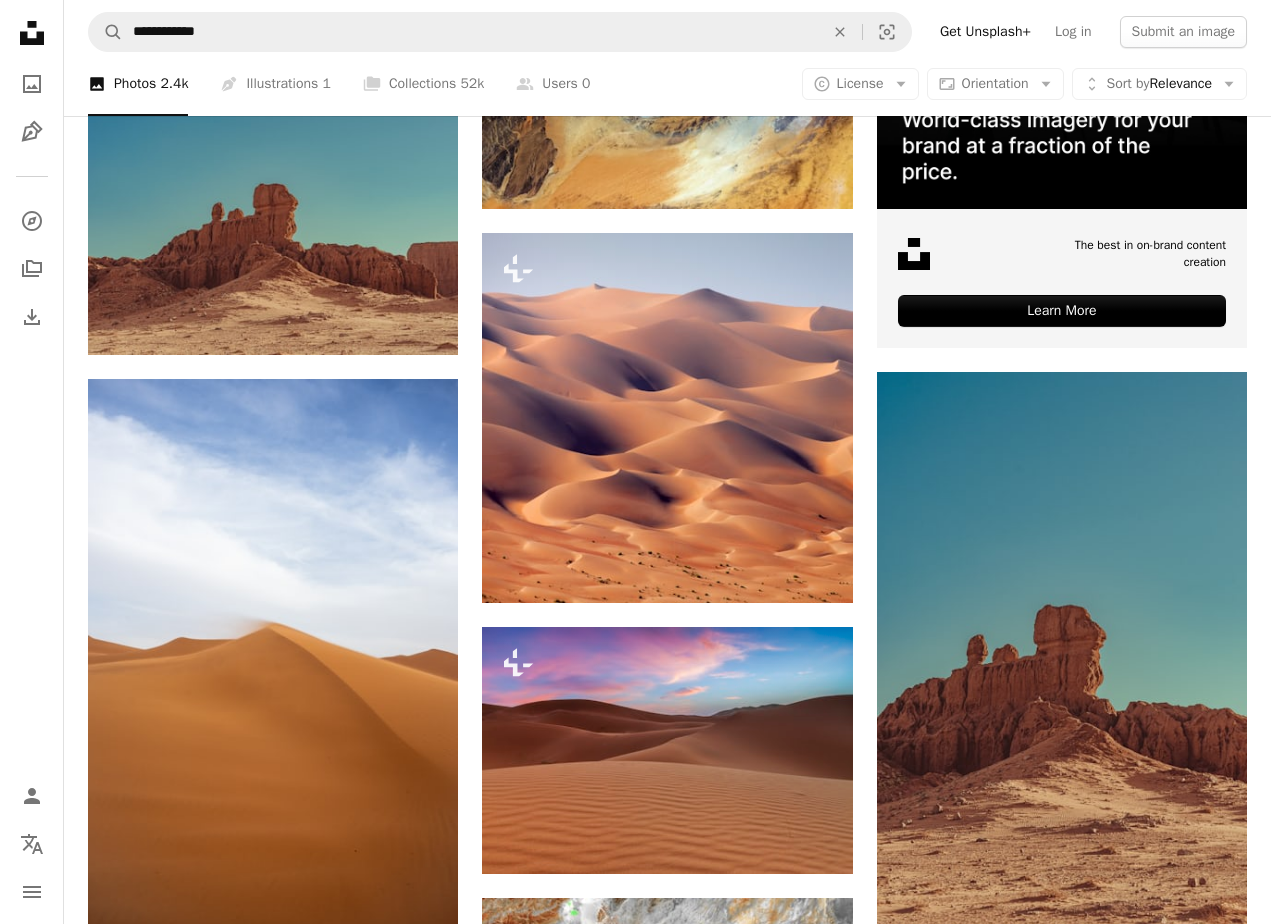 scroll, scrollTop: 400, scrollLeft: 0, axis: vertical 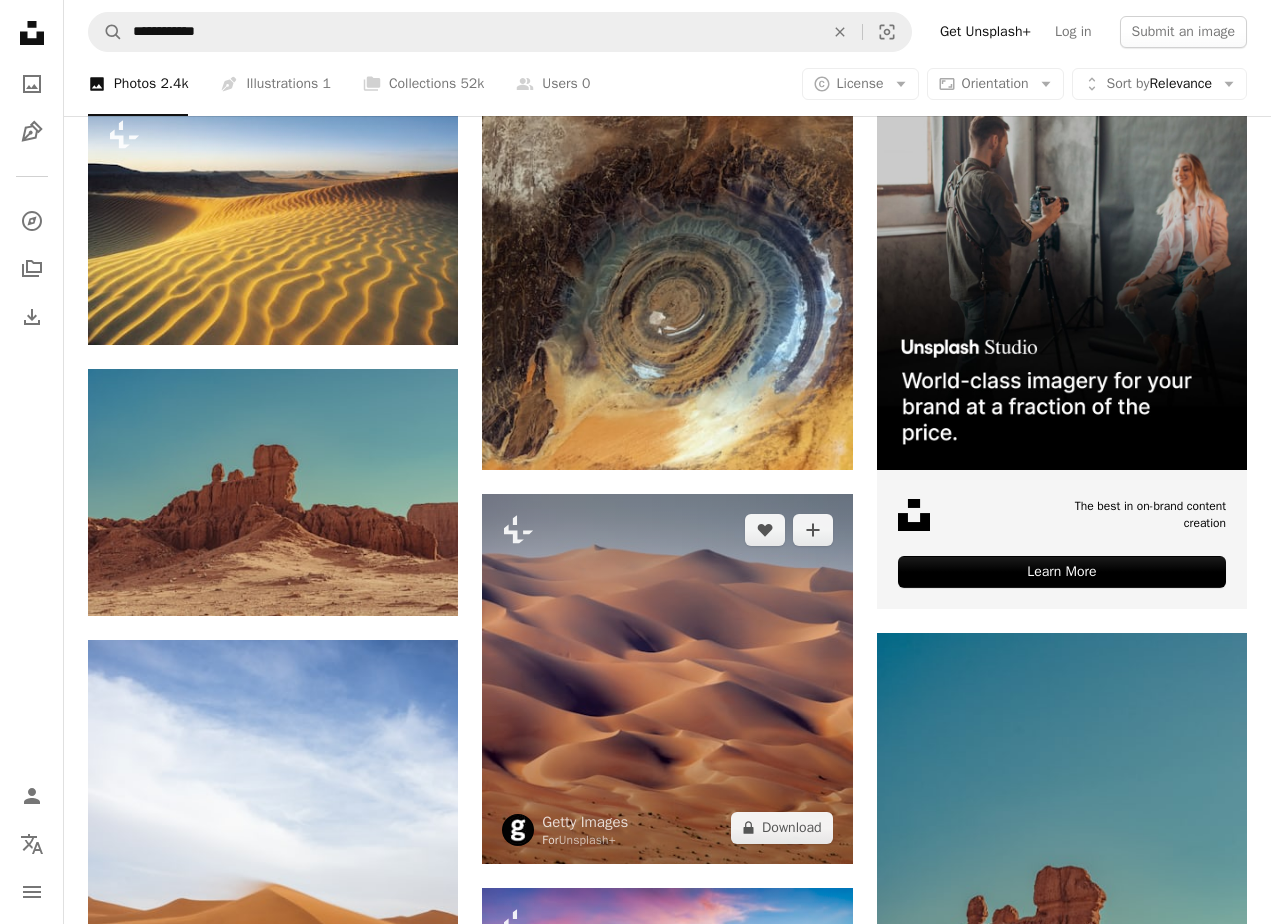 click at bounding box center (667, 679) 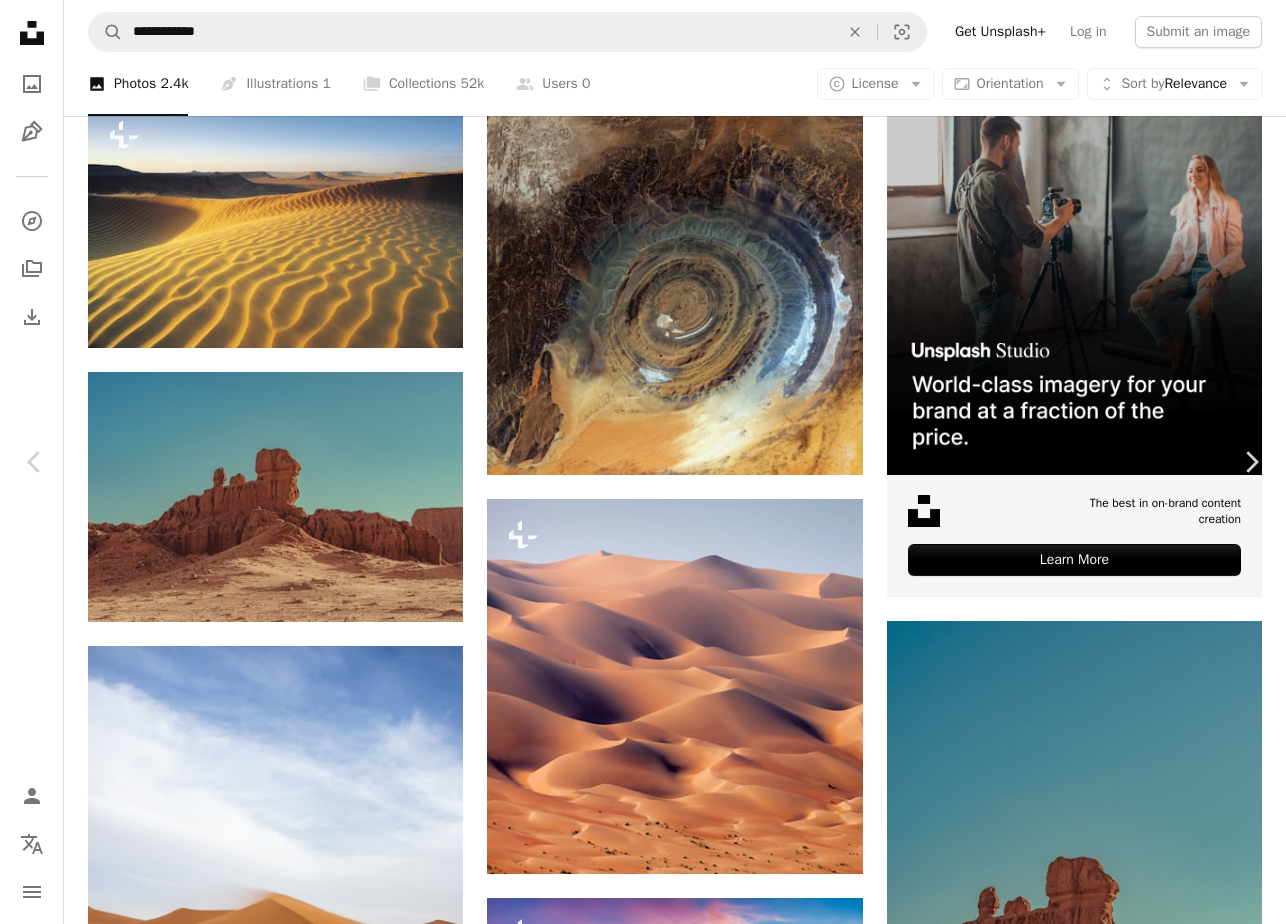 click on "An X shape" at bounding box center (20, 20) 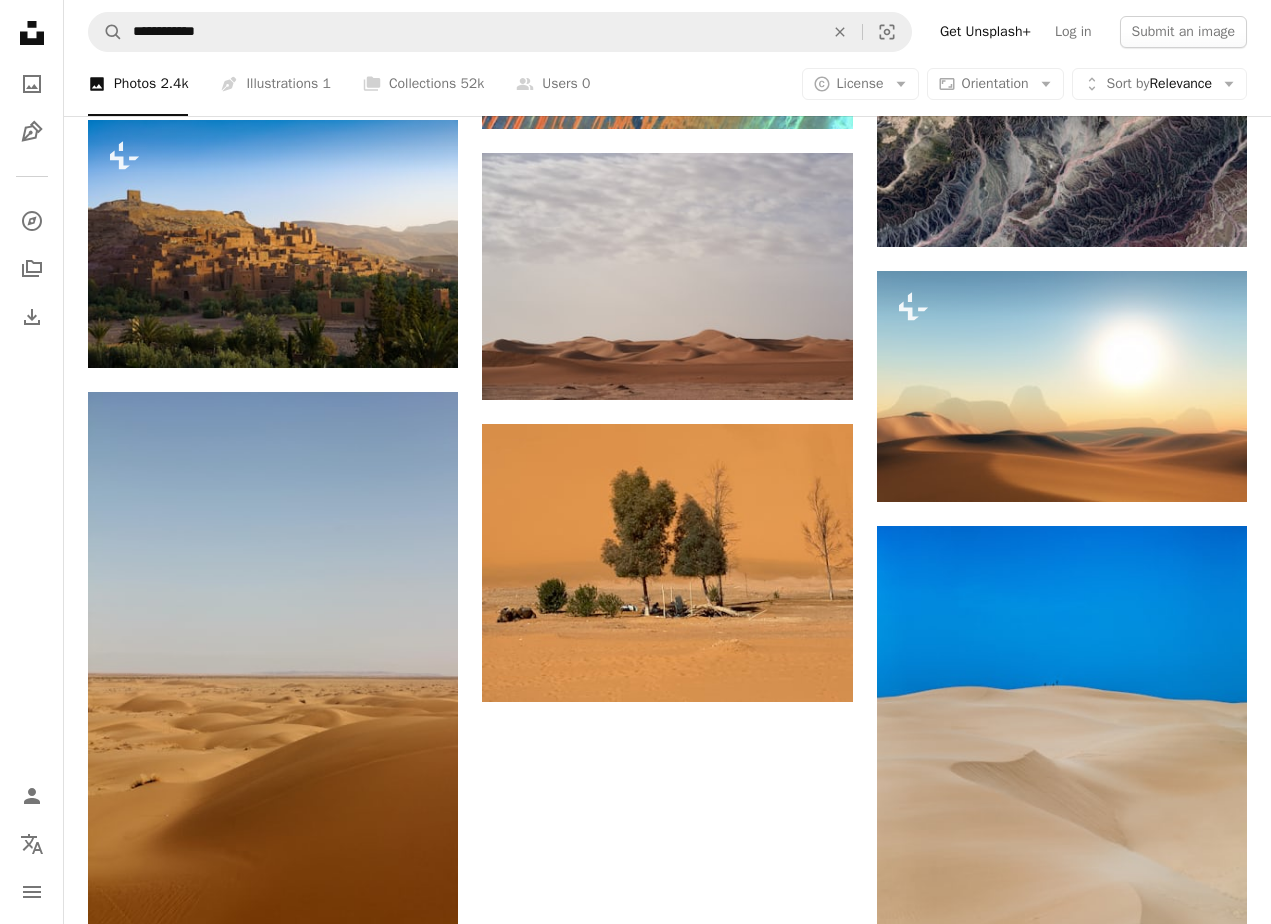 scroll, scrollTop: 2200, scrollLeft: 0, axis: vertical 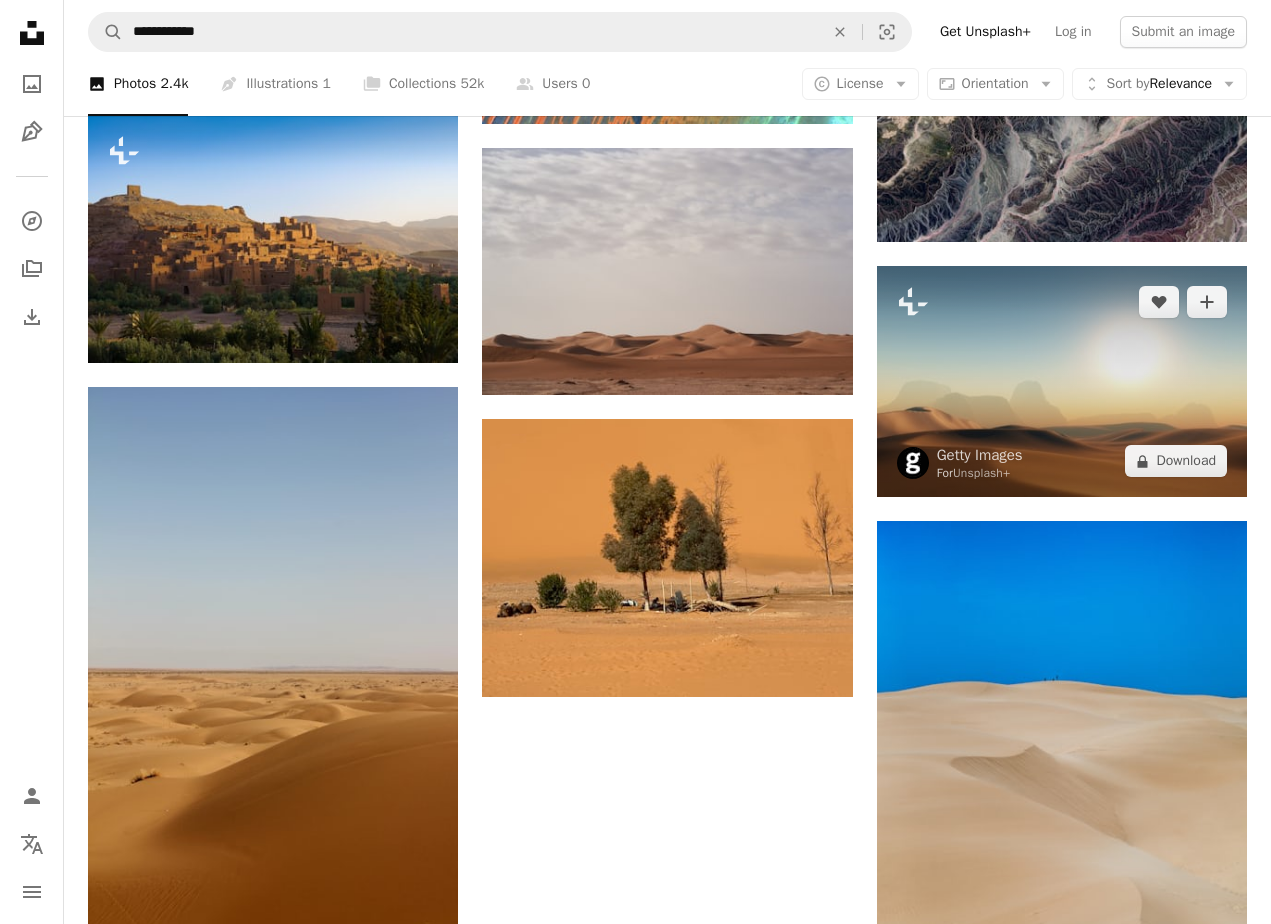 click at bounding box center (1062, 381) 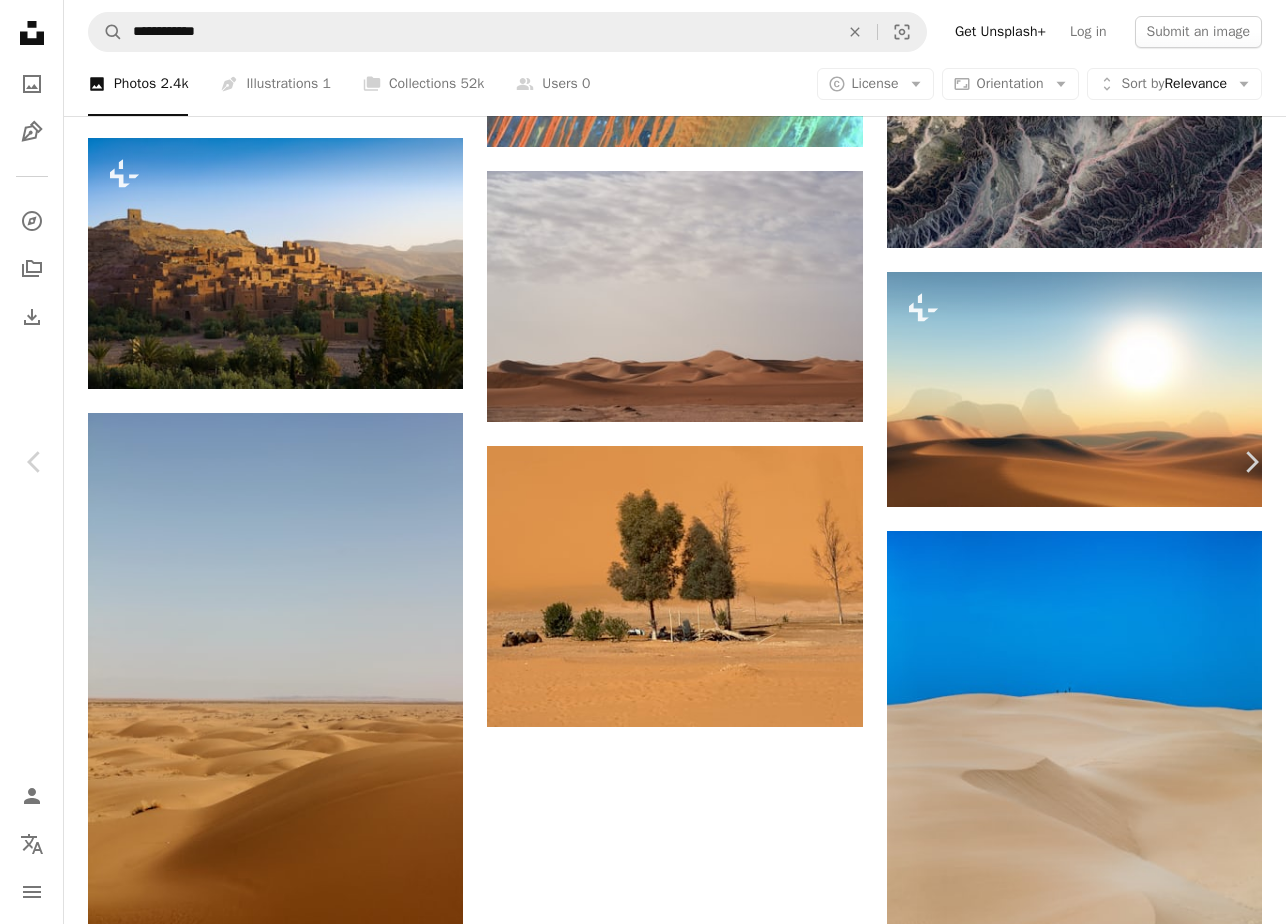 click on "An X shape" at bounding box center [20, 20] 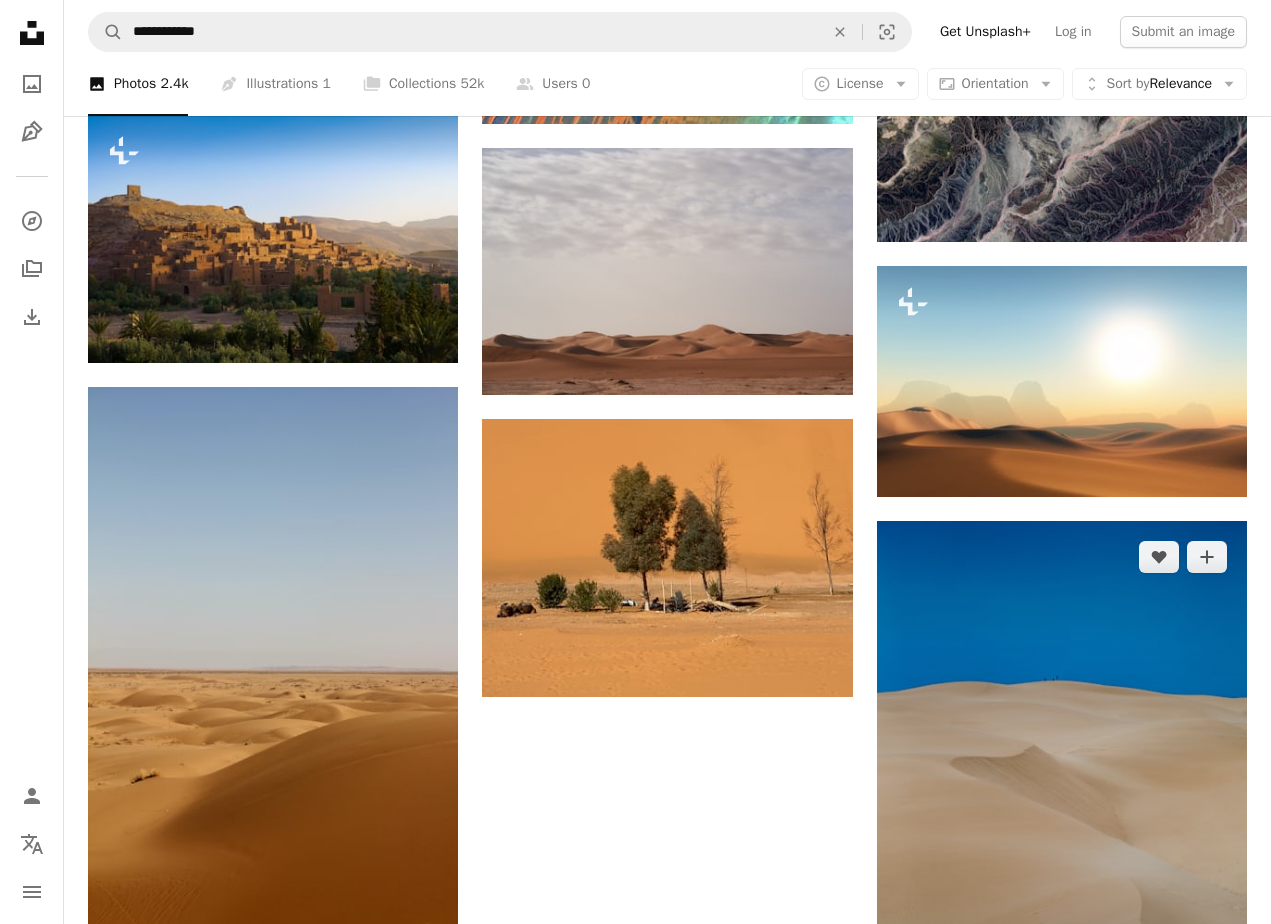 click at bounding box center [1062, 799] 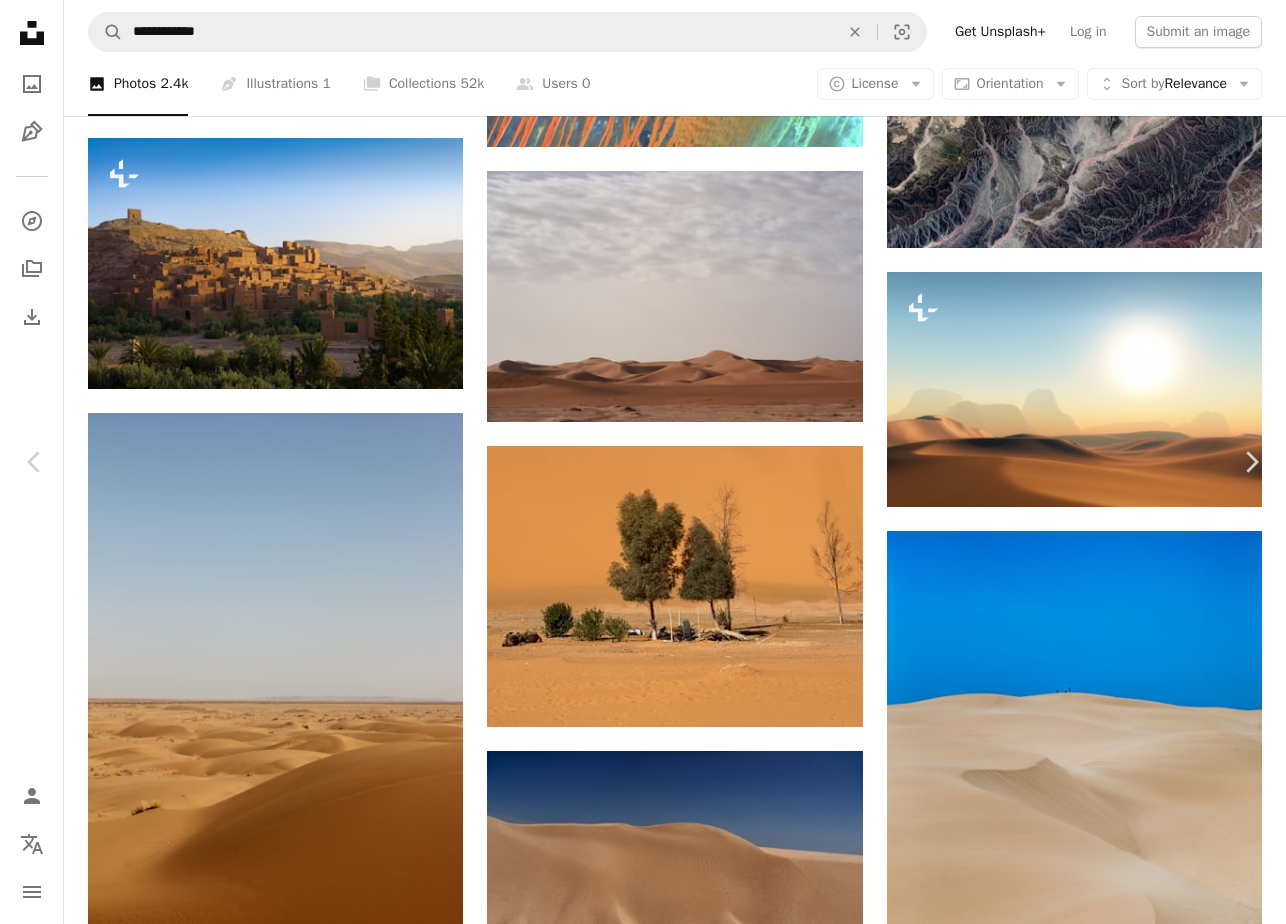 click on "Chevron down" 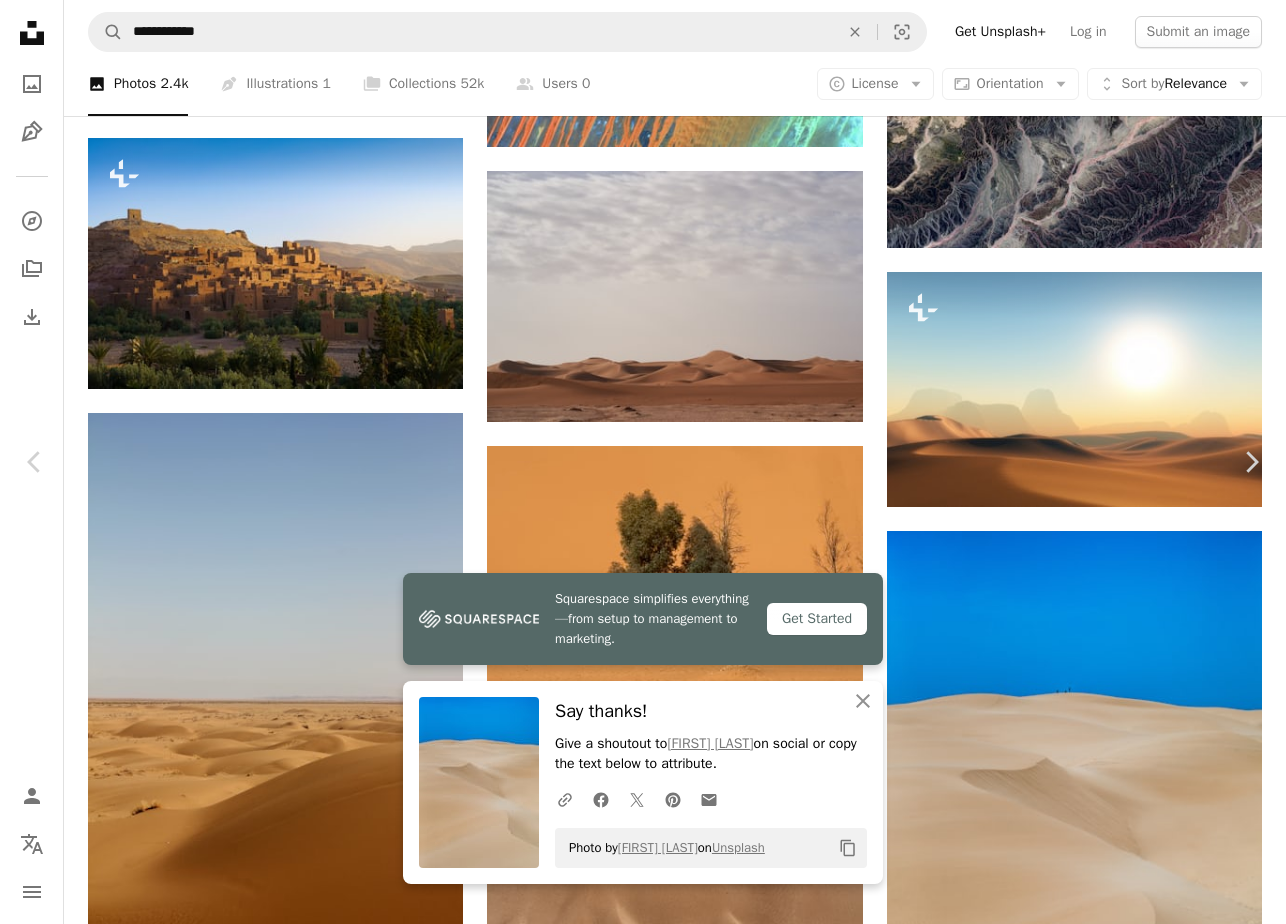 click on "An X shape" at bounding box center [20, 20] 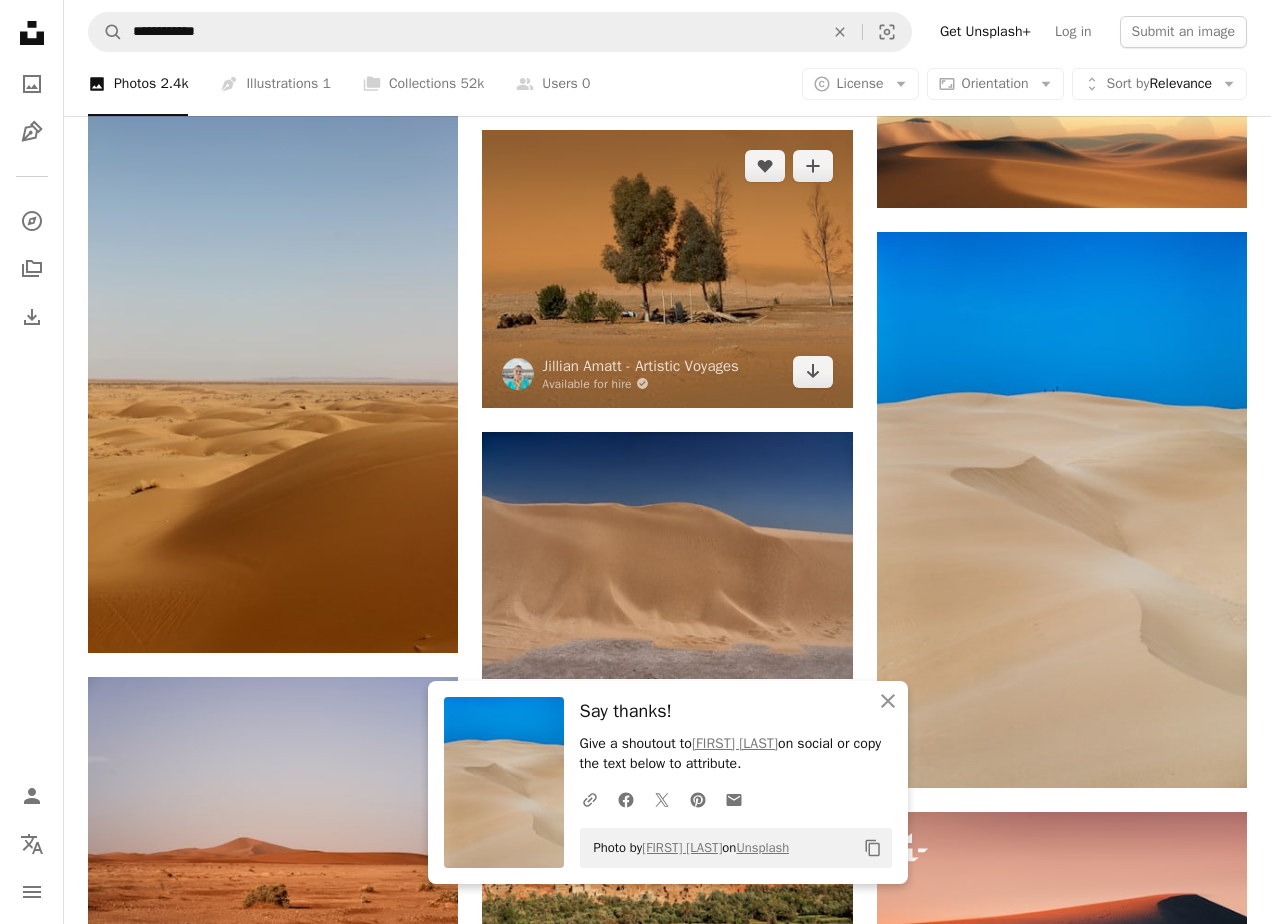 scroll, scrollTop: 2500, scrollLeft: 0, axis: vertical 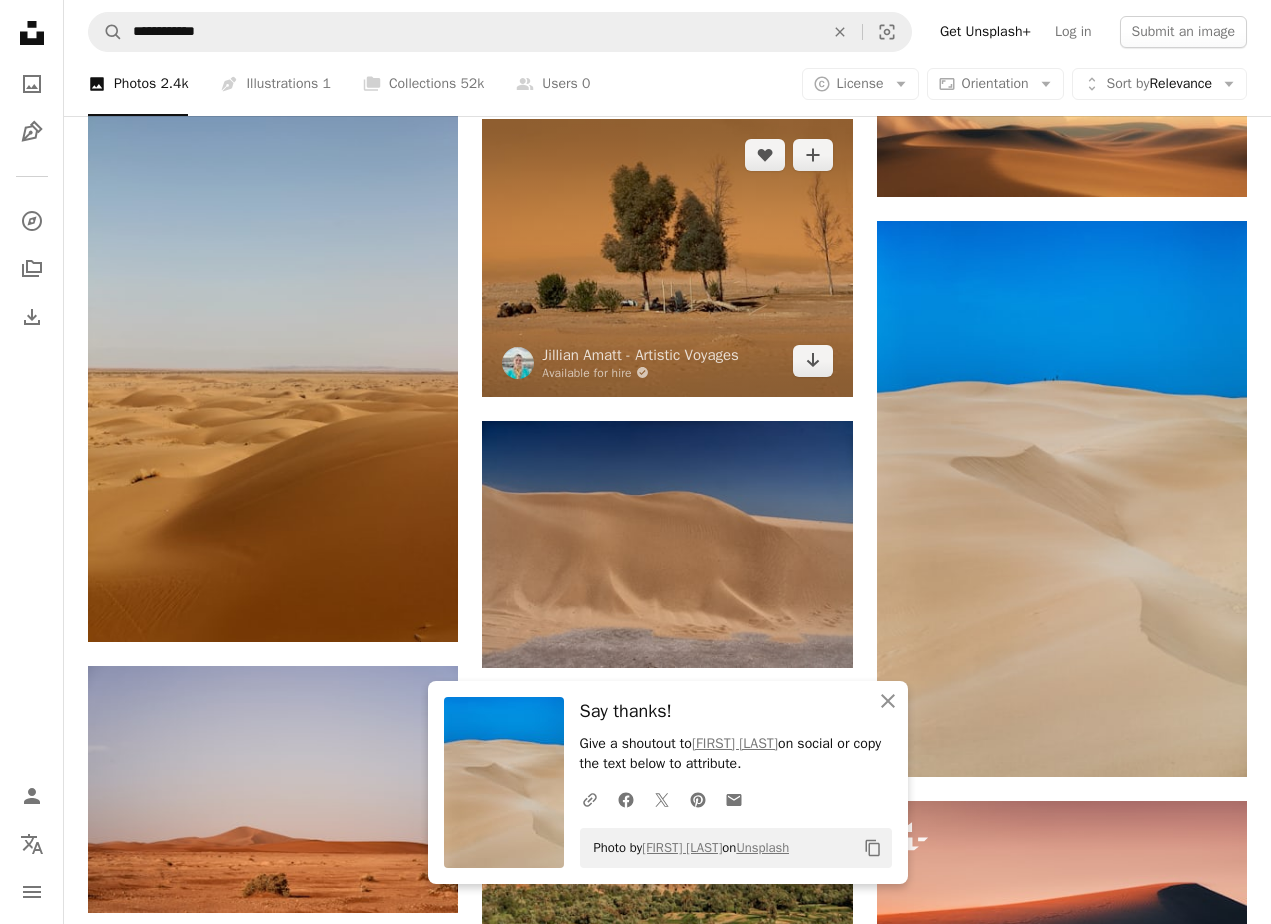 click at bounding box center (667, 258) 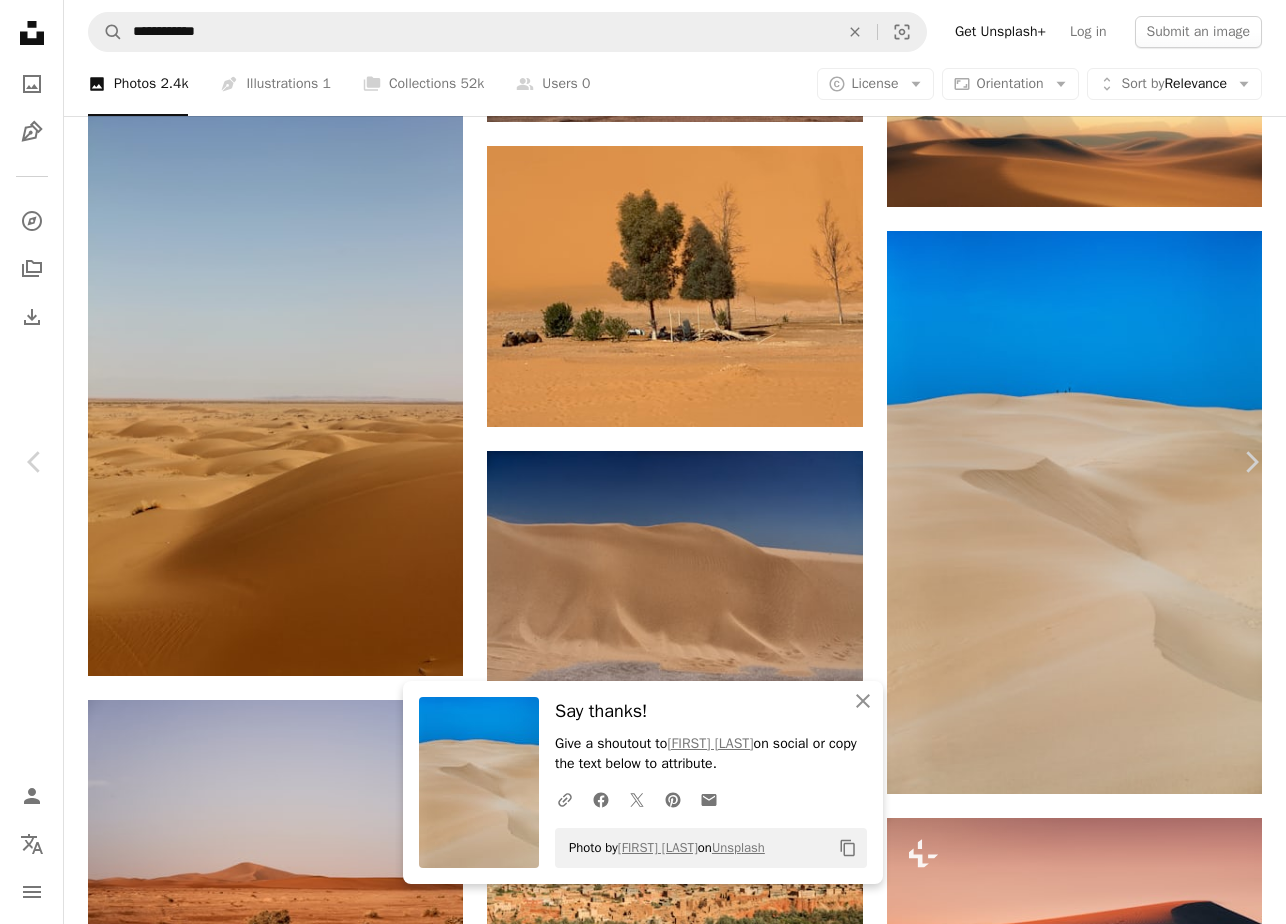 click on "Chevron down" 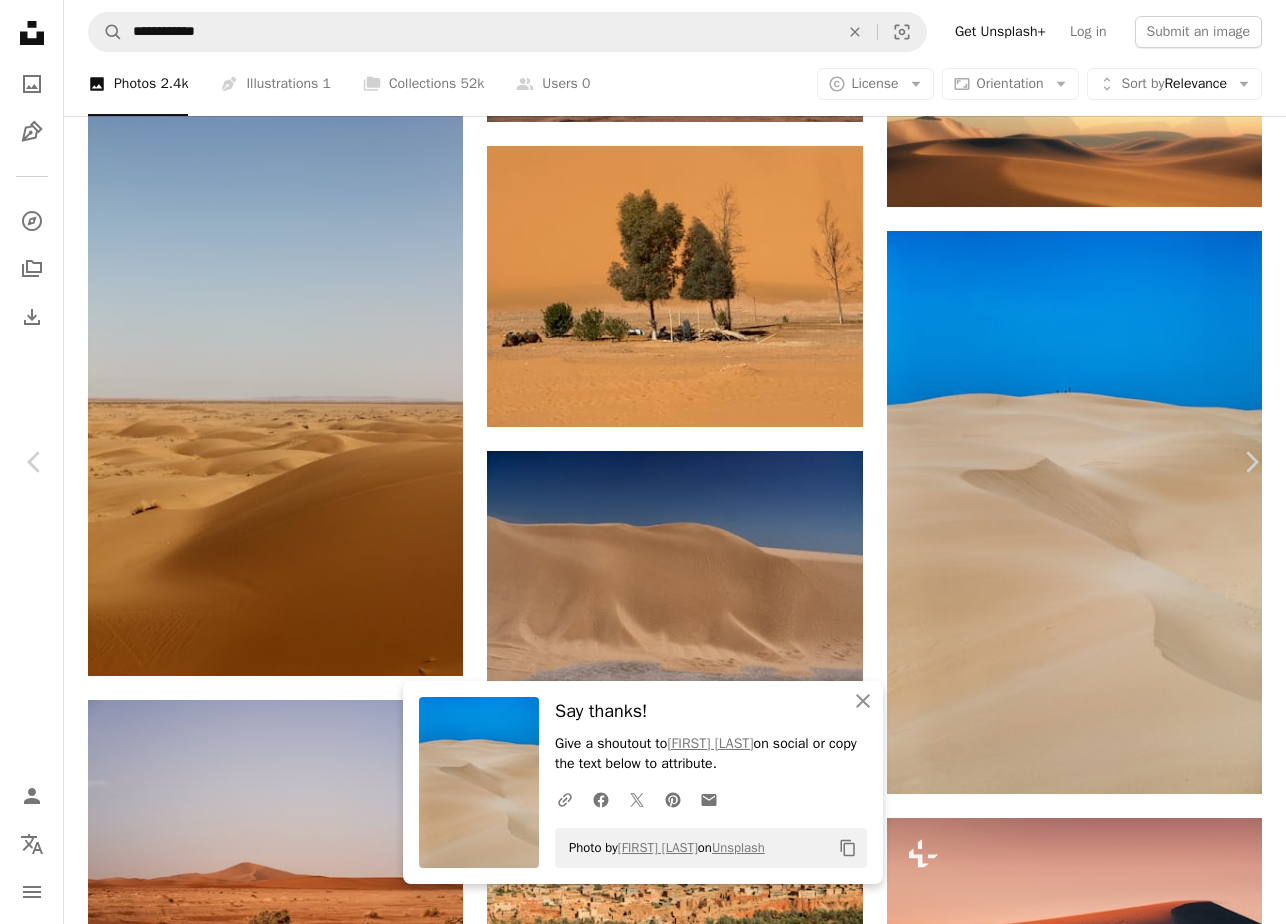 click on "( 640 x 480 )" at bounding box center [1054, 4131] 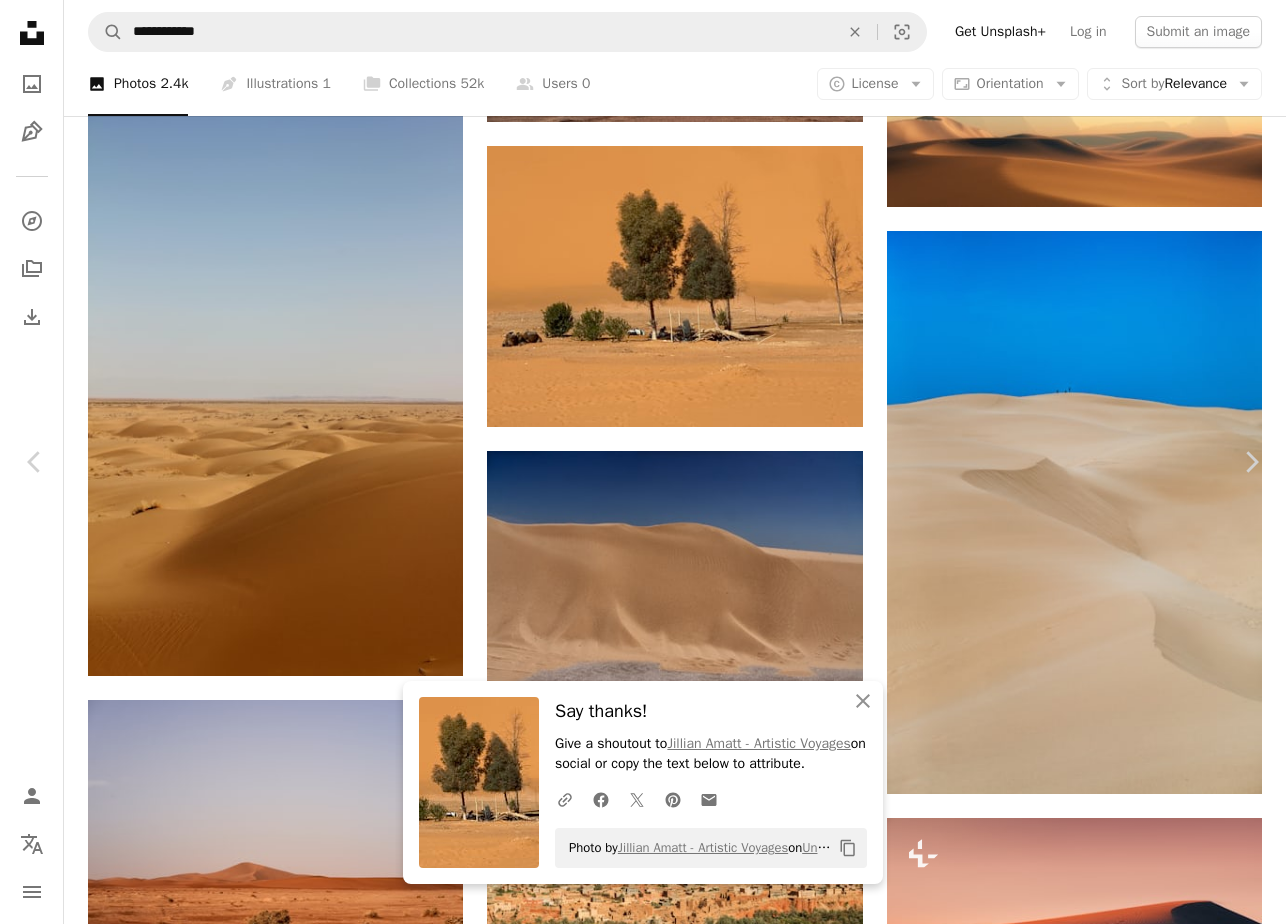 click on "An X shape" at bounding box center [20, 20] 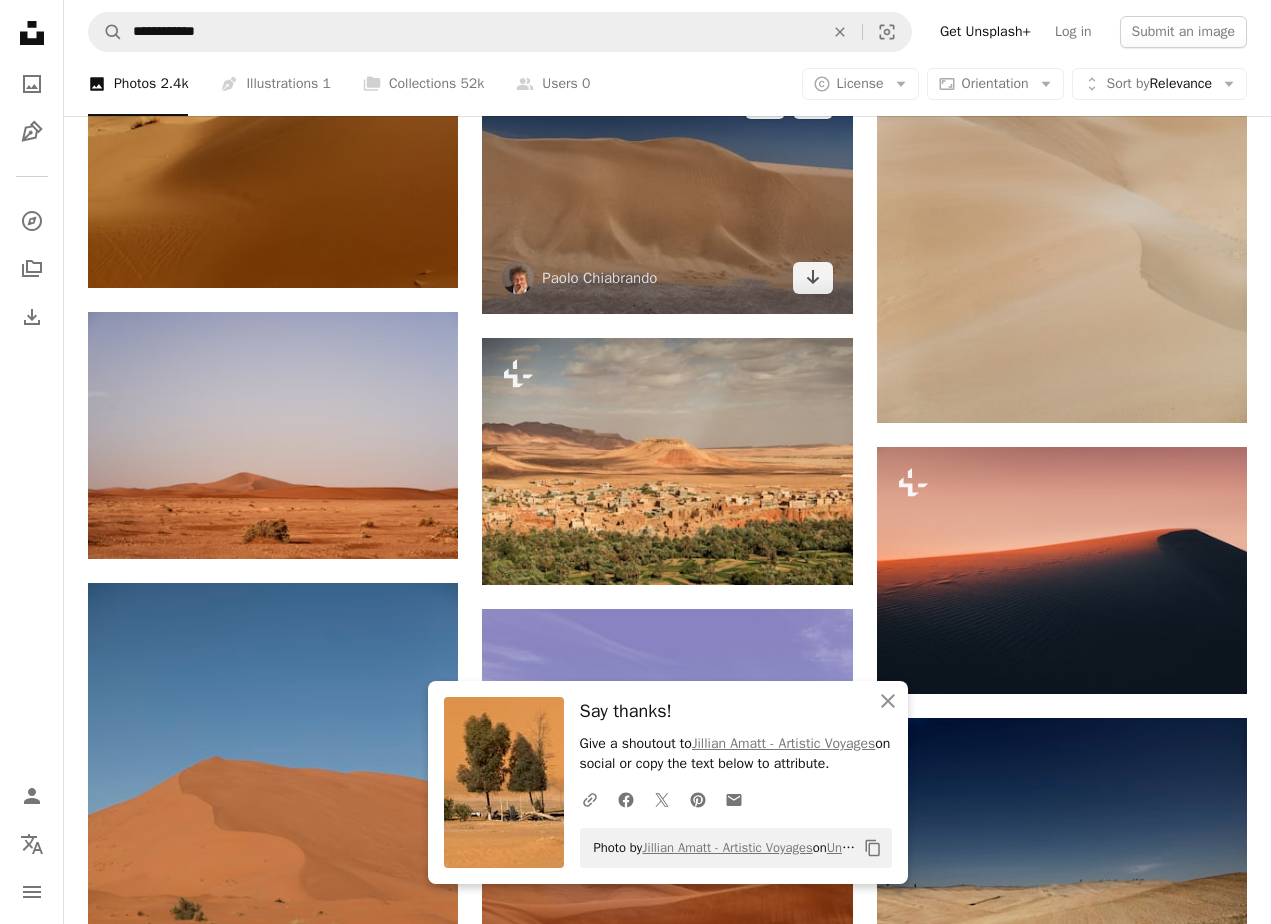 scroll, scrollTop: 2900, scrollLeft: 0, axis: vertical 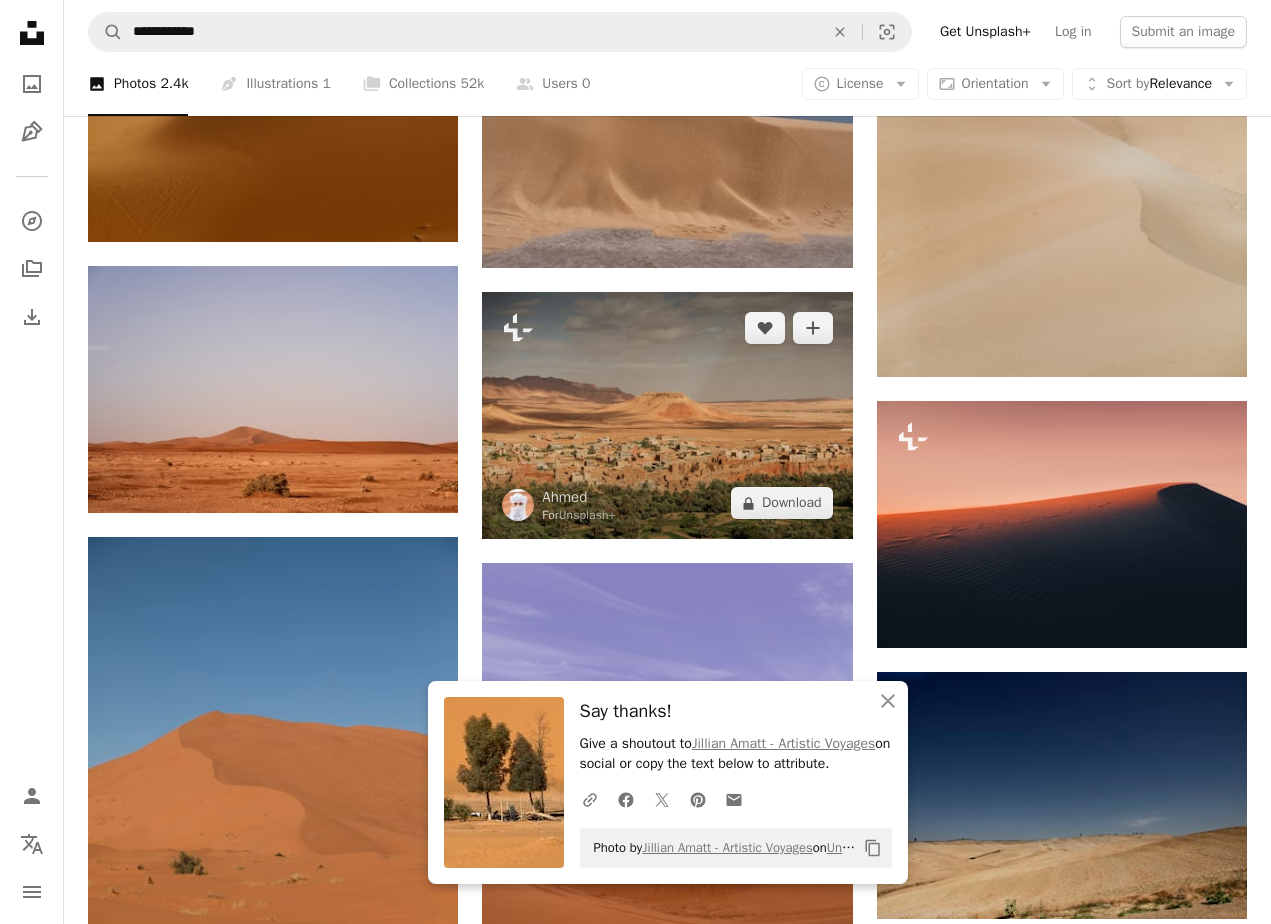 click at bounding box center (667, 415) 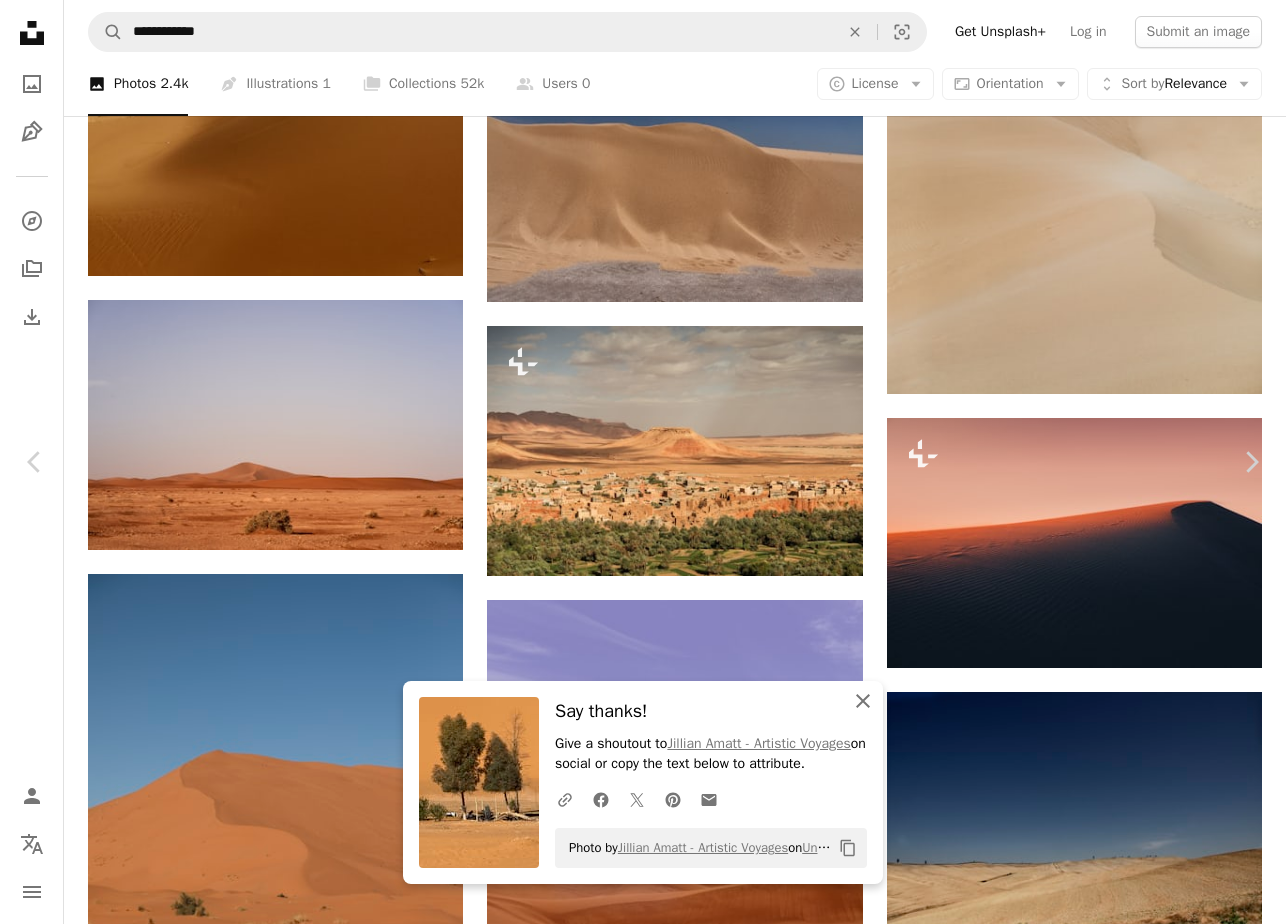 click on "An X shape" 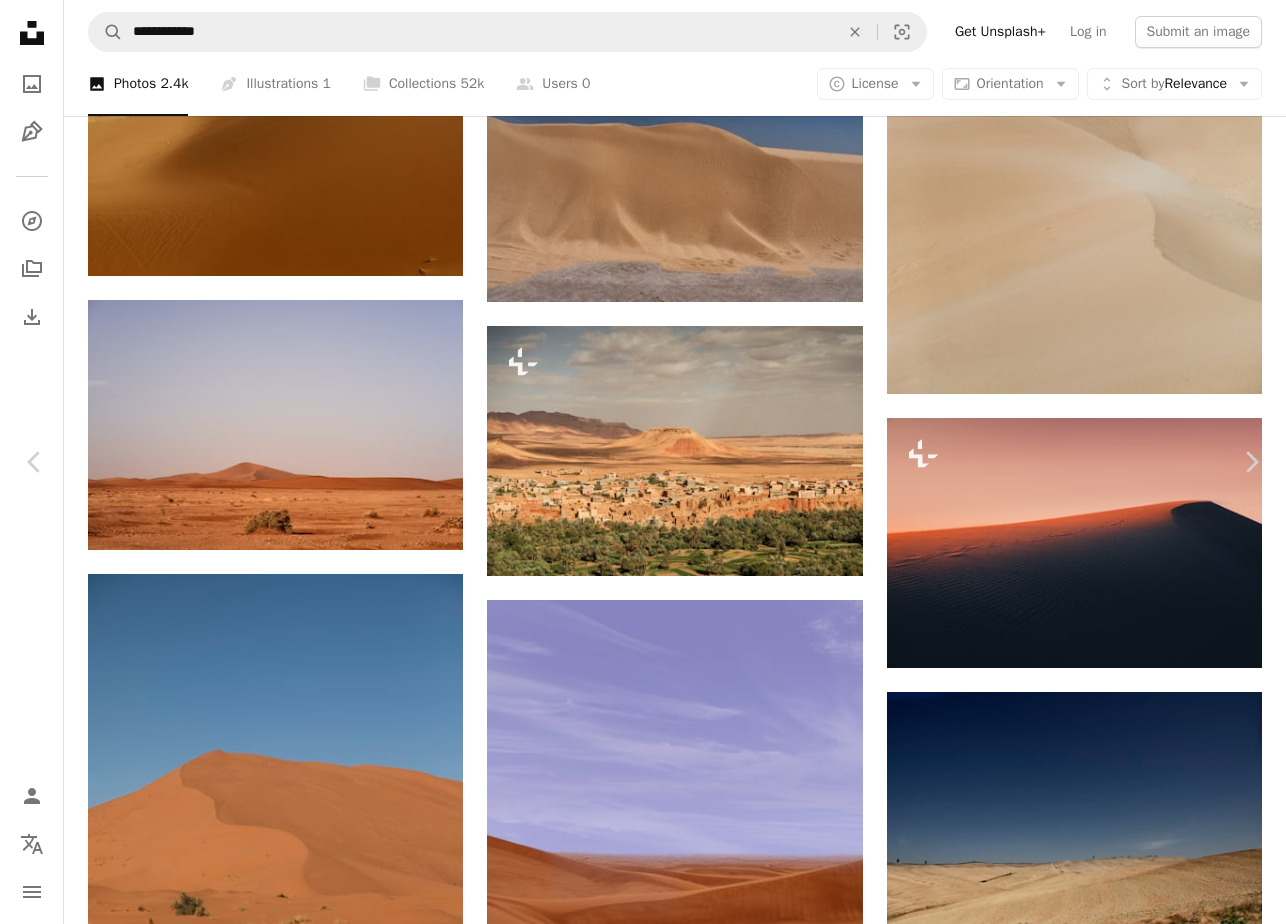 click on "An X shape" at bounding box center [20, 20] 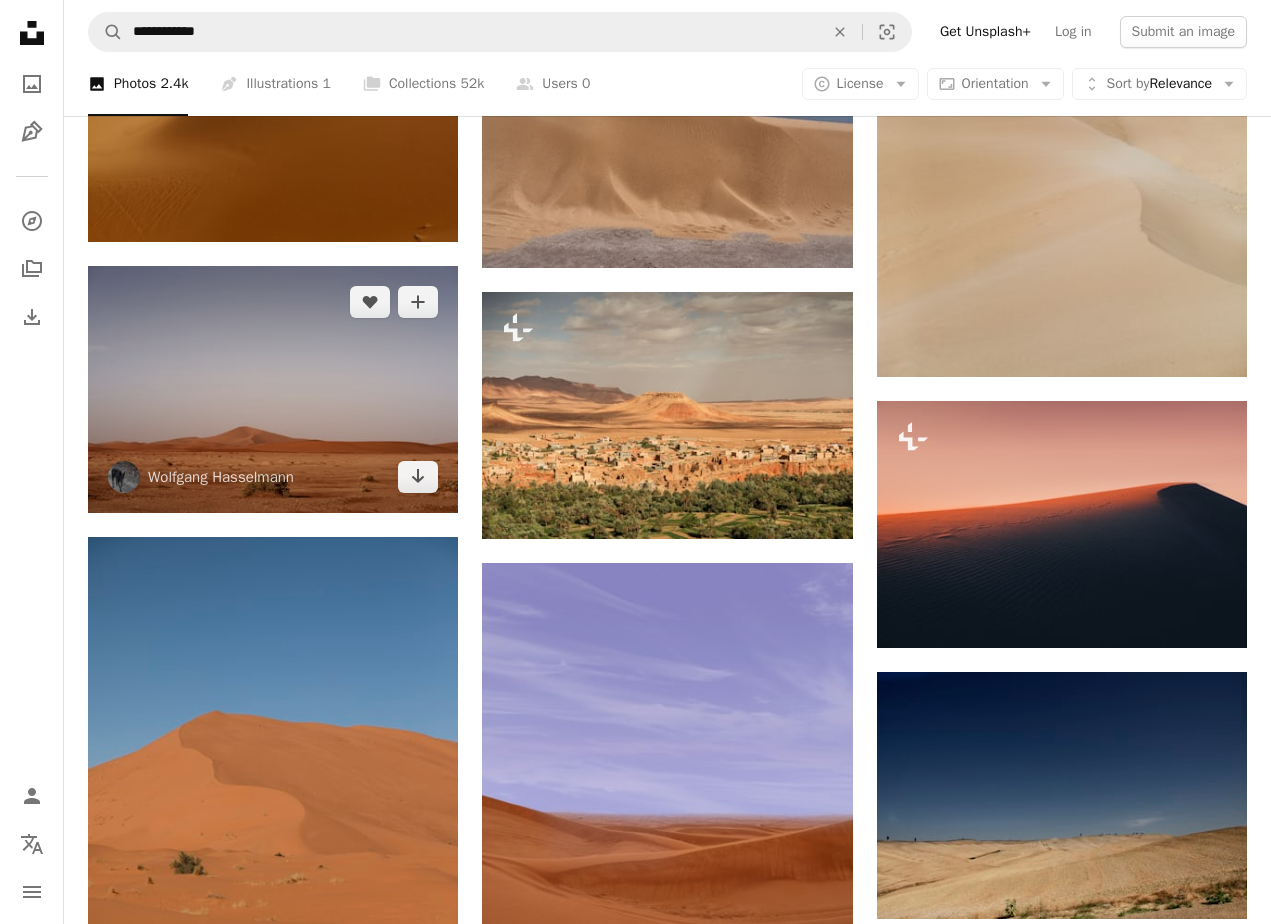 click at bounding box center (273, 389) 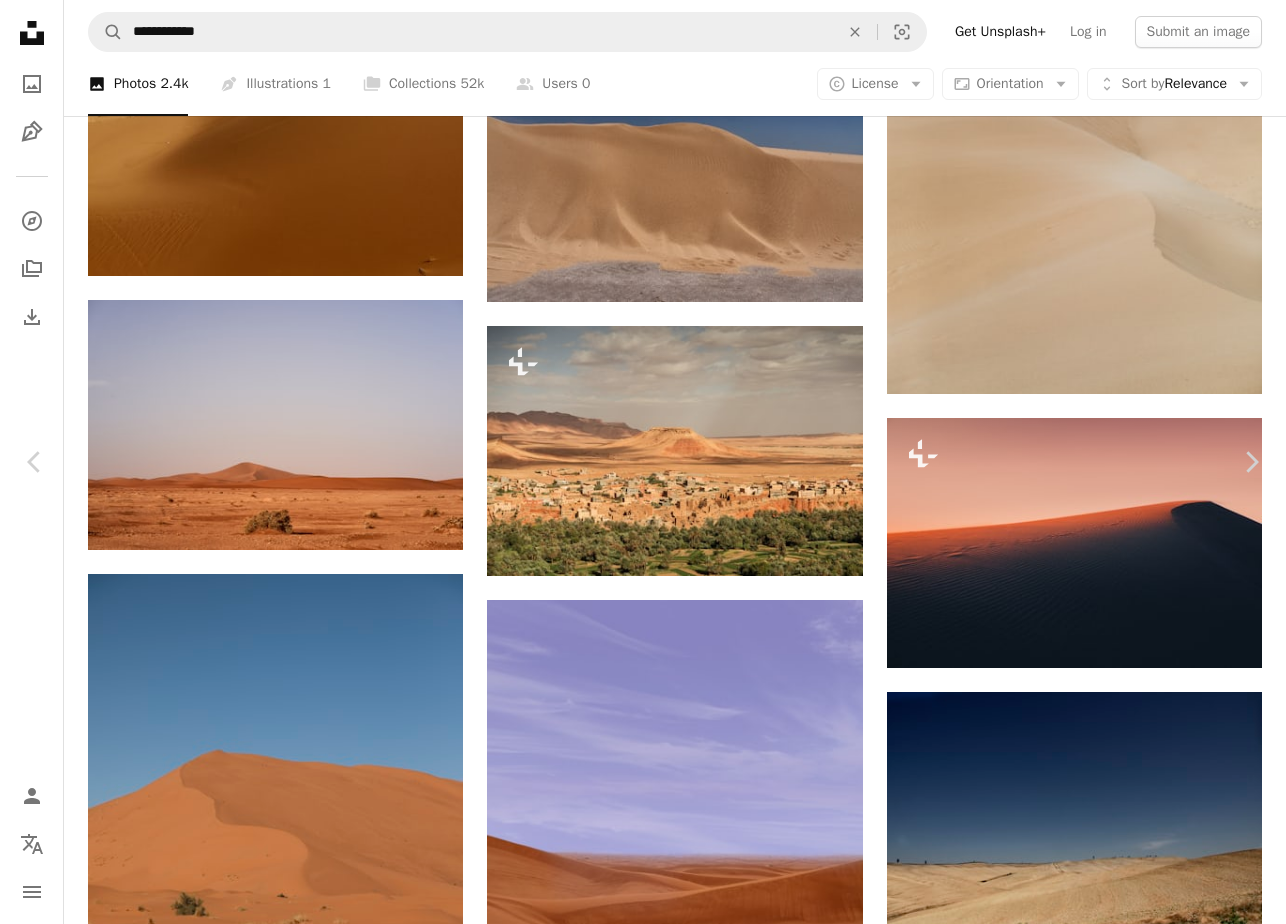 click on "Chevron down" 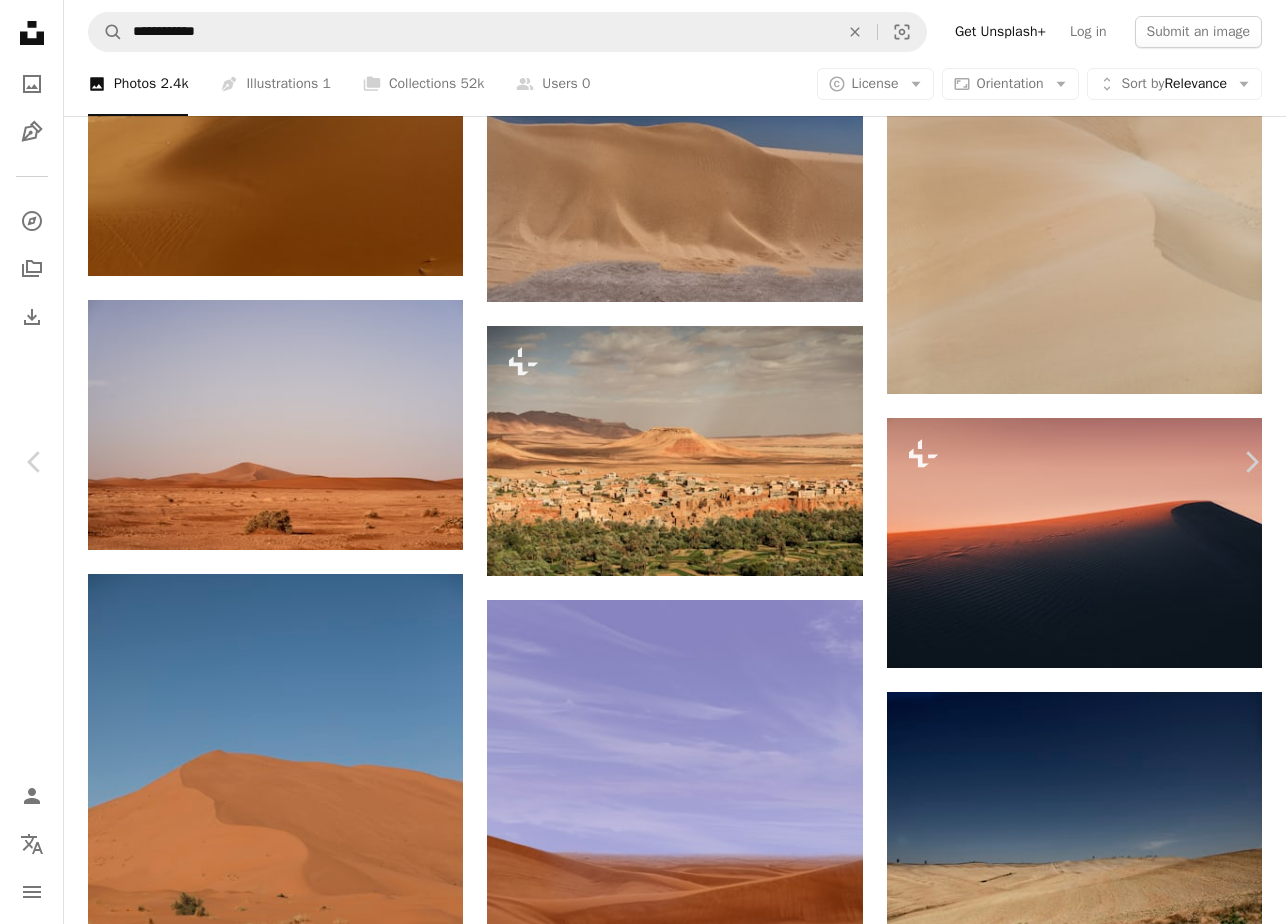 click on "An X shape Chevron left Chevron right [PERSON] [USERNAME] A heart A plus sign Edit image   Plus sign for Unsplash+ Download free Chevron down Zoom in Views 17,713 Downloads 144 A forward-right arrow Share Info icon Info More Actions Calendar outlined Published on  December 30, 2020 Camera SONY, ILCE-7M3 Safety Free to use under the  Unsplash License grey desert sand outdoors soil dune Creative Commons images Browse premium related images on iStock  |  Save 20% with code UNSPLASH20 View more on iStock  ↗ Related images A heart A plus sign [PERSON] Arrow pointing down Plus sign for Unsplash+ A heart A plus sign [PERSON] For  Unsplash+ A lock   Download Plus sign for Unsplash+ A heart A plus sign [PERSON] For  Unsplash+ A lock   Download A heart A plus sign [PERSON] Arrow pointing down A heart A plus sign [PERSON] Arrow pointing down Plus sign for Unsplash+ A heart A plus sign [PERSON] For  Unsplash+ A lock   Download A heart A plus sign [PERSON] A heart" at bounding box center (643, 4097) 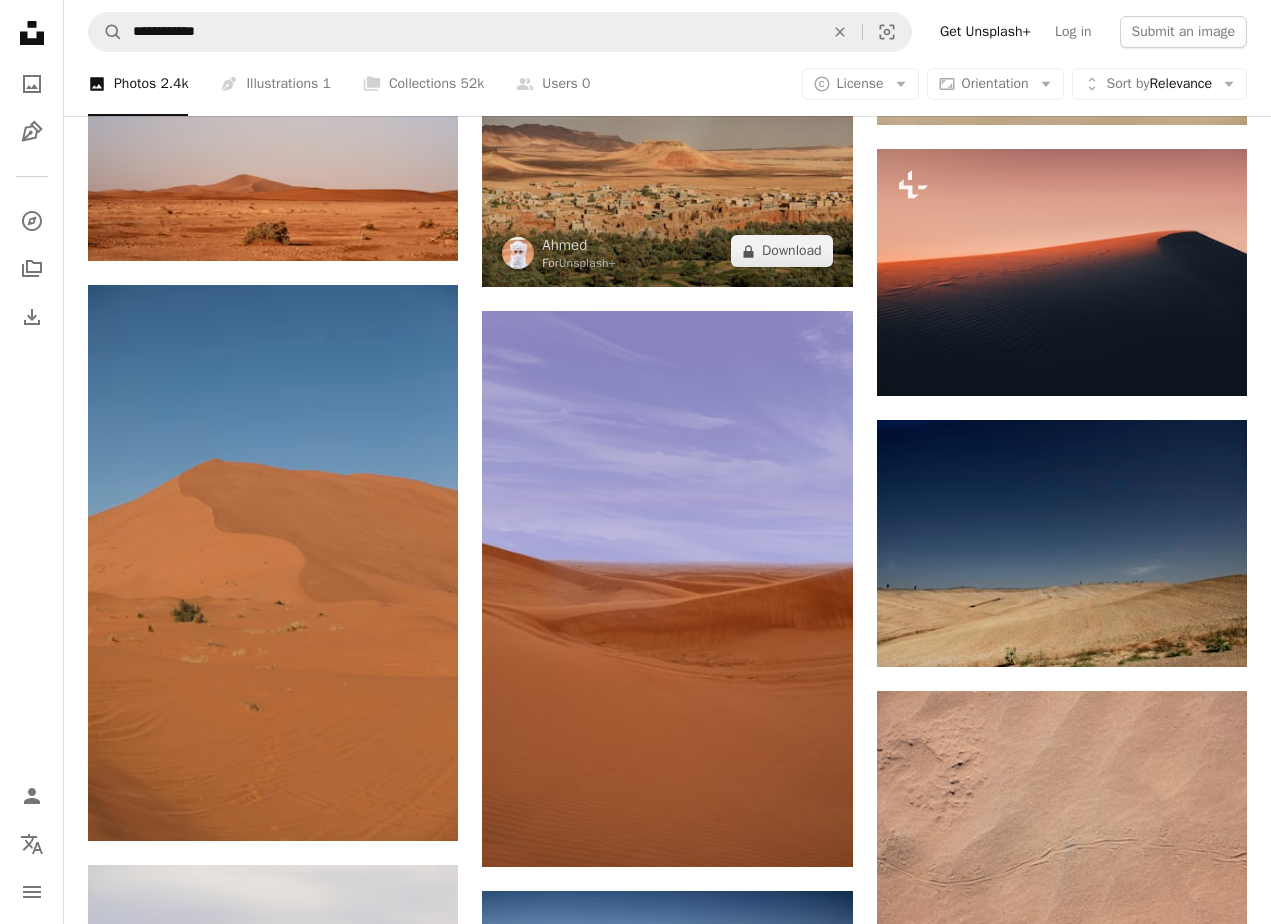 scroll, scrollTop: 3200, scrollLeft: 0, axis: vertical 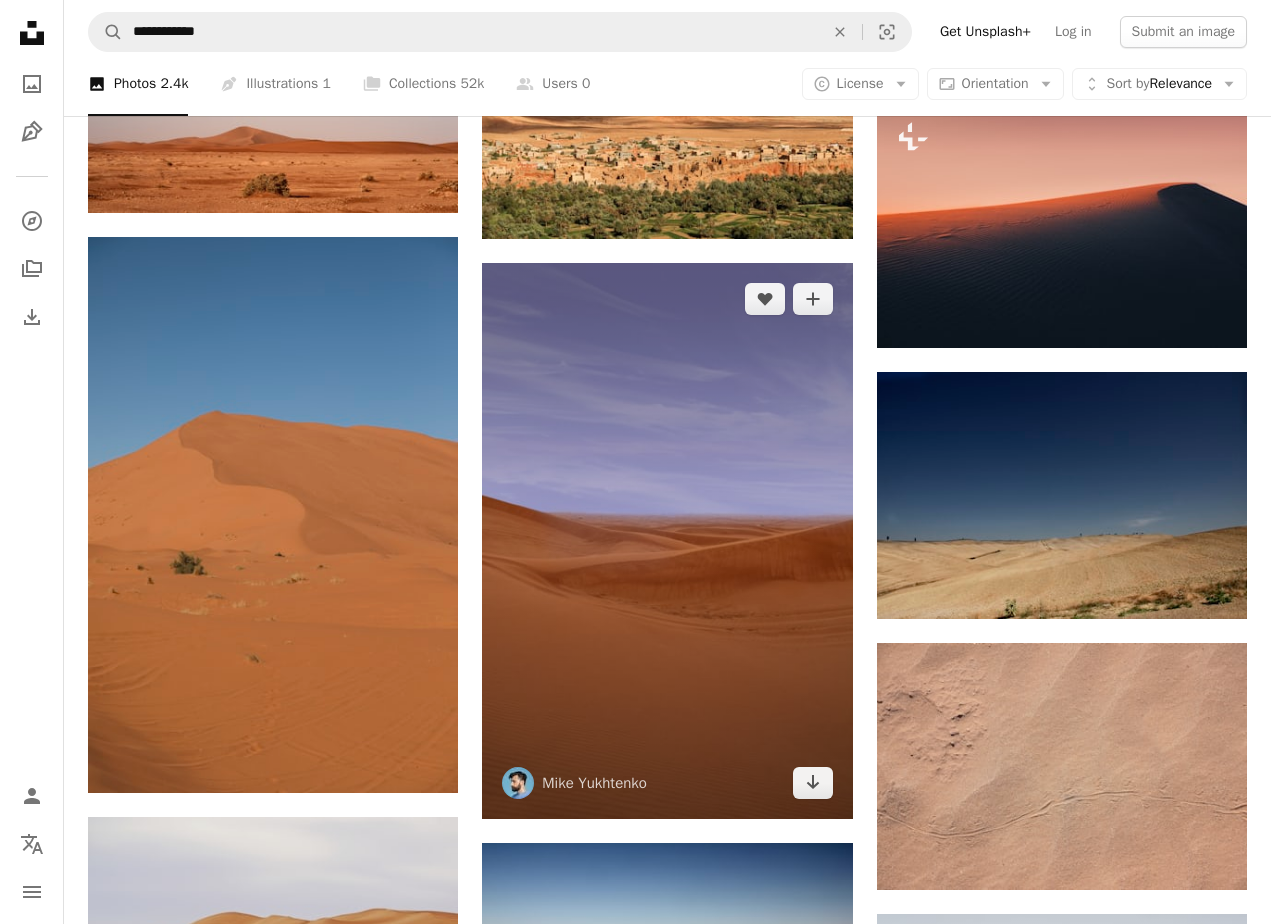 click at bounding box center [667, 540] 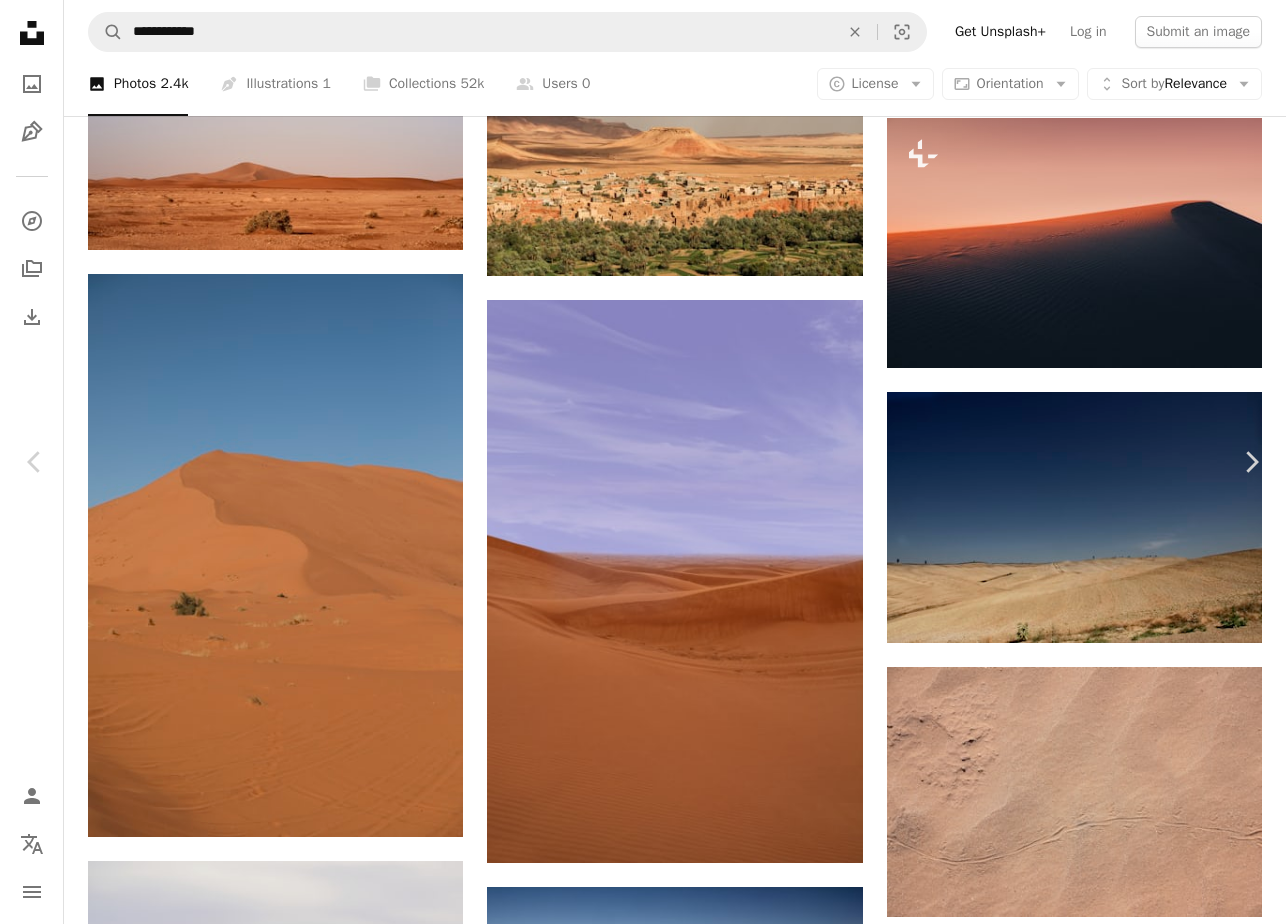 click on "Chevron down" 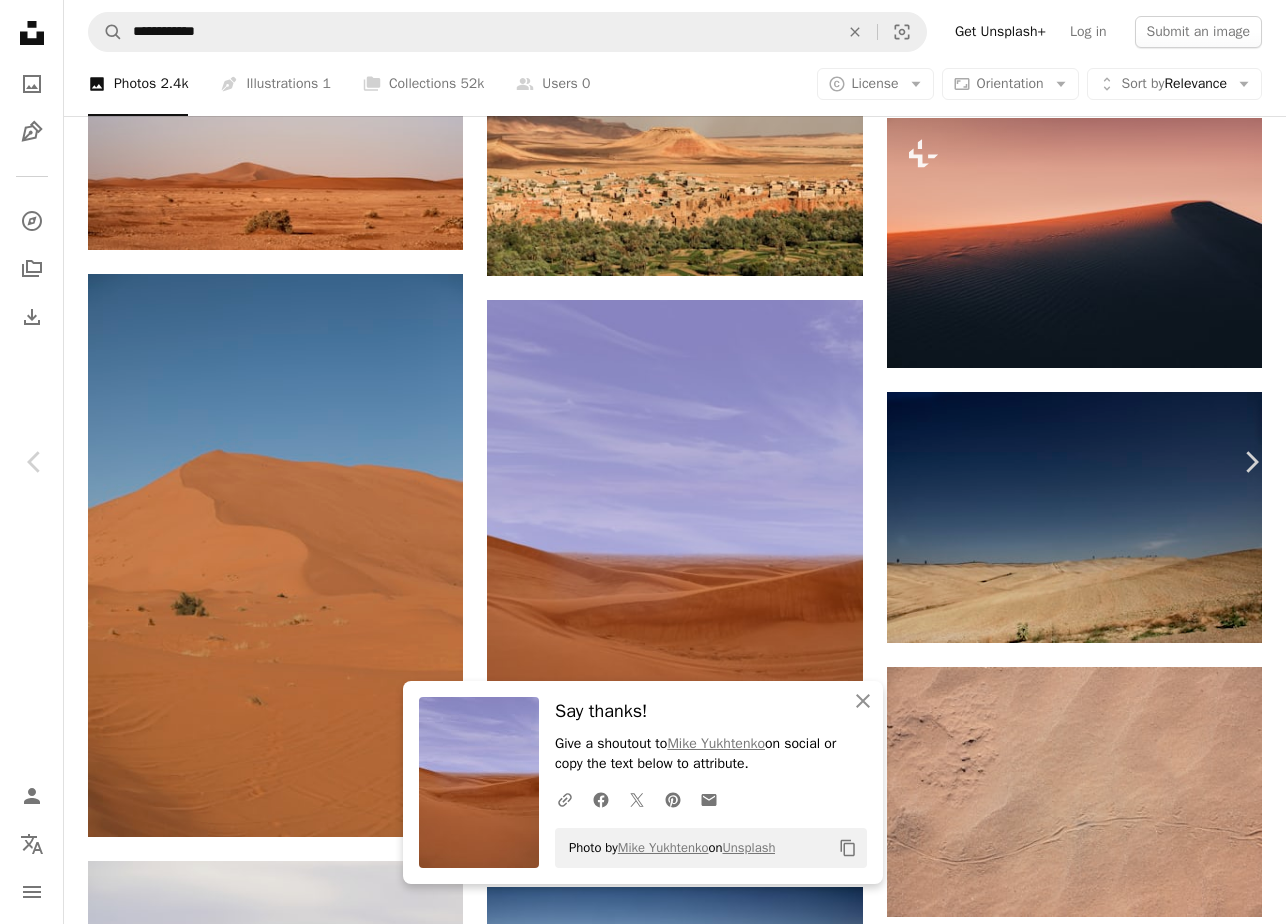 click on "An X shape" at bounding box center [20, 20] 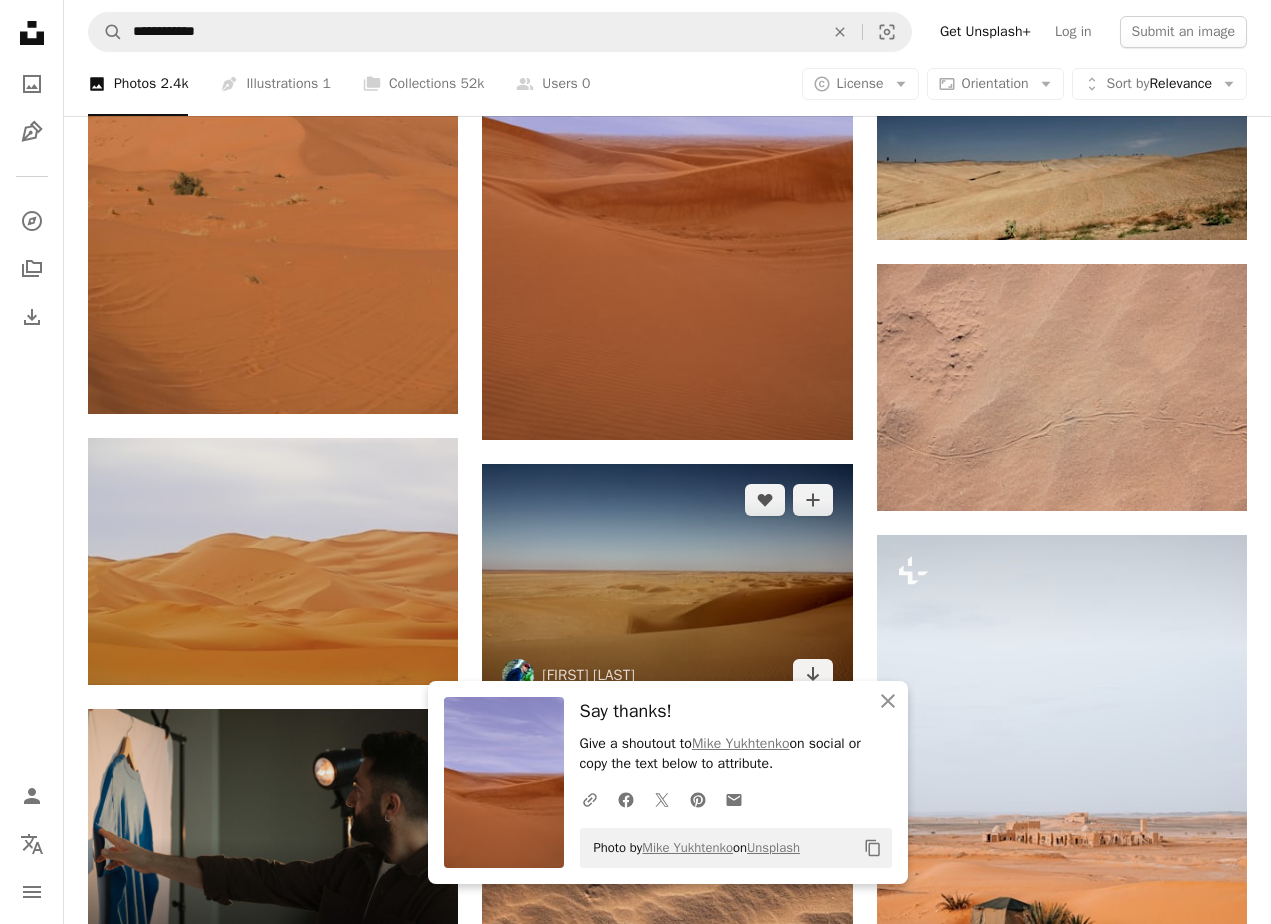 scroll, scrollTop: 3600, scrollLeft: 0, axis: vertical 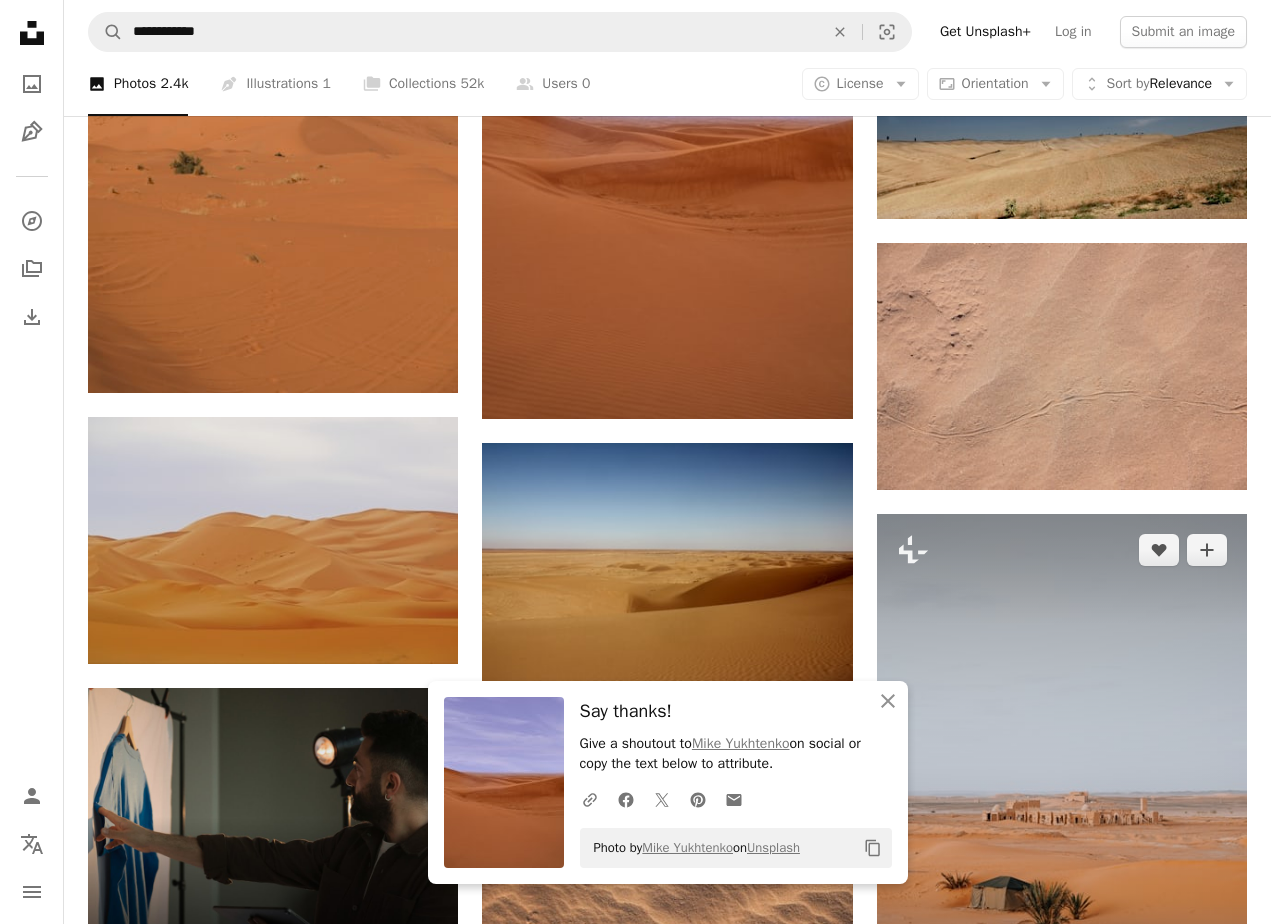 click at bounding box center (1062, 792) 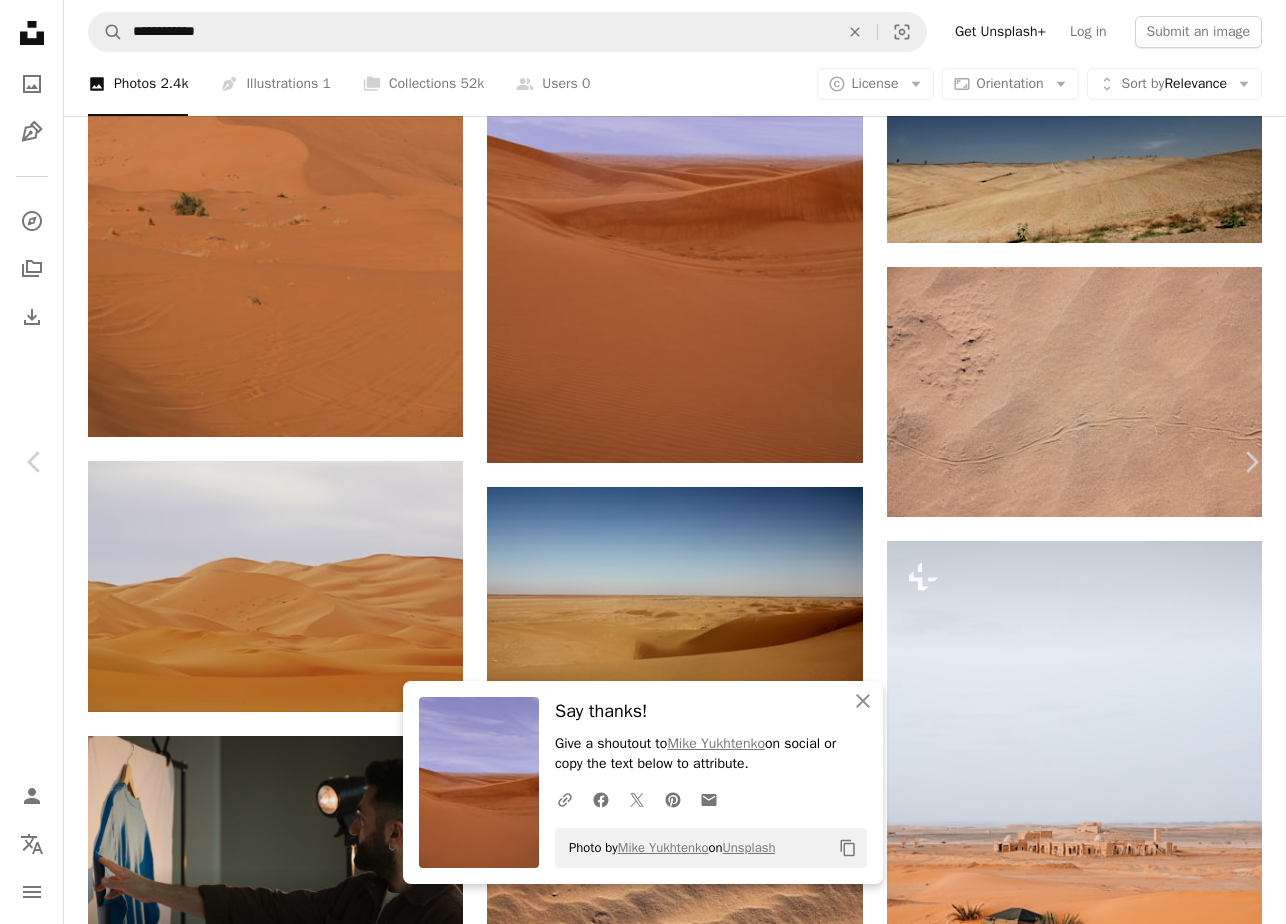 click on "An X shape" at bounding box center [20, 20] 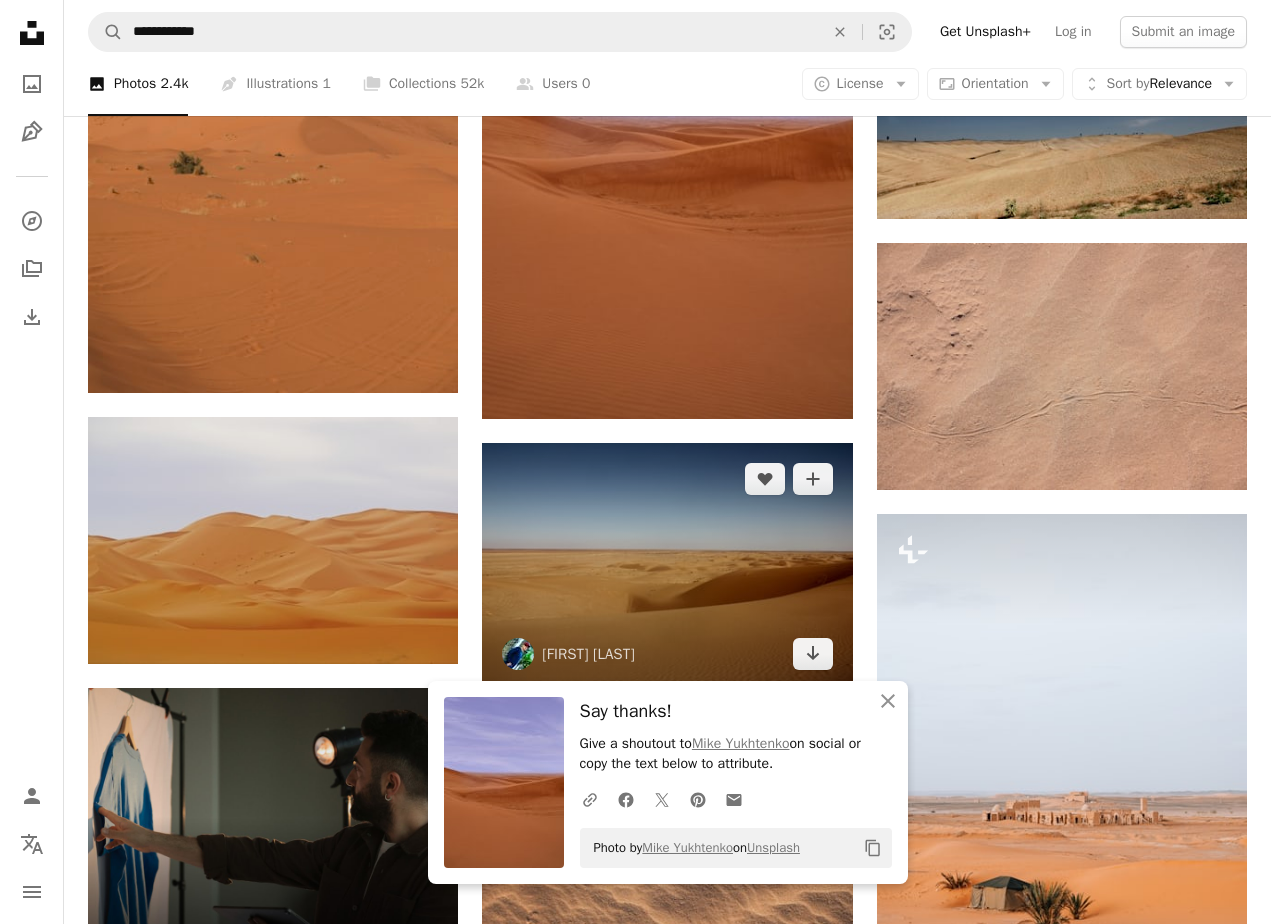 click at bounding box center [667, 566] 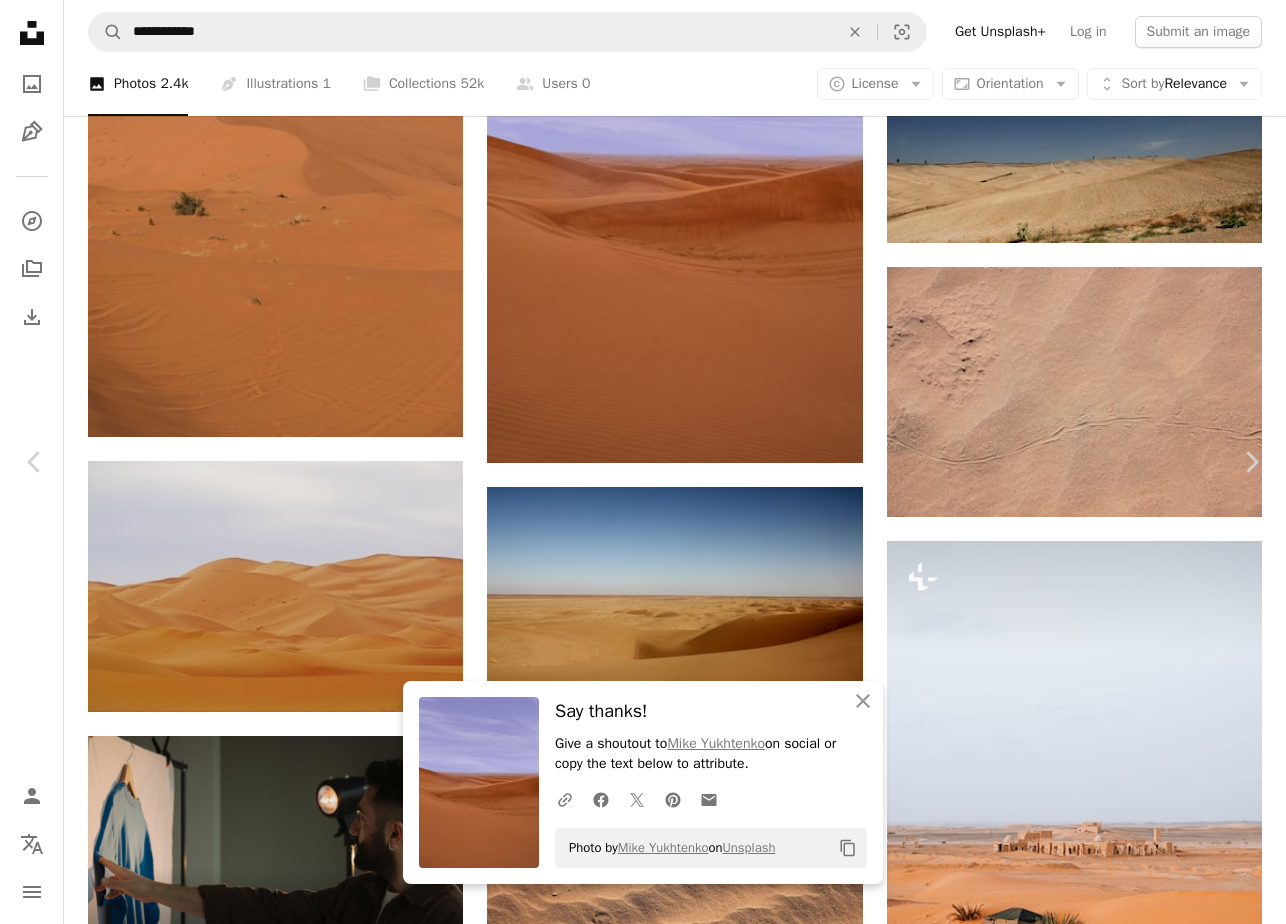 click on "Chevron down" 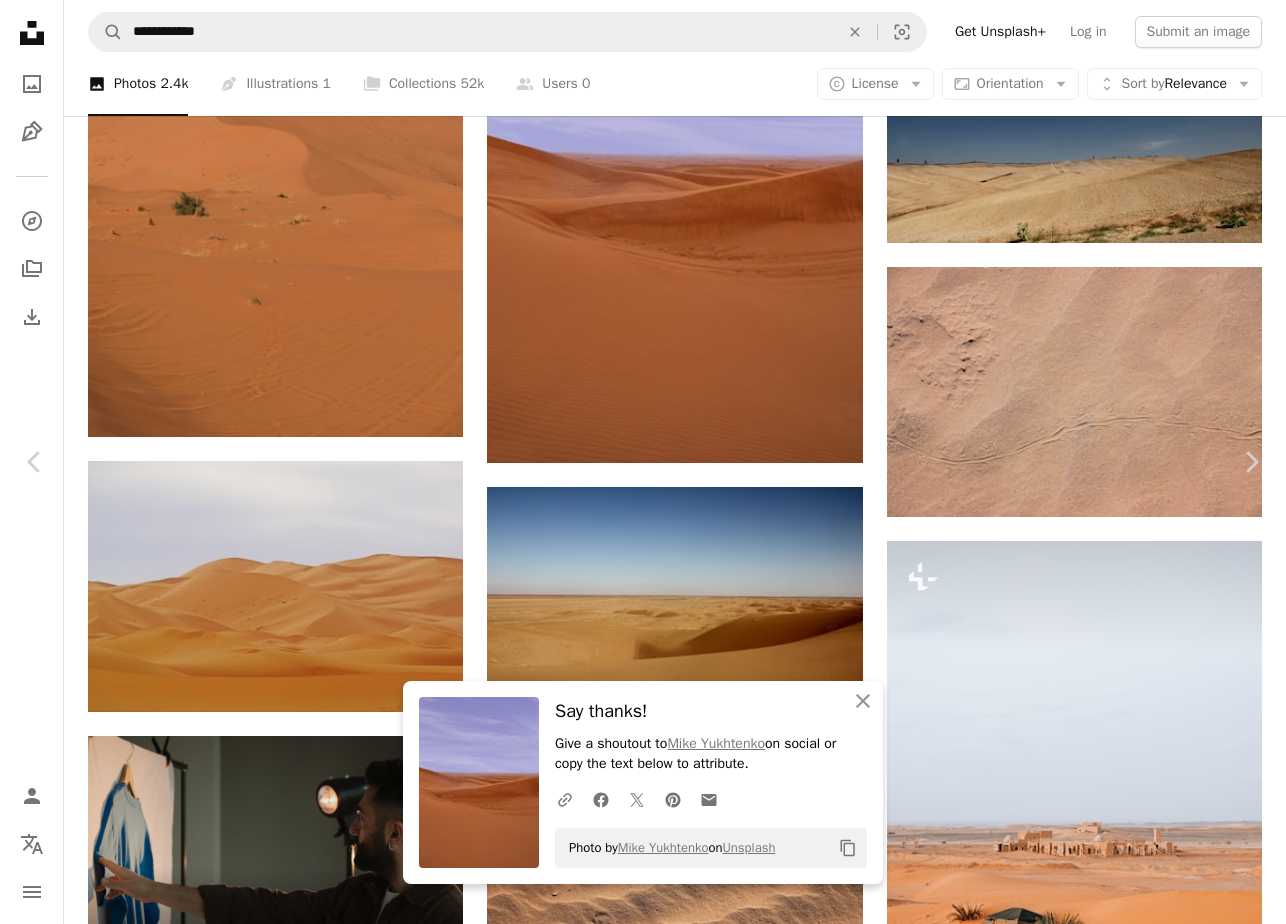 click on "An X shape Chevron left Chevron right An X shape Close Say thanks! Give a shoutout to  Mike Yukhtenko  on social or copy the text below to attribute. A URL sharing icon (chains) Facebook icon X (formerly Twitter) icon Pinterest icon An envelope Photo by  Mike Yukhtenko  on  Unsplash
Copy content AmirHadi Manavi manavimoghadam A heart A plus sign Edit image   Plus sign for Unsplash+ Download free Chevron down Zoom in Views 11,686 Downloads 67 A forward-right arrow Share Info icon Info More Actions Maranjab Desert A map marker Maranjab Desert, Iran Calendar outlined Published on  January 7, 2024 Camera Canon, EOS Kiss X4 Safety Free to use under the  Unsplash License blue fall desert orange sand yellow desert landscape desert wallpaper kashan scenery iran brown outdoors horizon ground Backgrounds Browse premium related images on iStock  |  Save 20% with code UNSPLASH20 View more on iStock  ↗ Related images A heart A plus sign AmirHadi Manavi Arrow pointing down Plus sign for Unsplash+ A heart Ahmed" at bounding box center (643, 3397) 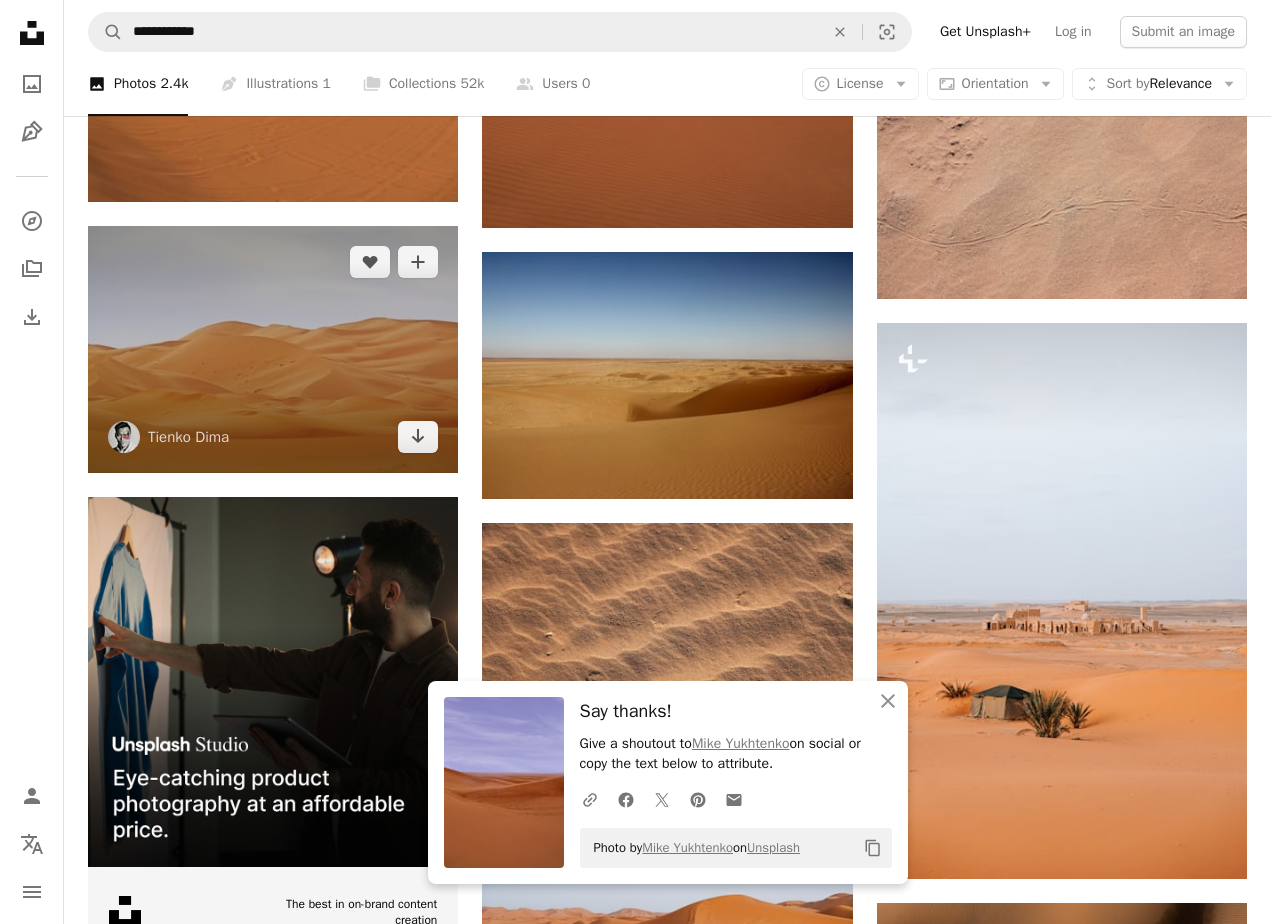 scroll, scrollTop: 3800, scrollLeft: 0, axis: vertical 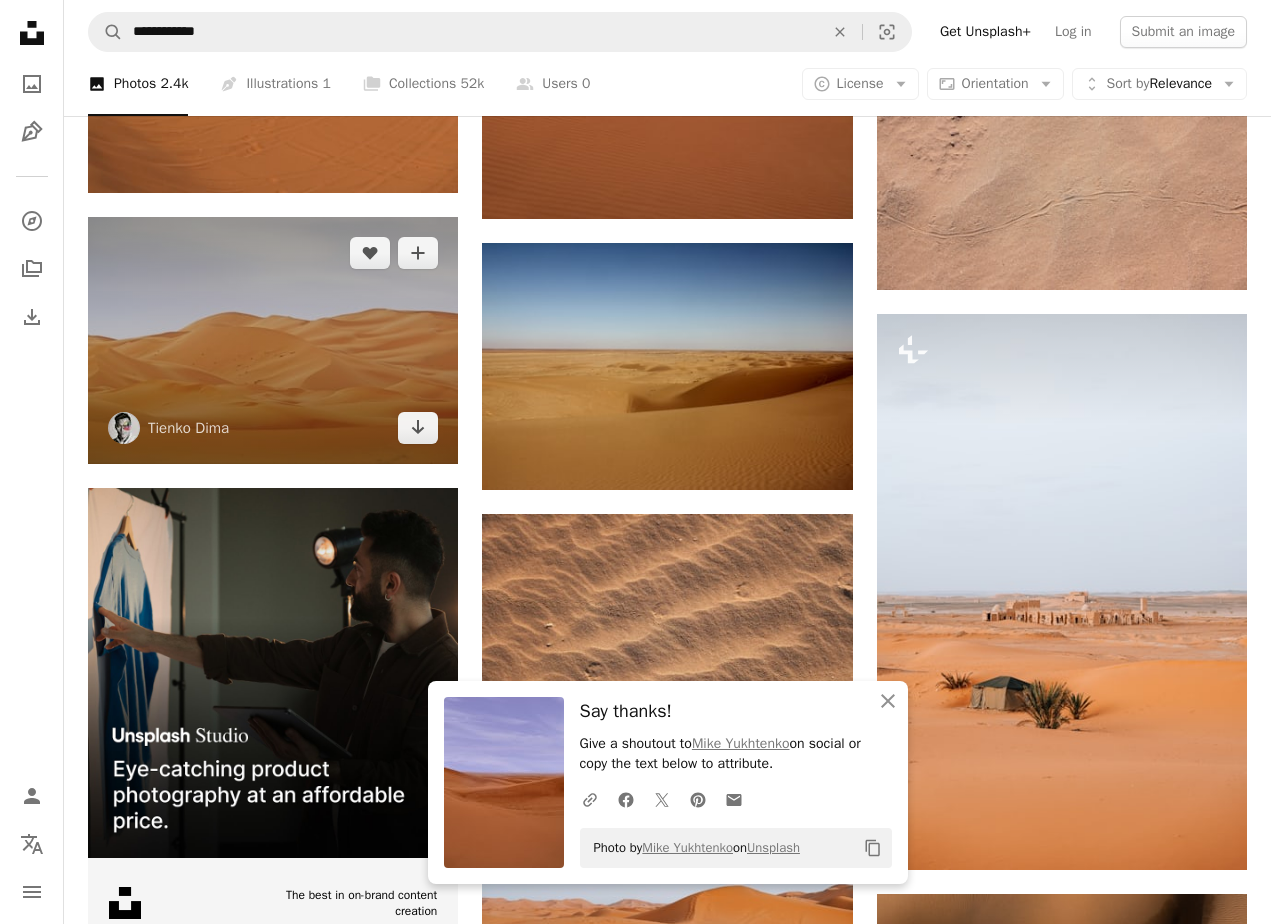 click at bounding box center [273, 340] 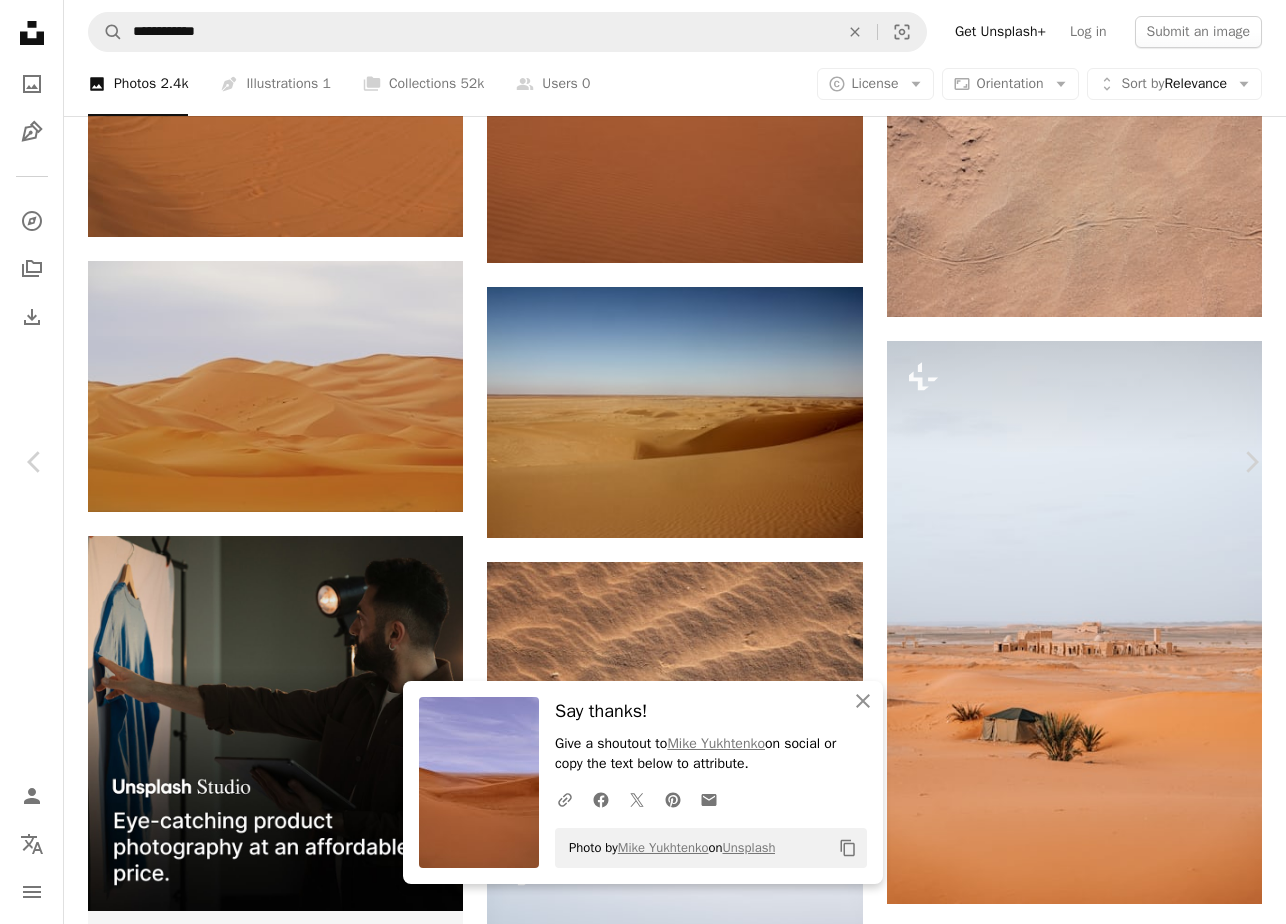 click on "Chevron down" 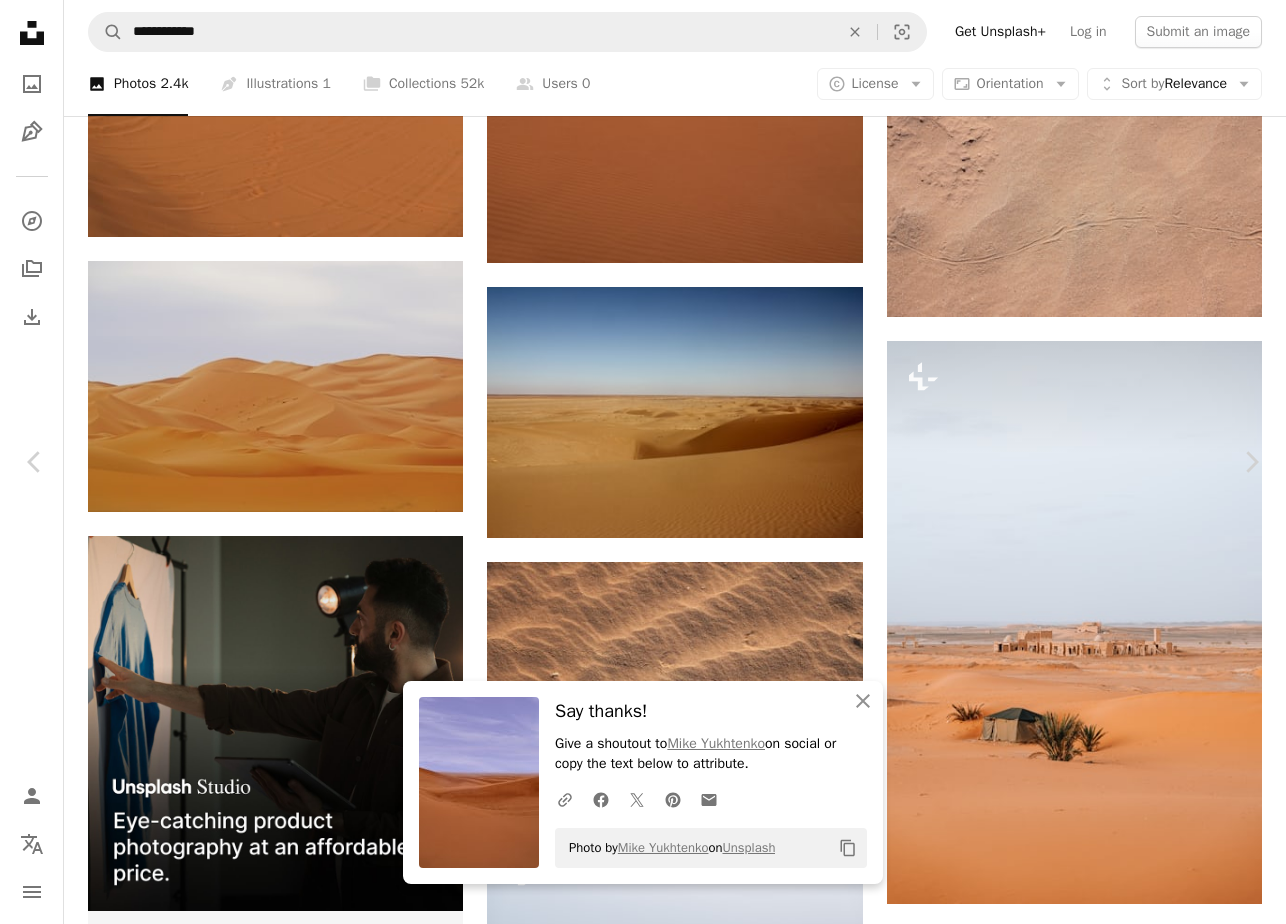 click on "An X shape Chevron left Chevron right An X shape Close Say thanks! Give a shoutout to  Mike Yukhtenko  on social or copy the text below to attribute. A URL sharing icon (chains) Facebook icon X (formerly Twitter) icon Pinterest icon An envelope Photo by  Mike Yukhtenko  on  Unsplash
Copy content Tienko Dima damabima A heart A plus sign Edit image   Plus sign for Unsplash+ Download free Chevron down Zoom in Views 103,487 Downloads 667 A forward-right arrow Share Info icon Info More Actions A map marker Merzouga, [STATE] Calendar outlined Published on  June 30, 2020 Camera Panasonic, DMC-GX85 Safety Free to use under the  Unsplash License morocco sahara desert merzouga grey desert sand outdoors soil tent dune Public domain images Browse premium related images on iStock  |  Save 20% with code UNSPLASH20 View more on iStock  ↗ Related images A heart A plus sign Hector John Periquin Available for hire A checkmark inside of a circle Arrow pointing down Plus sign for Unsplash+ A heart A plus sign Ahmed" at bounding box center (643, 3197) 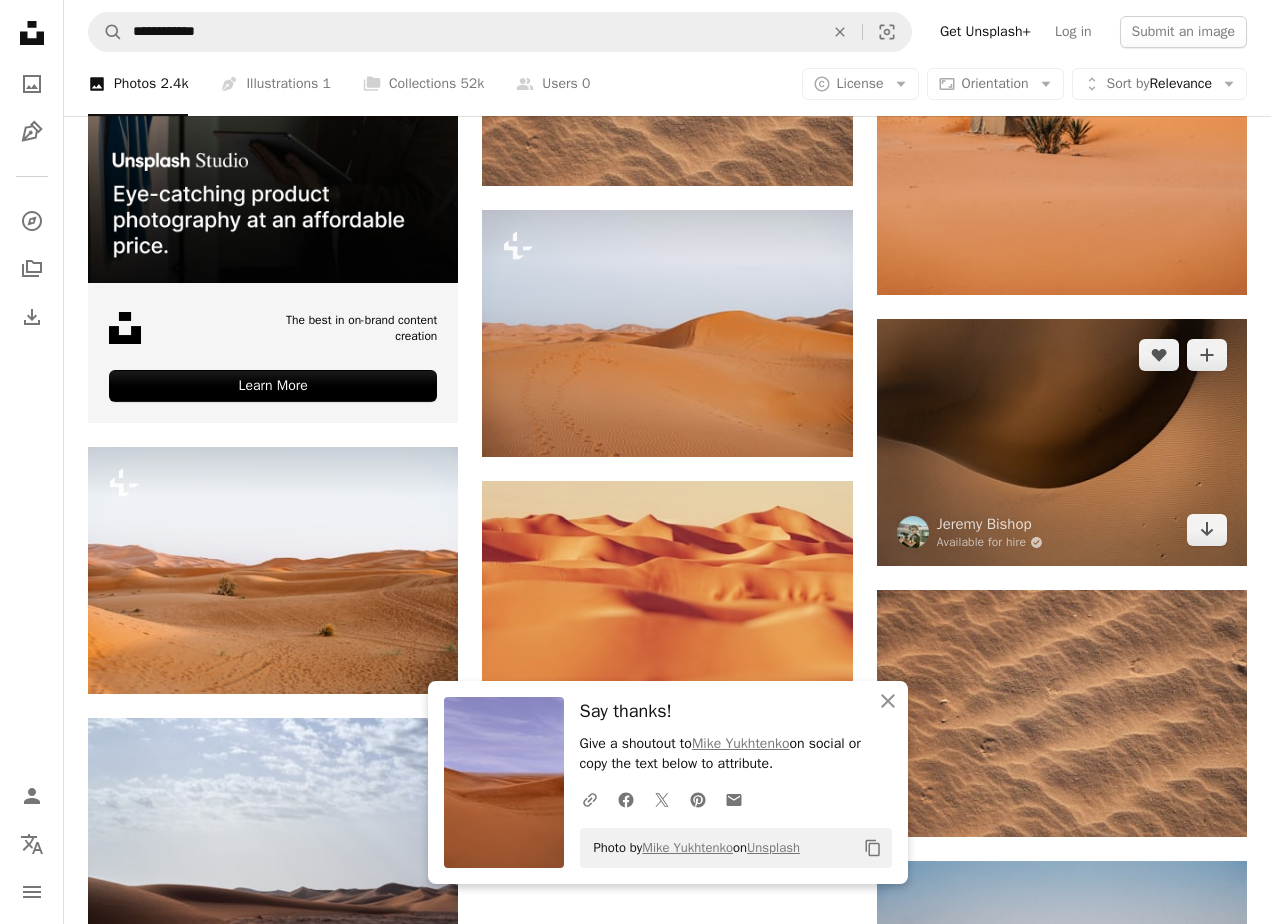 scroll, scrollTop: 4400, scrollLeft: 0, axis: vertical 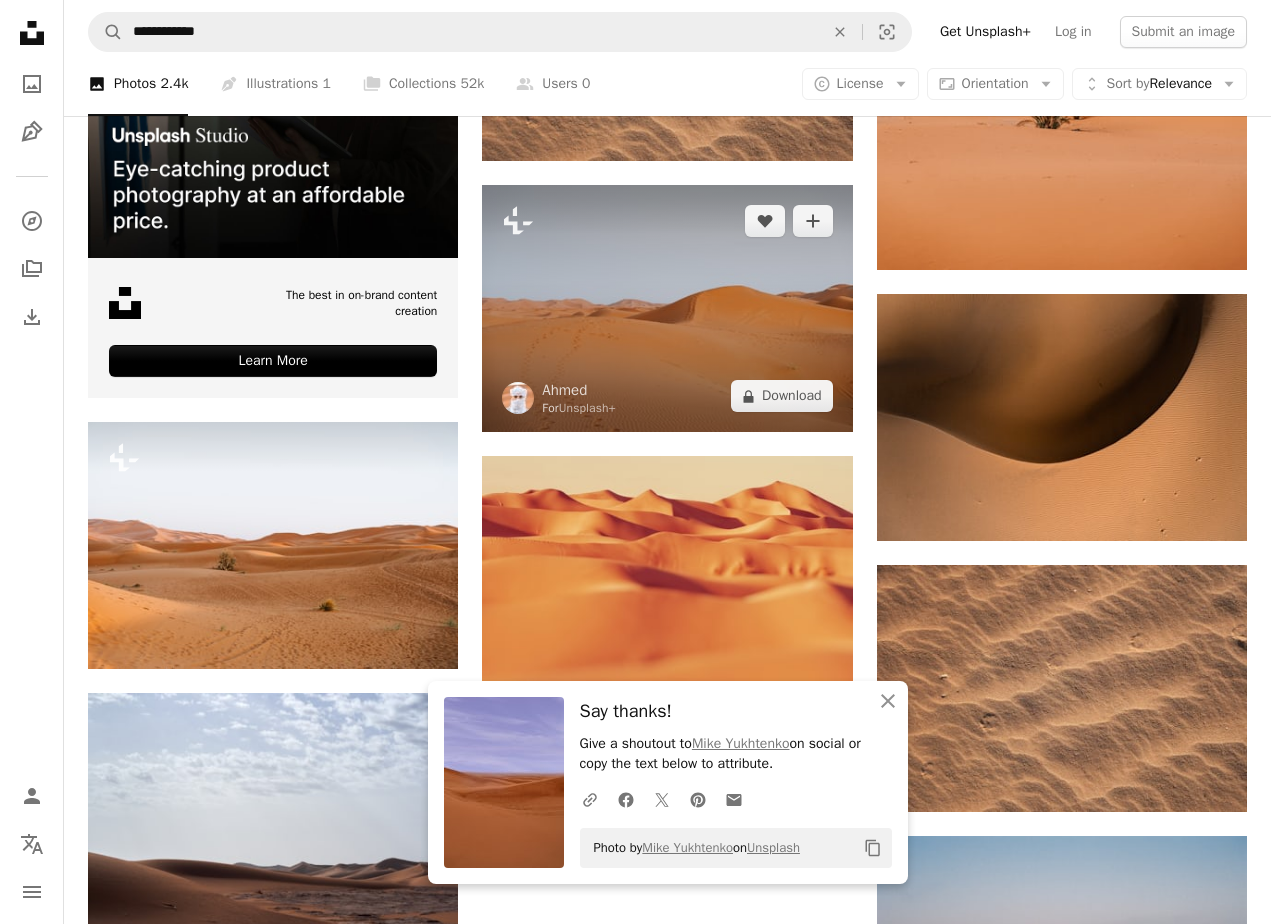 click at bounding box center [667, 308] 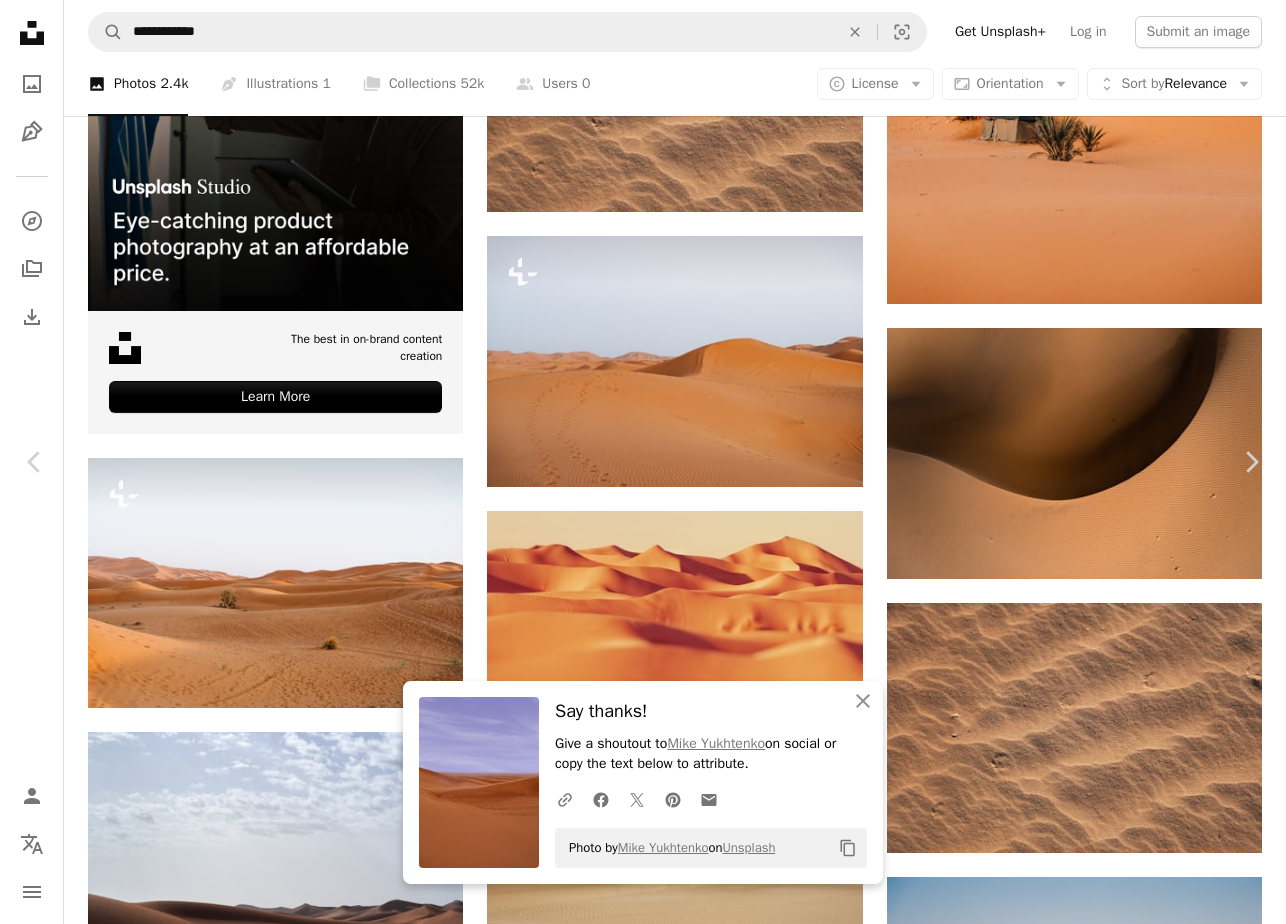 click on "An X shape" at bounding box center (20, 20) 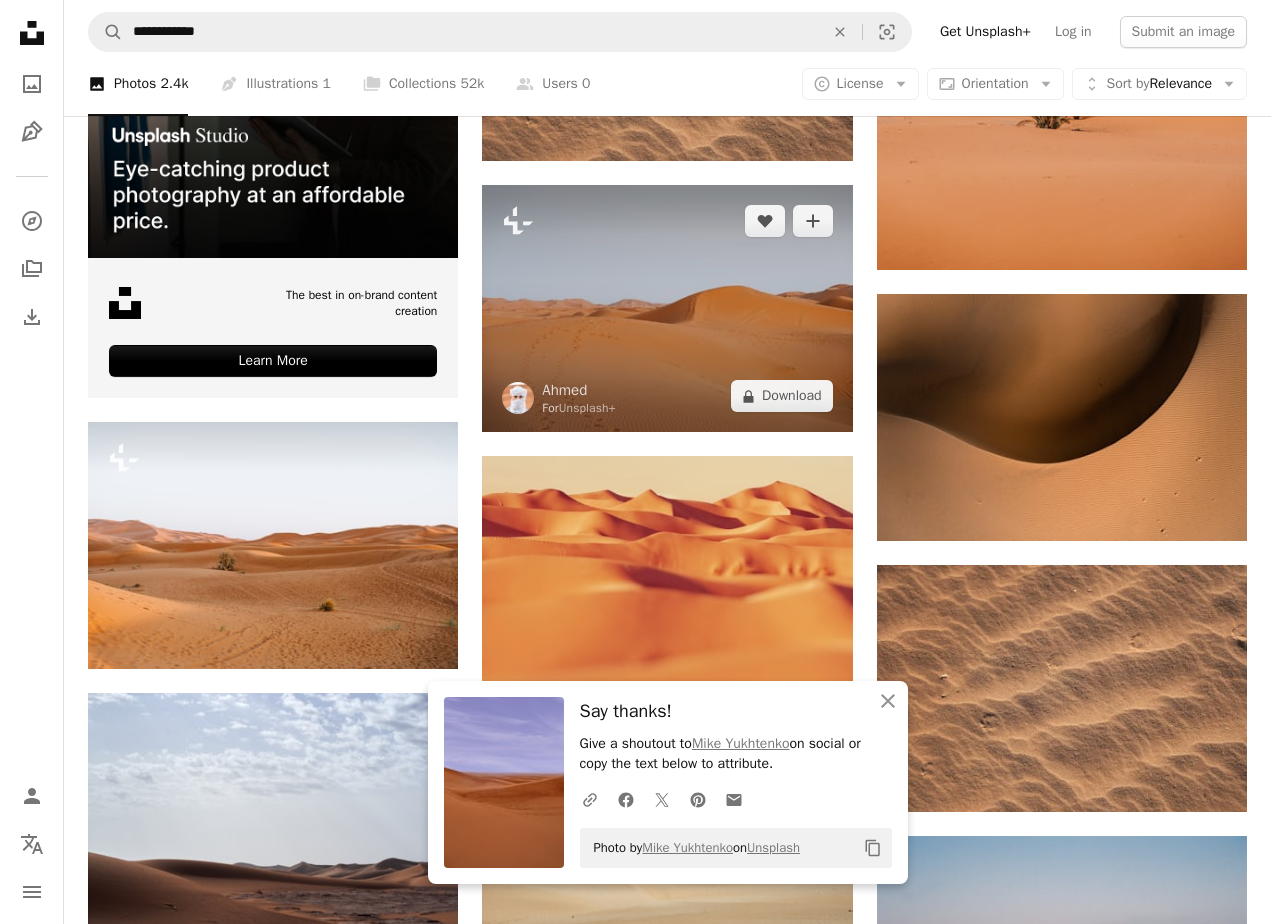 scroll, scrollTop: 4700, scrollLeft: 0, axis: vertical 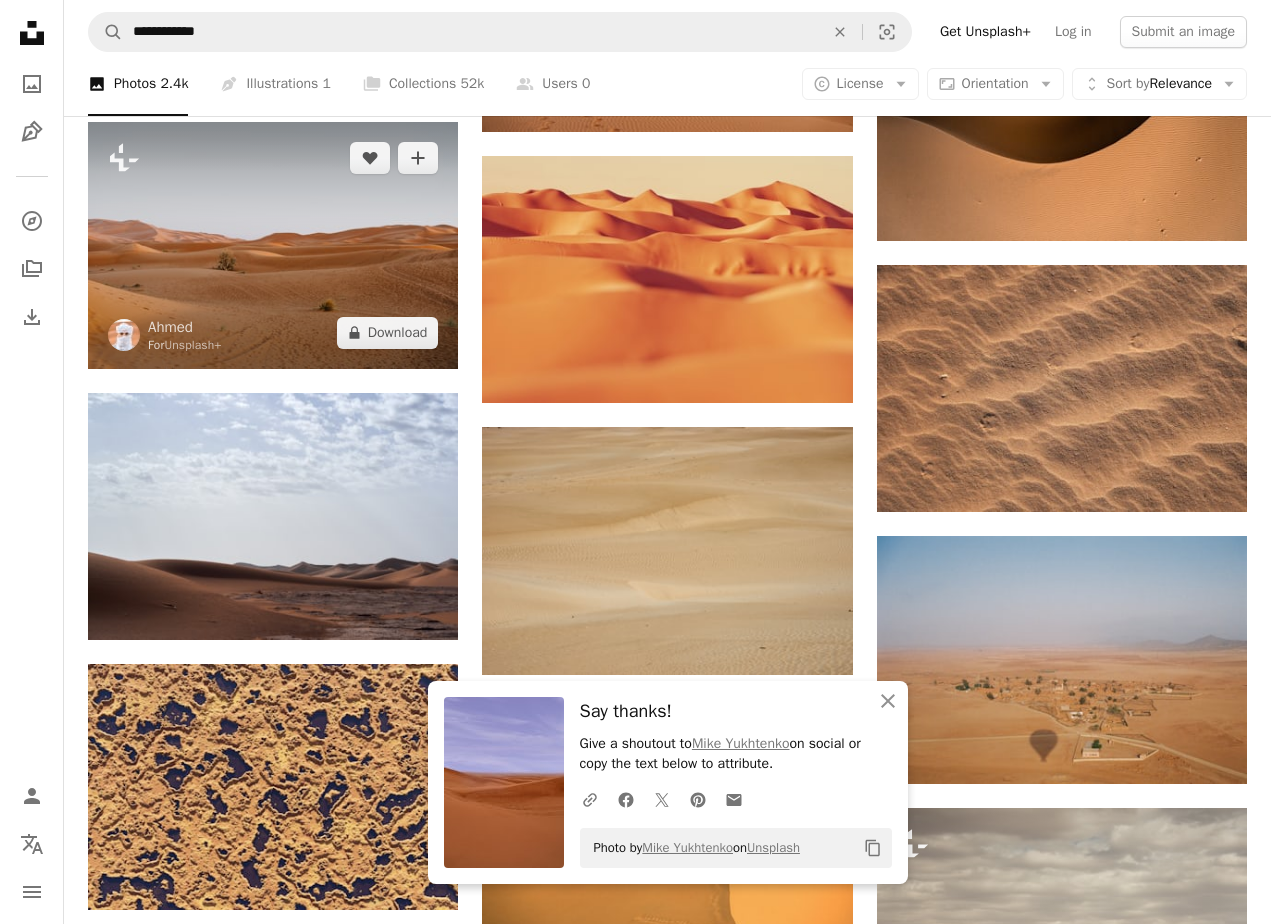 click at bounding box center [273, 245] 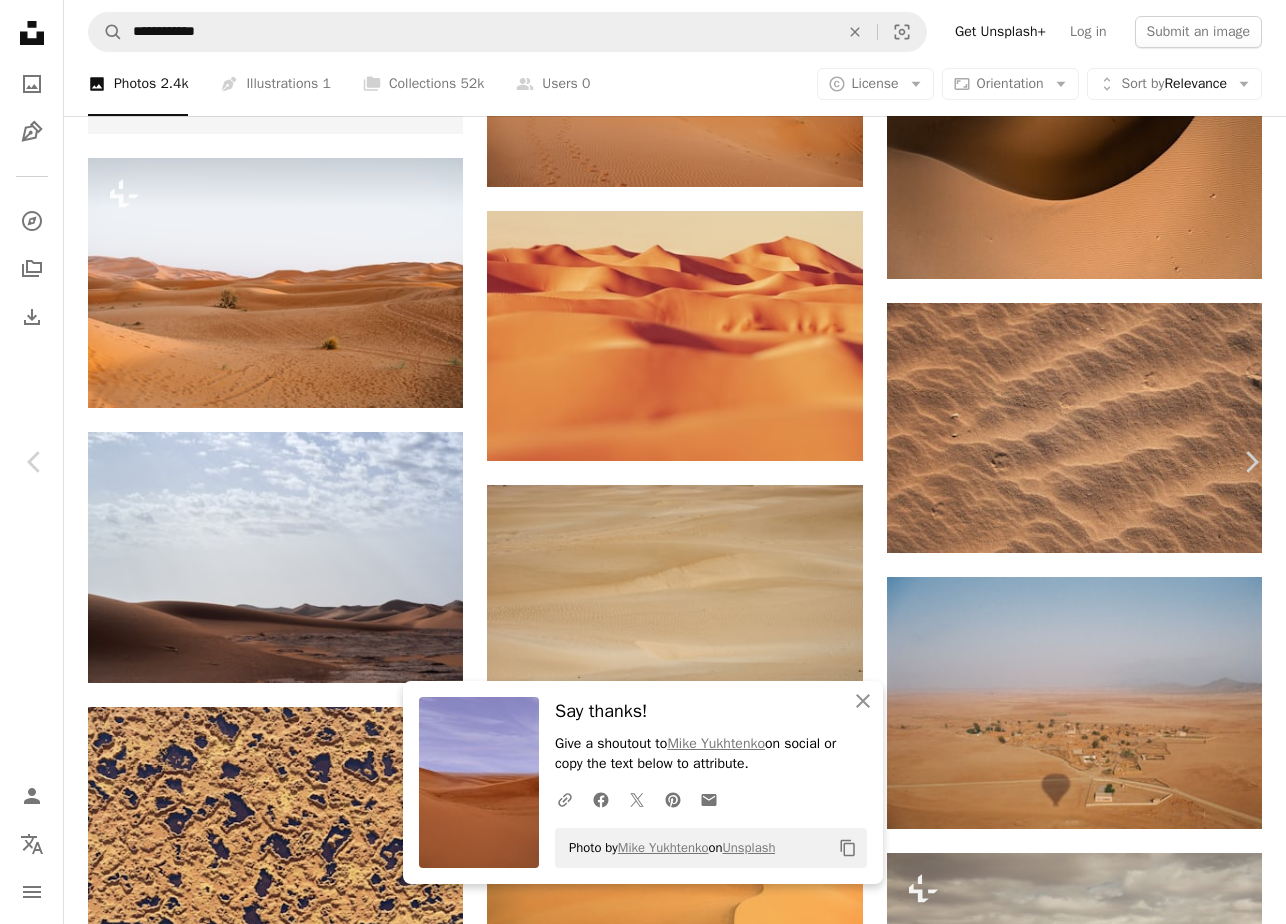 click on "An X shape" at bounding box center [20, 20] 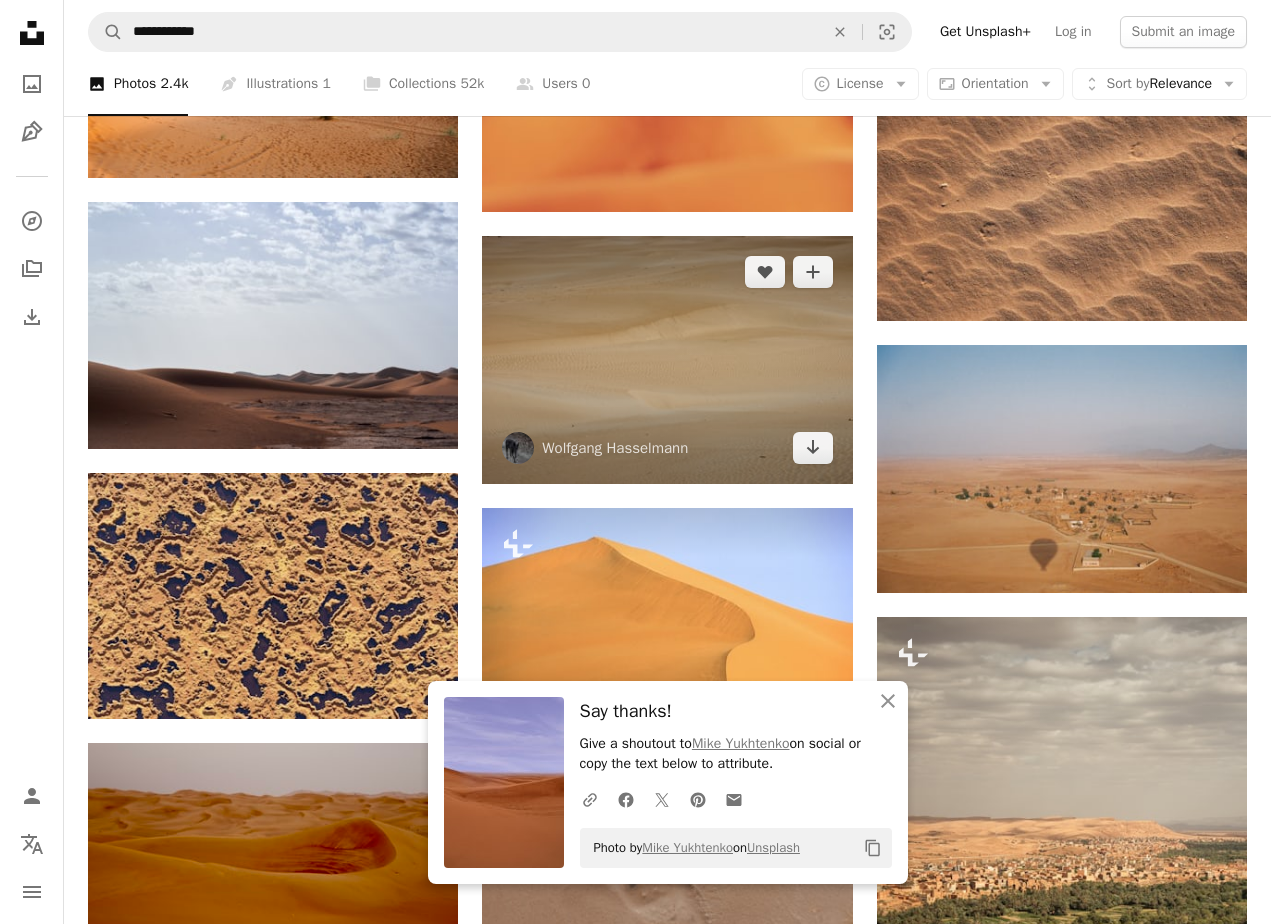 scroll, scrollTop: 4900, scrollLeft: 0, axis: vertical 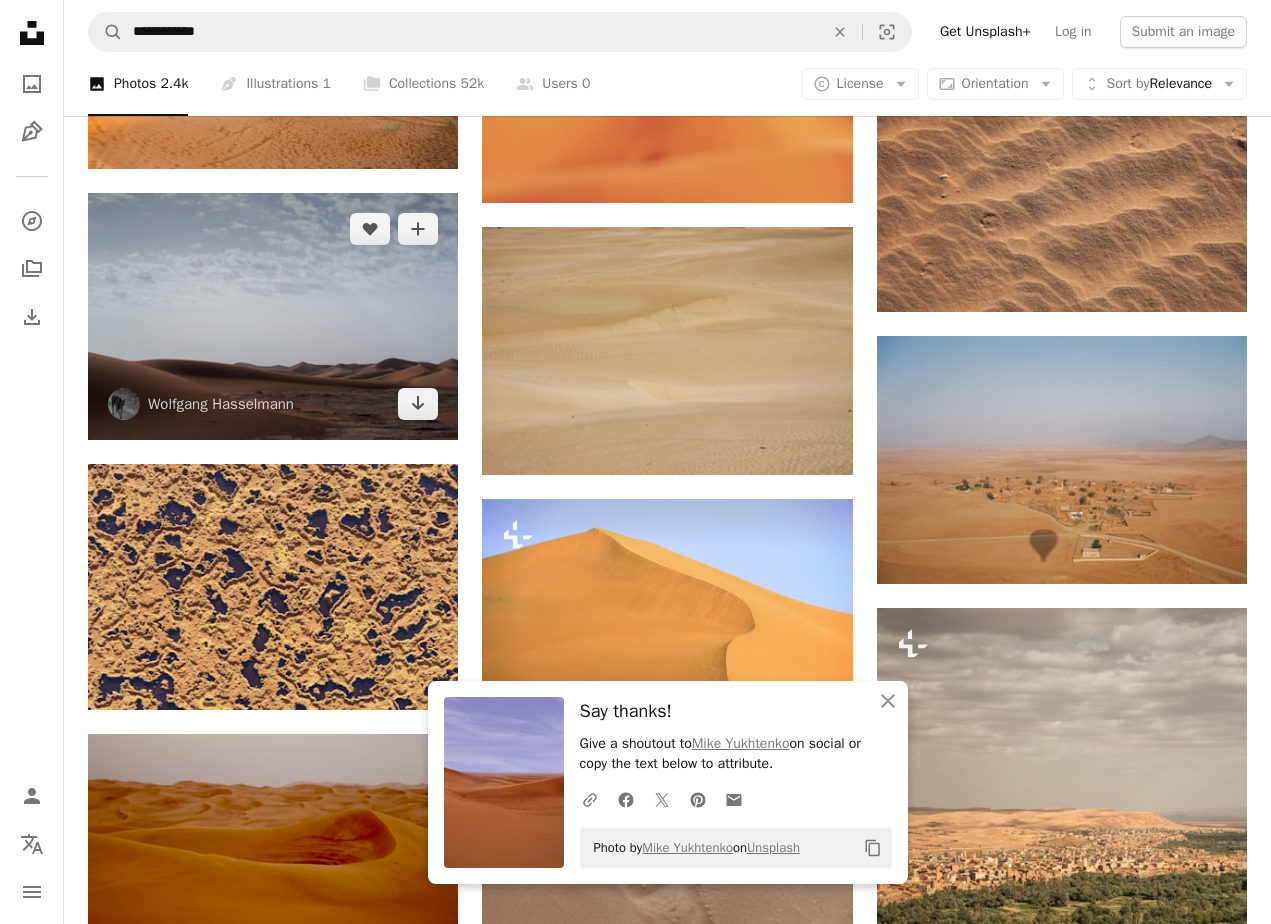 click at bounding box center (273, 316) 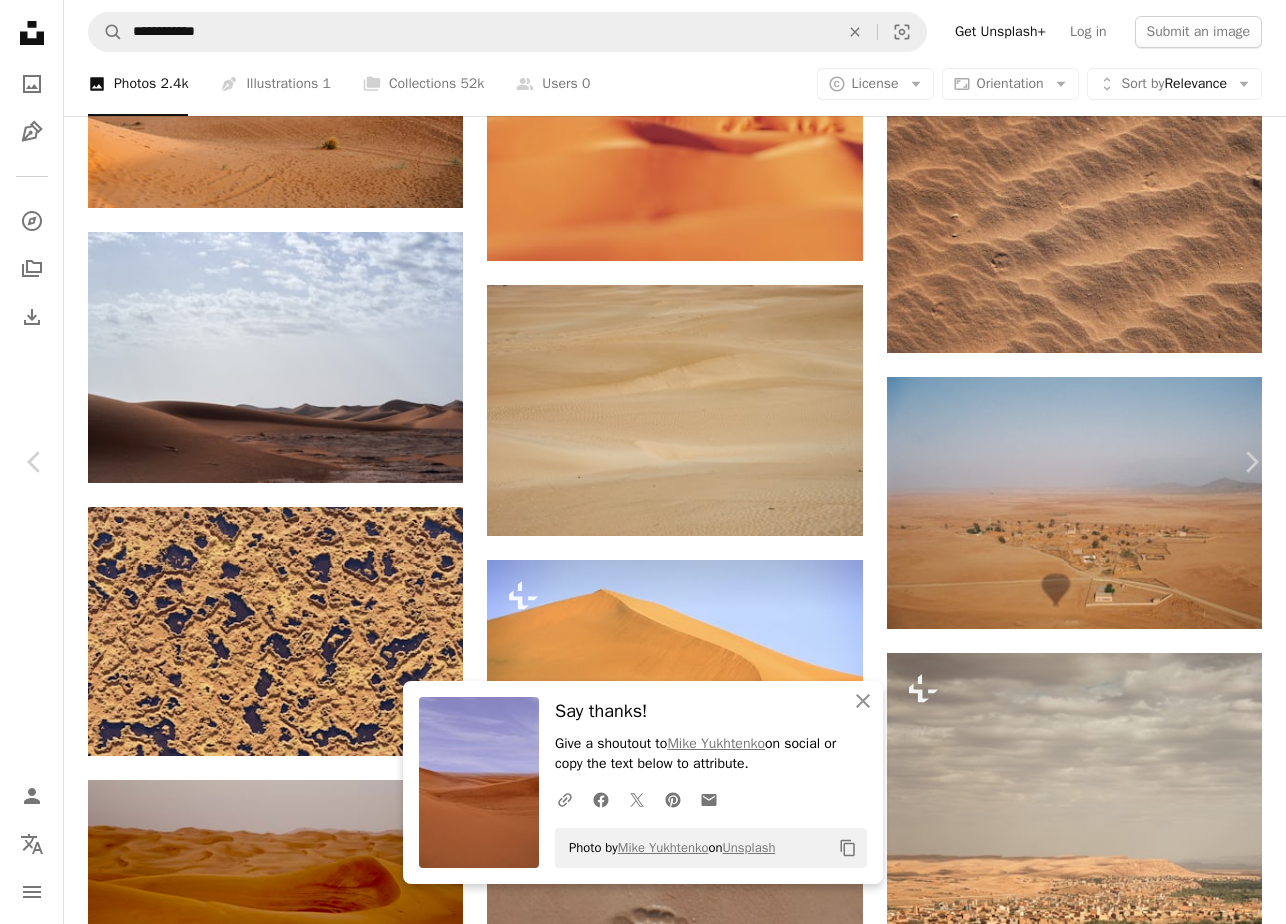 click on "Chevron down" 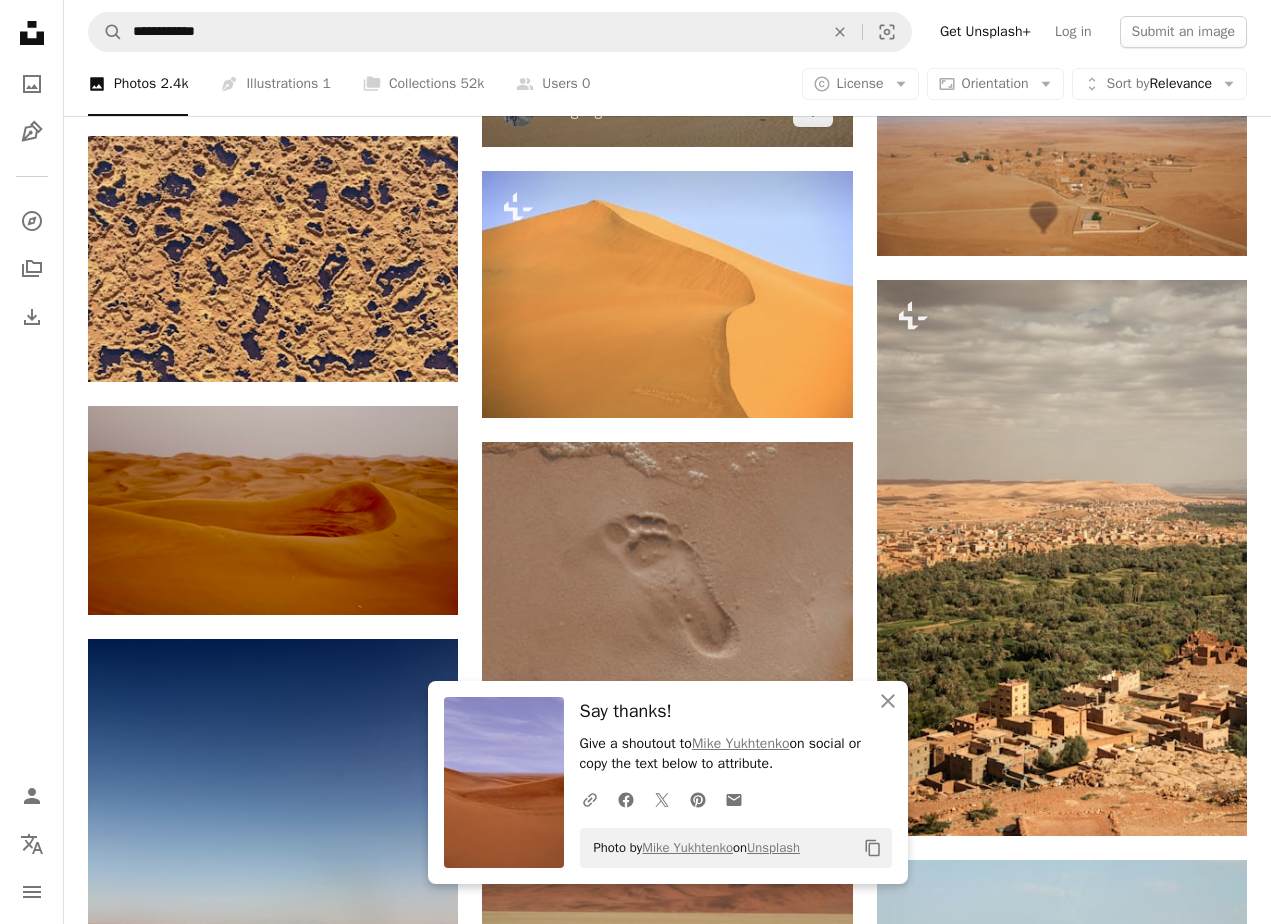 scroll, scrollTop: 5300, scrollLeft: 0, axis: vertical 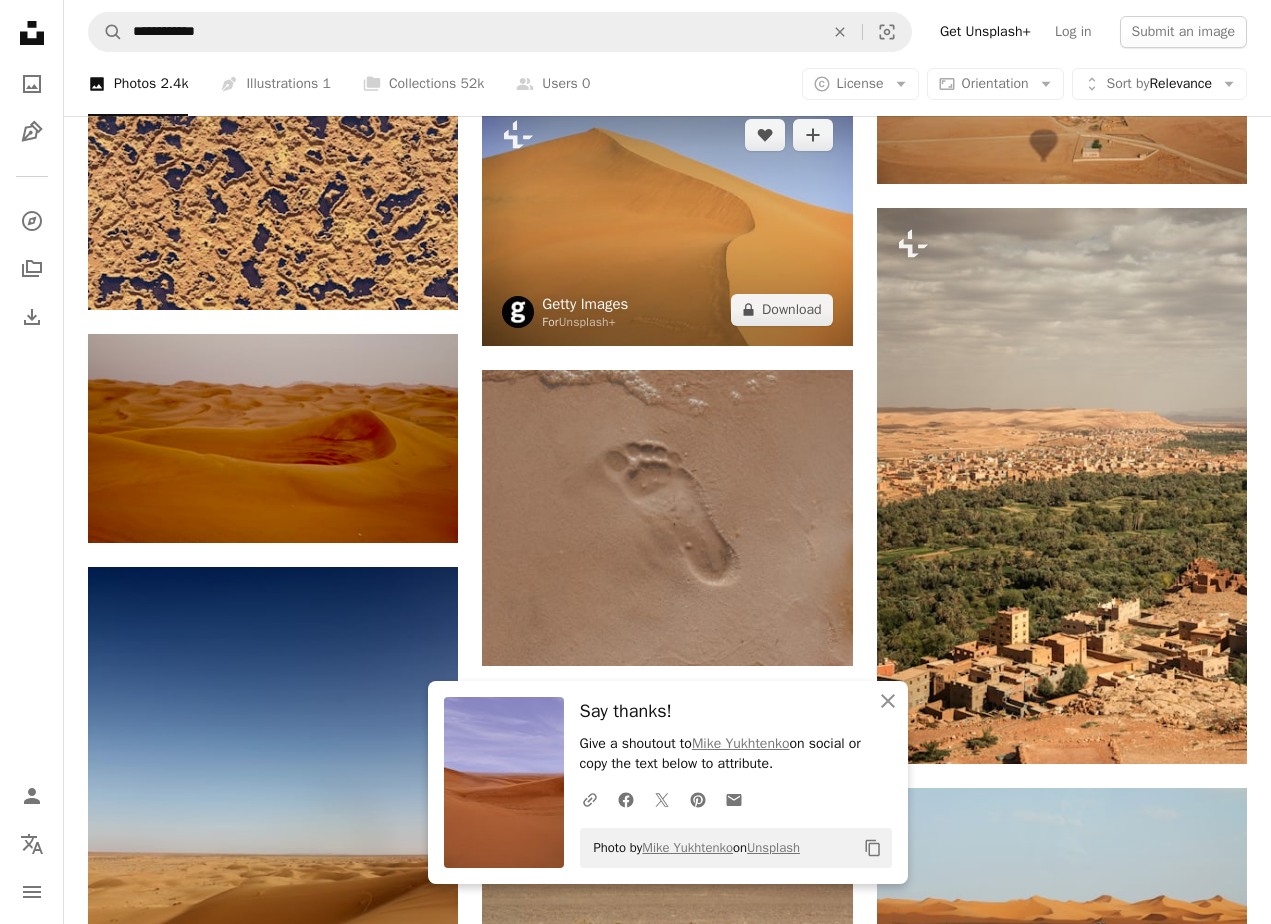 click on "Getty Images" at bounding box center (585, 304) 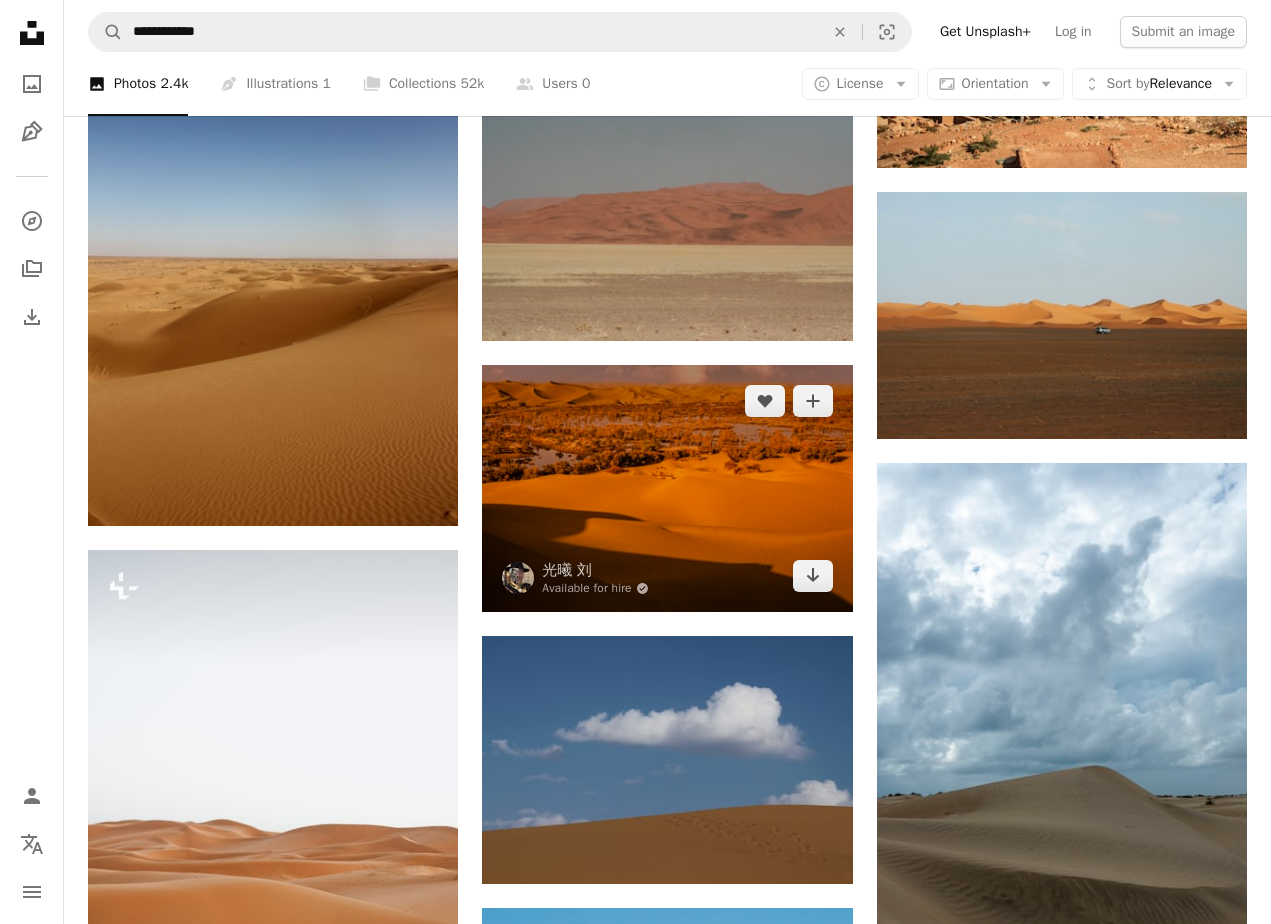 scroll, scrollTop: 5900, scrollLeft: 0, axis: vertical 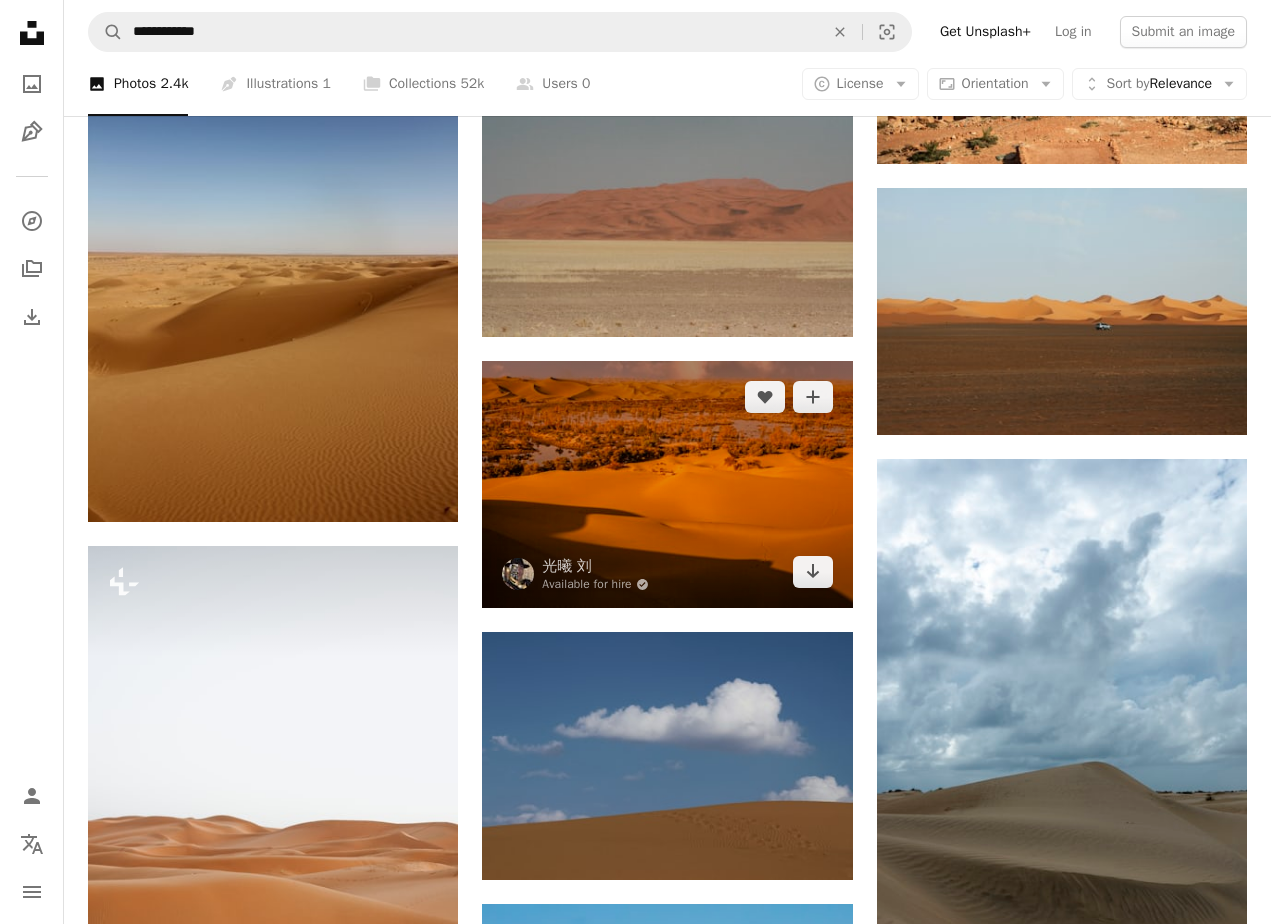 click at bounding box center [667, 484] 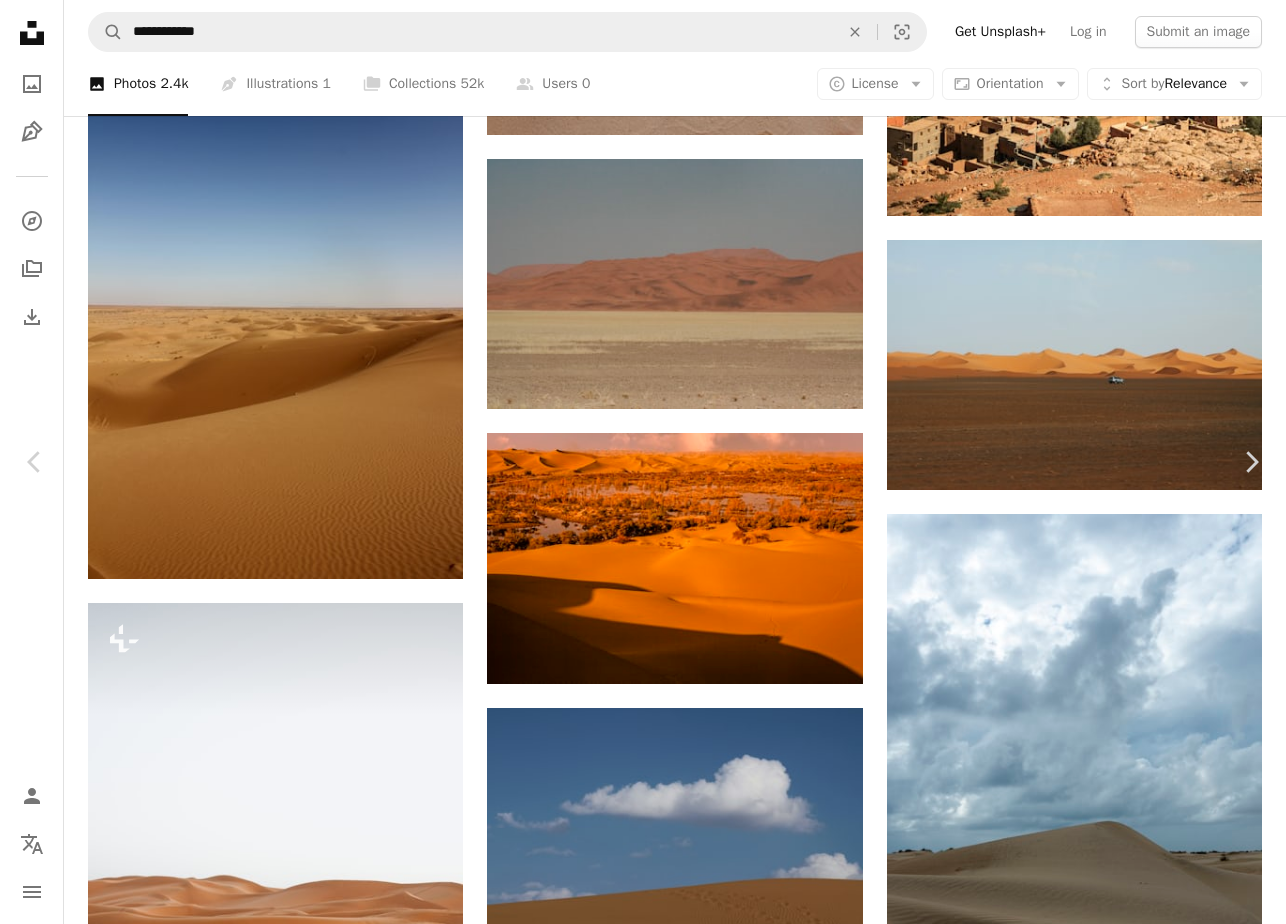 click on "Chevron down" 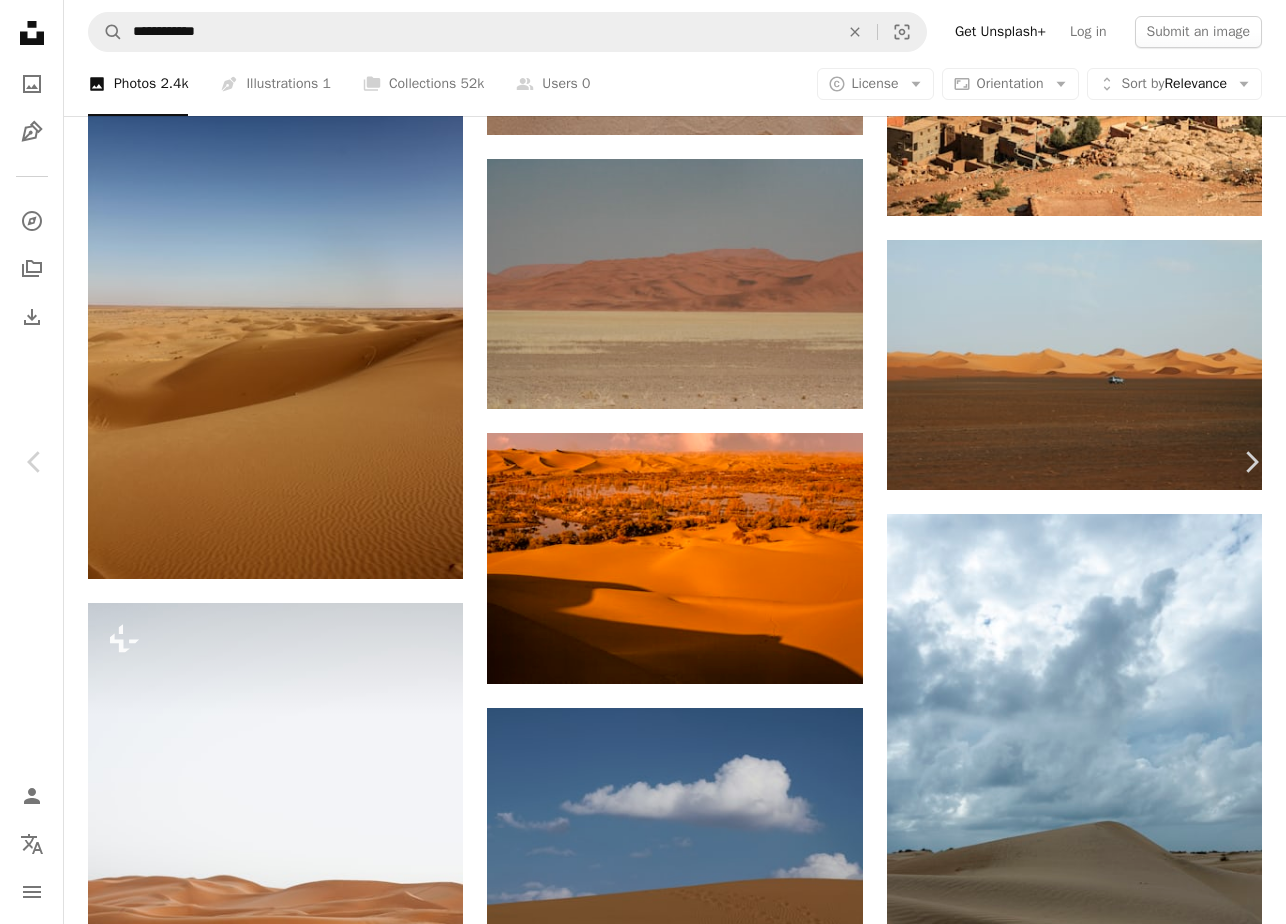 click on "An X shape Chevron left Chevron right [PERSON] Available for hire A checkmark inside of a circle A heart A plus sign Edit image   Plus sign for Unsplash+ Download free Chevron down Zoom in Views 6,236 Downloads 70 A forward-right arrow Share Info icon Info More Actions Calendar outlined Published on  November 23, 2021 Camera Canon, EOS 5D Mark II Safety Free to use under the  Unsplash License desert scenery sand brown outdoors soil dune Backgrounds Browse premium related images on iStock  |  Save 20% with code UNSPLASH20 View more on iStock  ↗ Related images A heart A plus sign [PERSON] Available for hire A checkmark inside of a circle Arrow pointing down Plus sign for Unsplash+ A heart A plus sign [PERSON] For  Unsplash+ A lock   Download Plus sign for Unsplash+ A heart A plus sign [PERSON] For  Unsplash+ A lock   Download A heart A plus sign [PERSON] Arrow pointing down A heart A plus sign [PERSON] Arrow pointing down Plus sign for Unsplash+ A heart A plus sign For" at bounding box center [643, 4212] 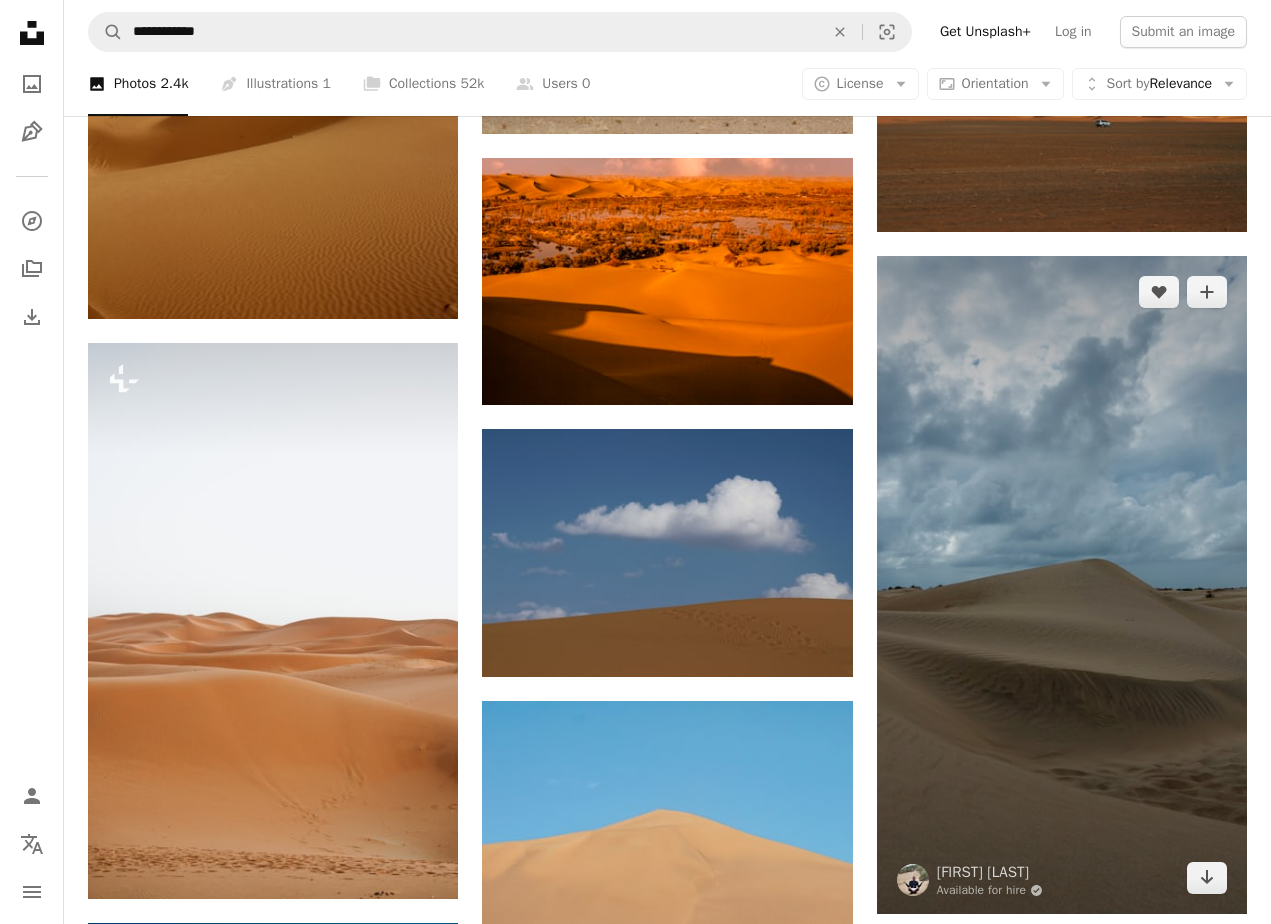 scroll, scrollTop: 6200, scrollLeft: 0, axis: vertical 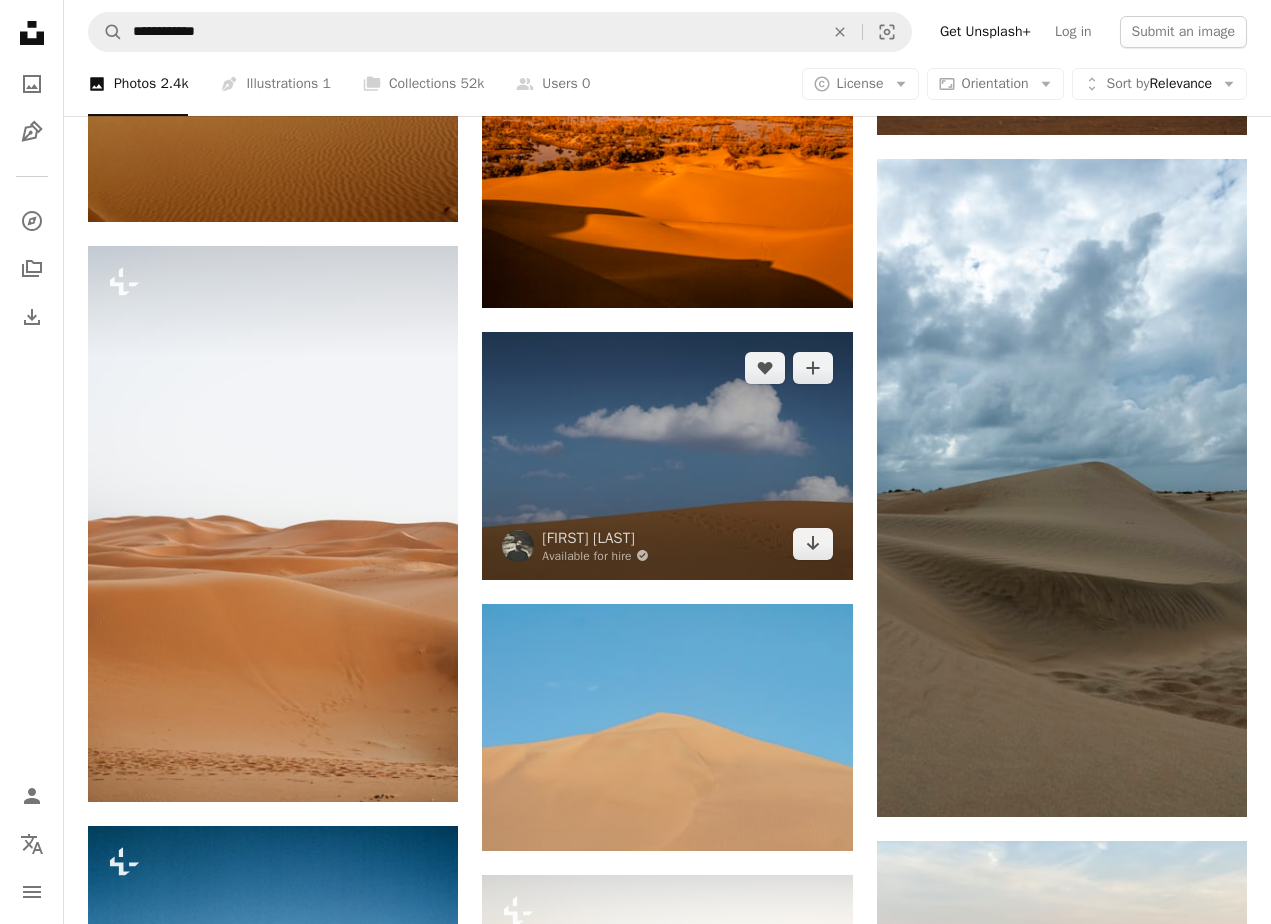 click at bounding box center [667, 455] 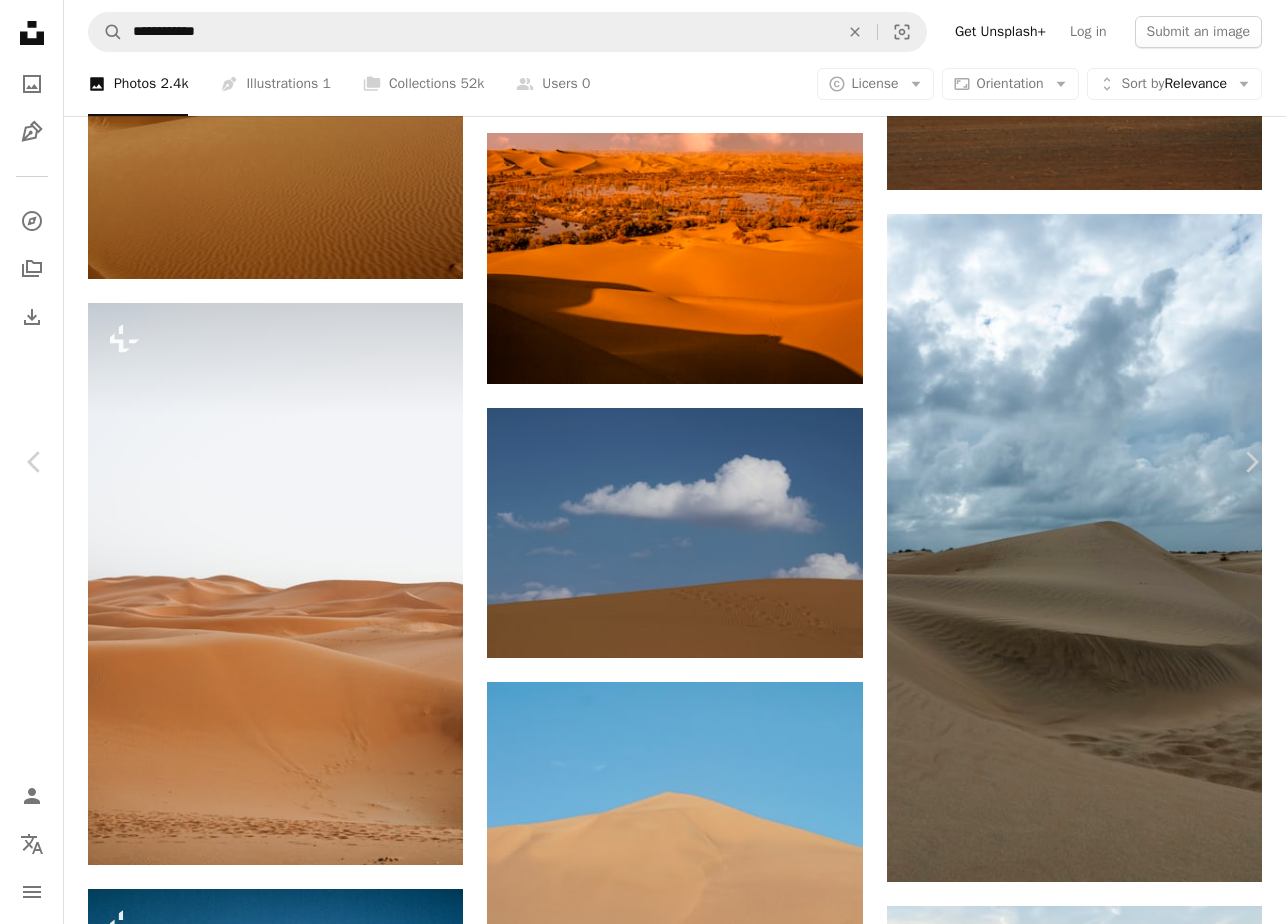 click on "An X shape" at bounding box center (20, 20) 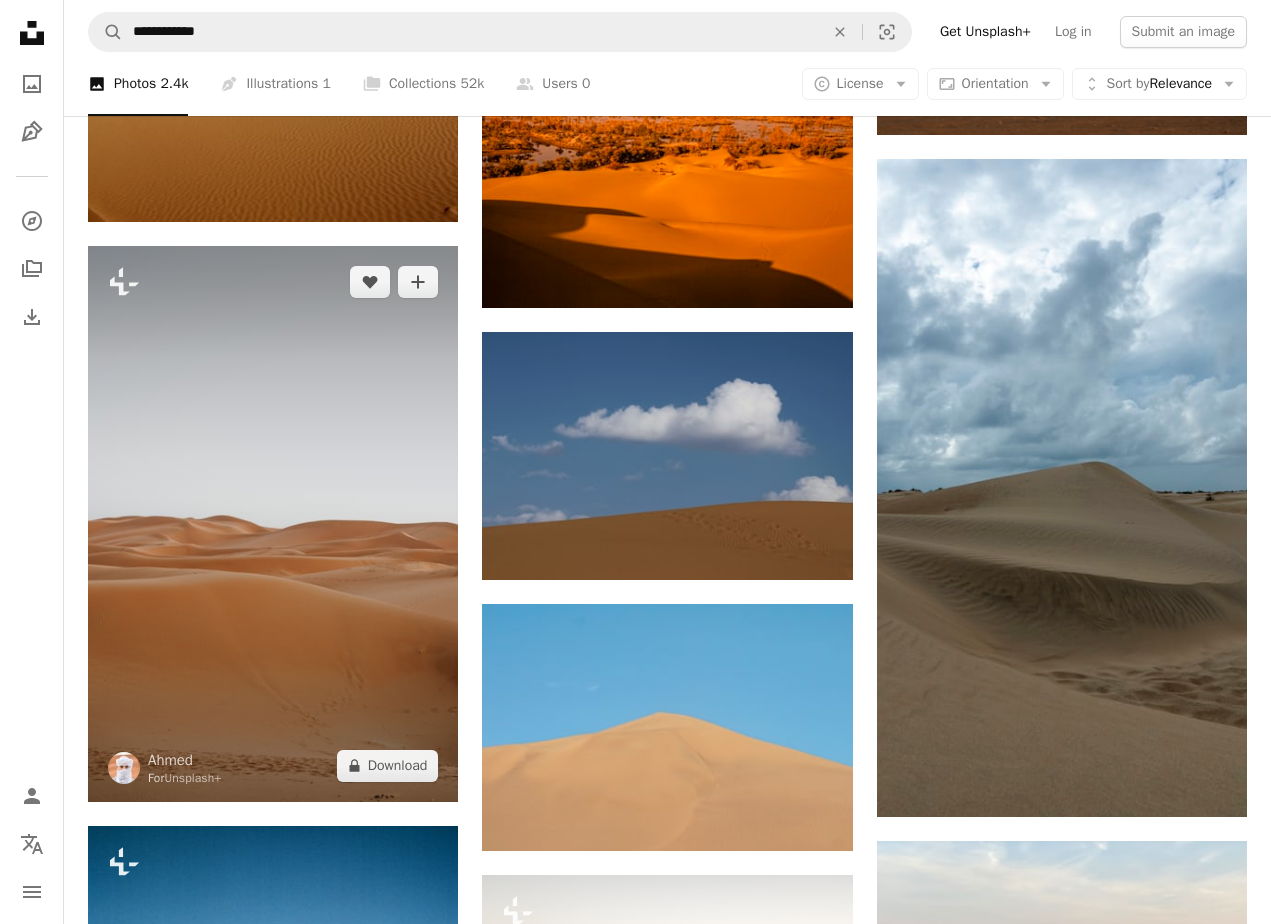 click at bounding box center (273, 523) 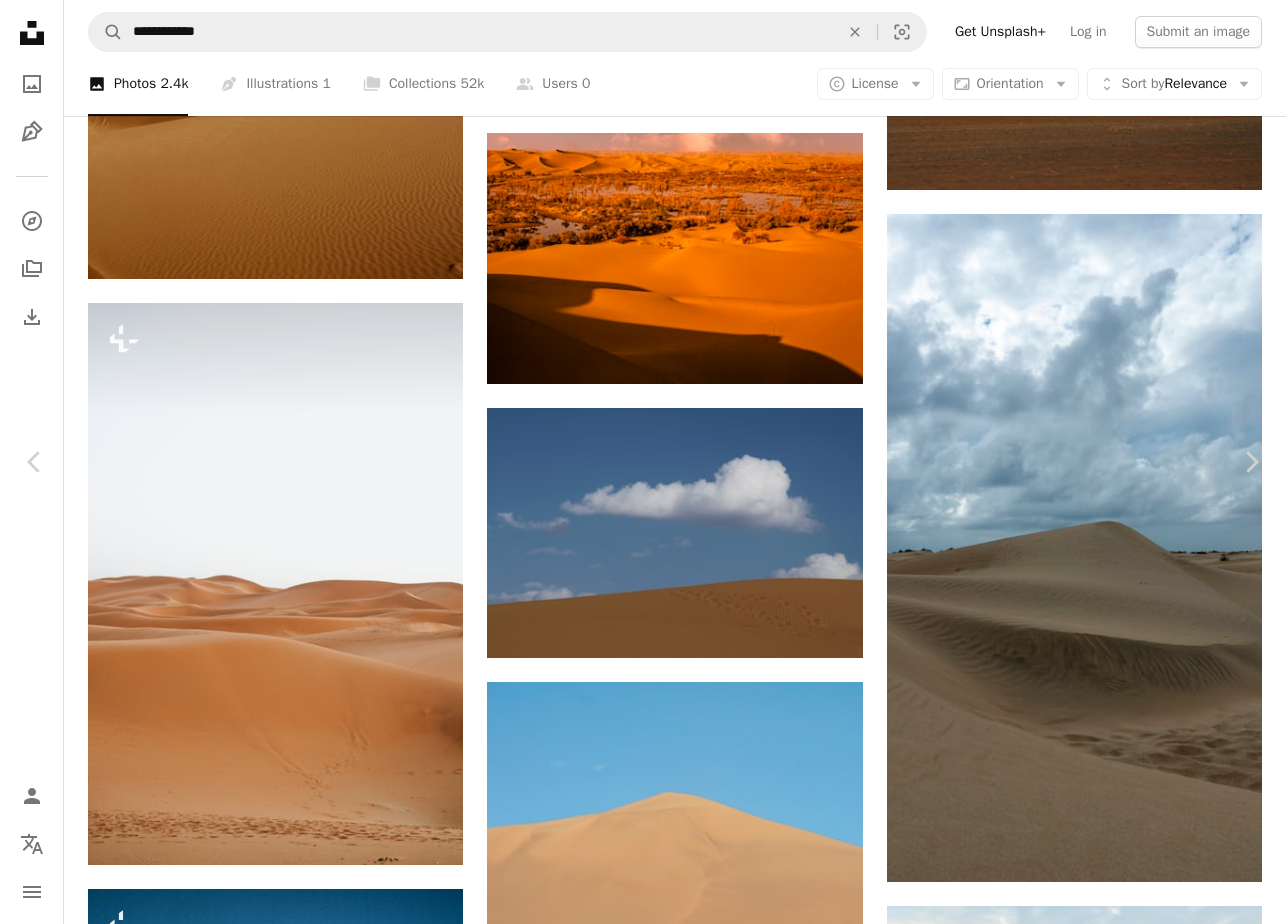 click on "An X shape" at bounding box center [20, 20] 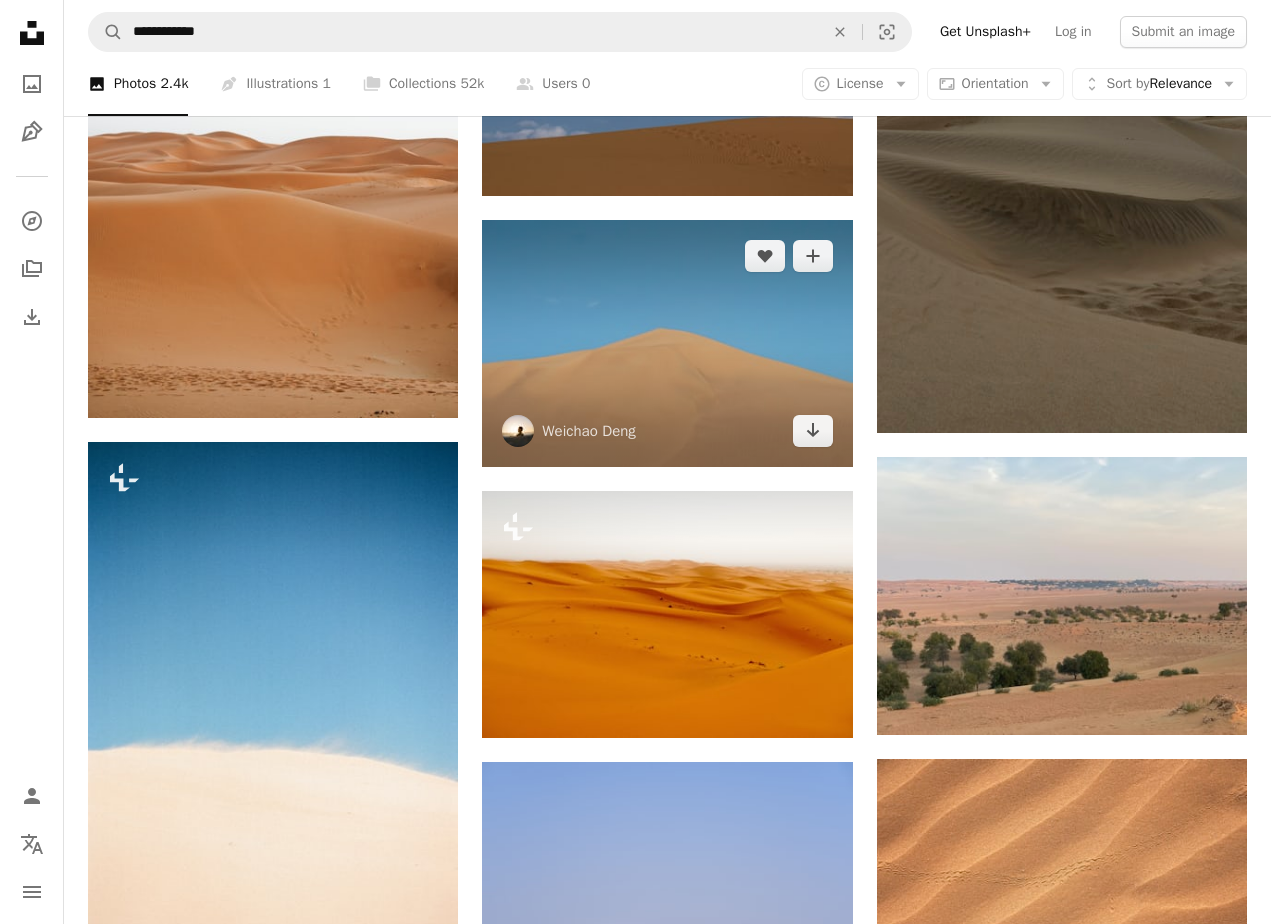 scroll, scrollTop: 6600, scrollLeft: 0, axis: vertical 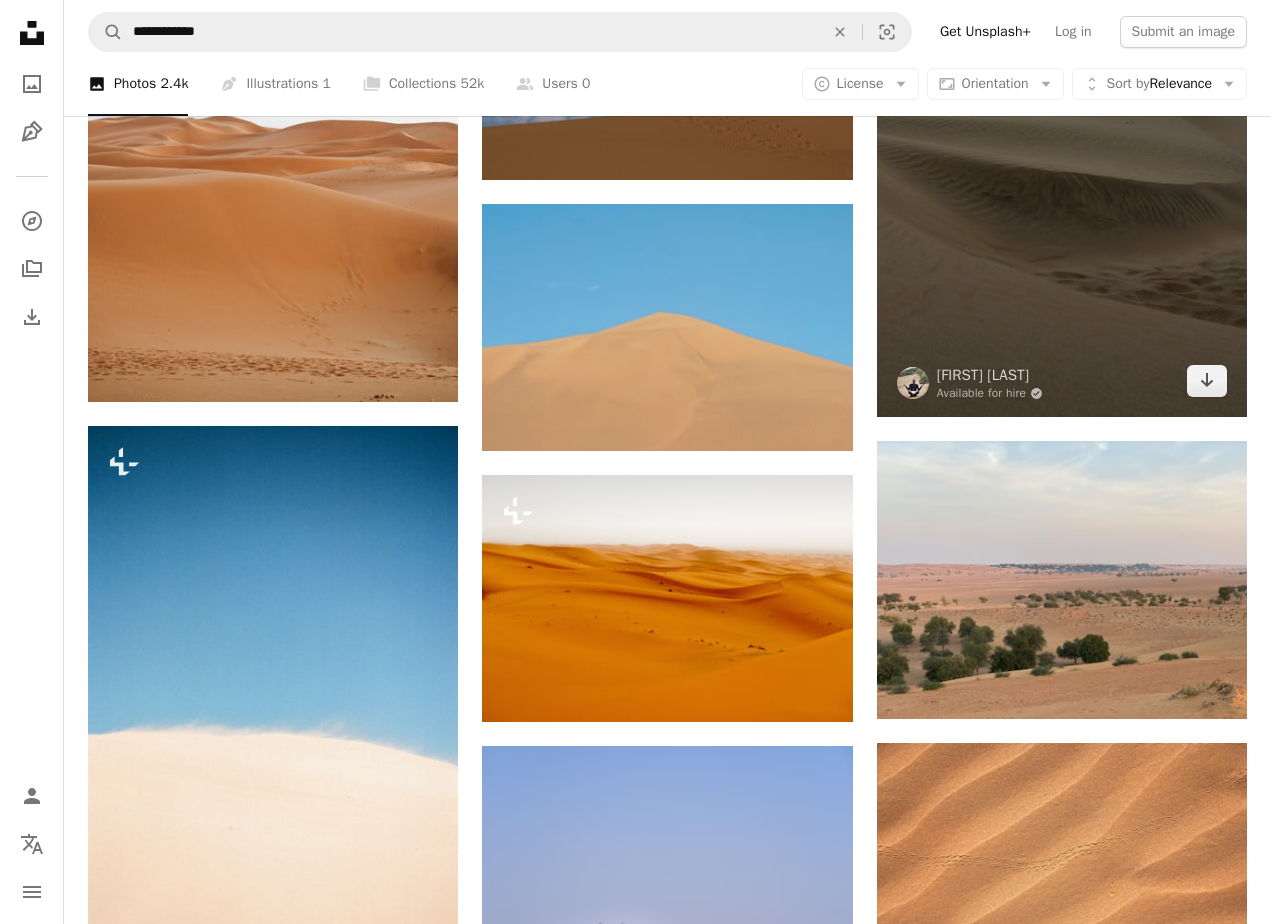 click at bounding box center [1062, 88] 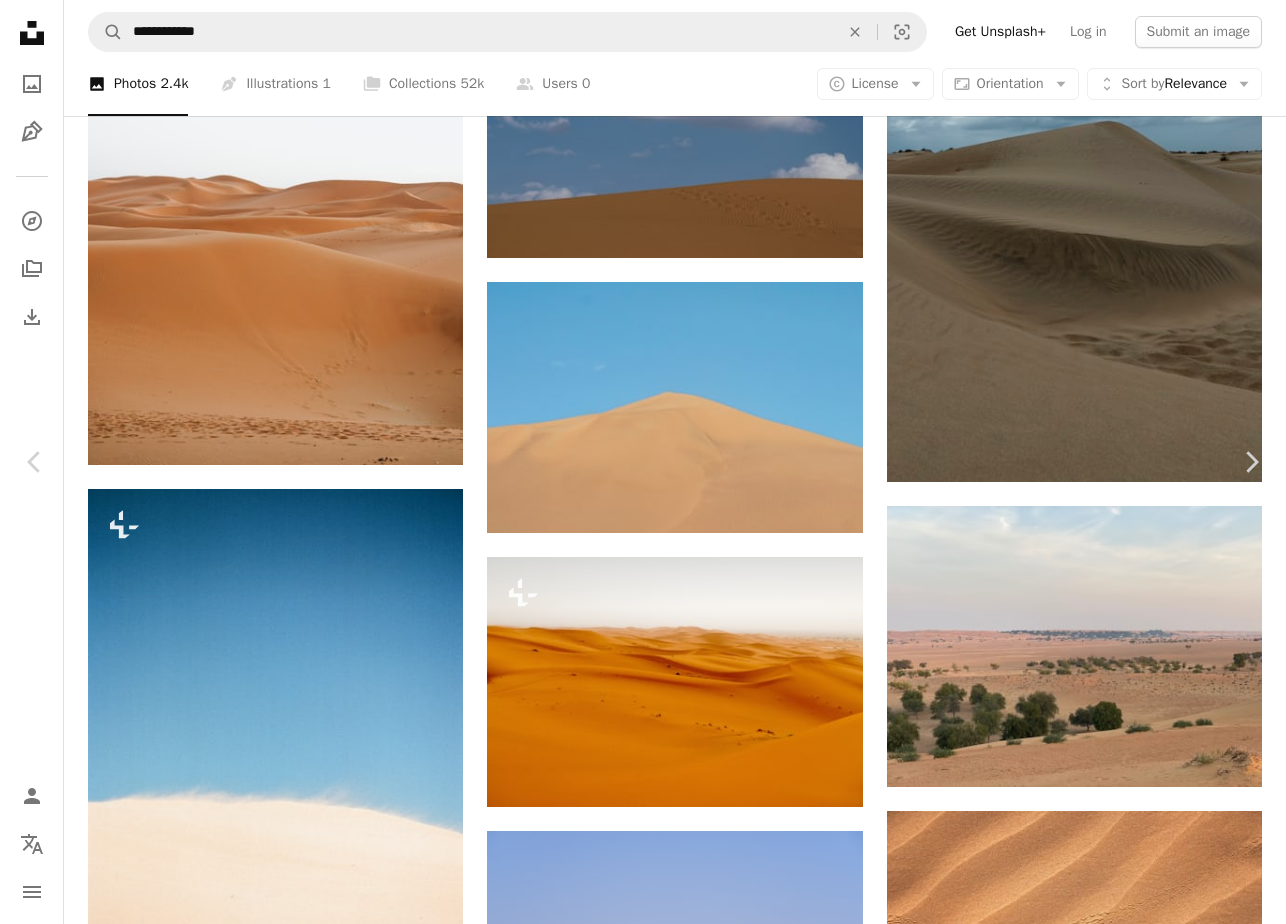click on "Chevron down" 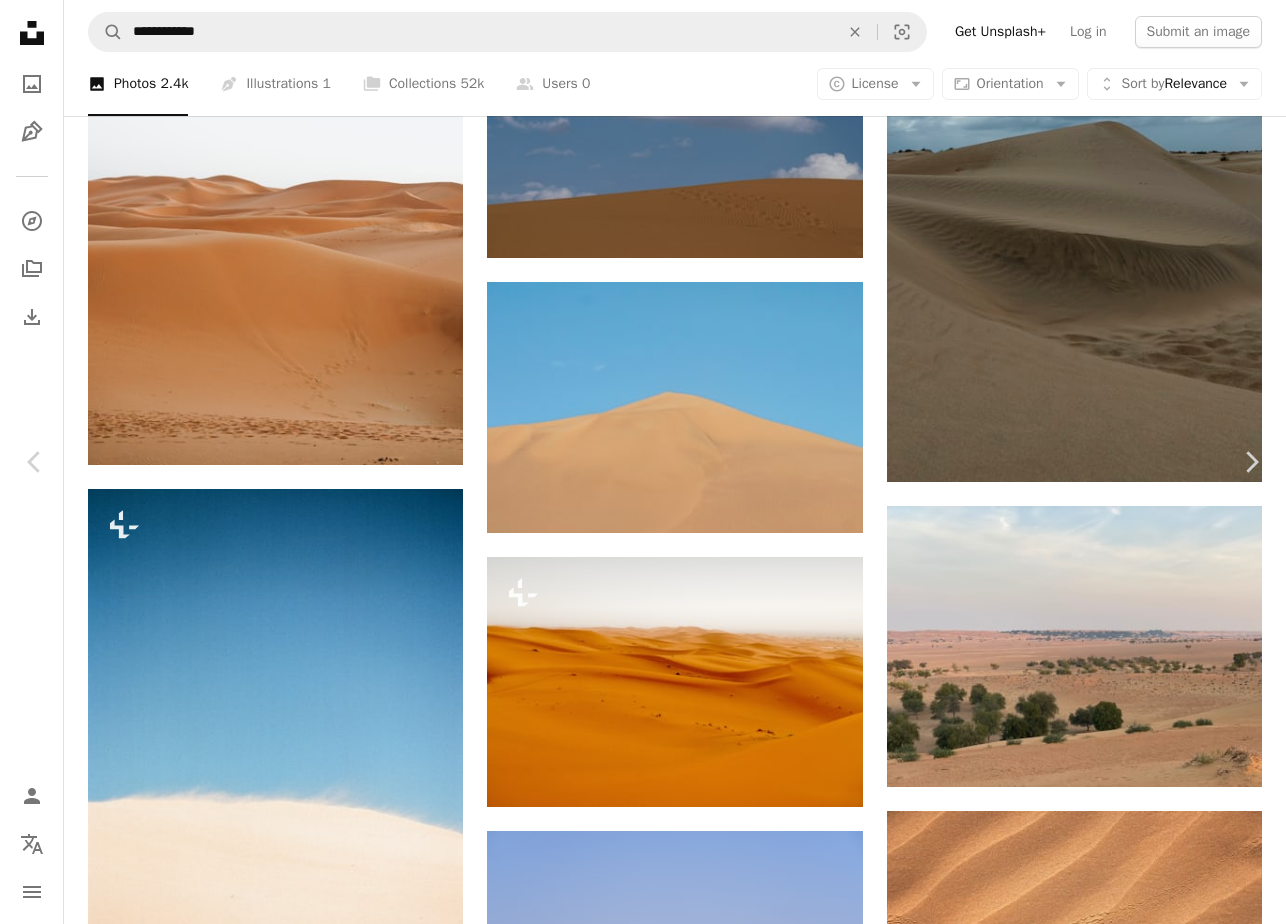 click on "( [DIMENSIONS] )" at bounding box center (1059, 3146) 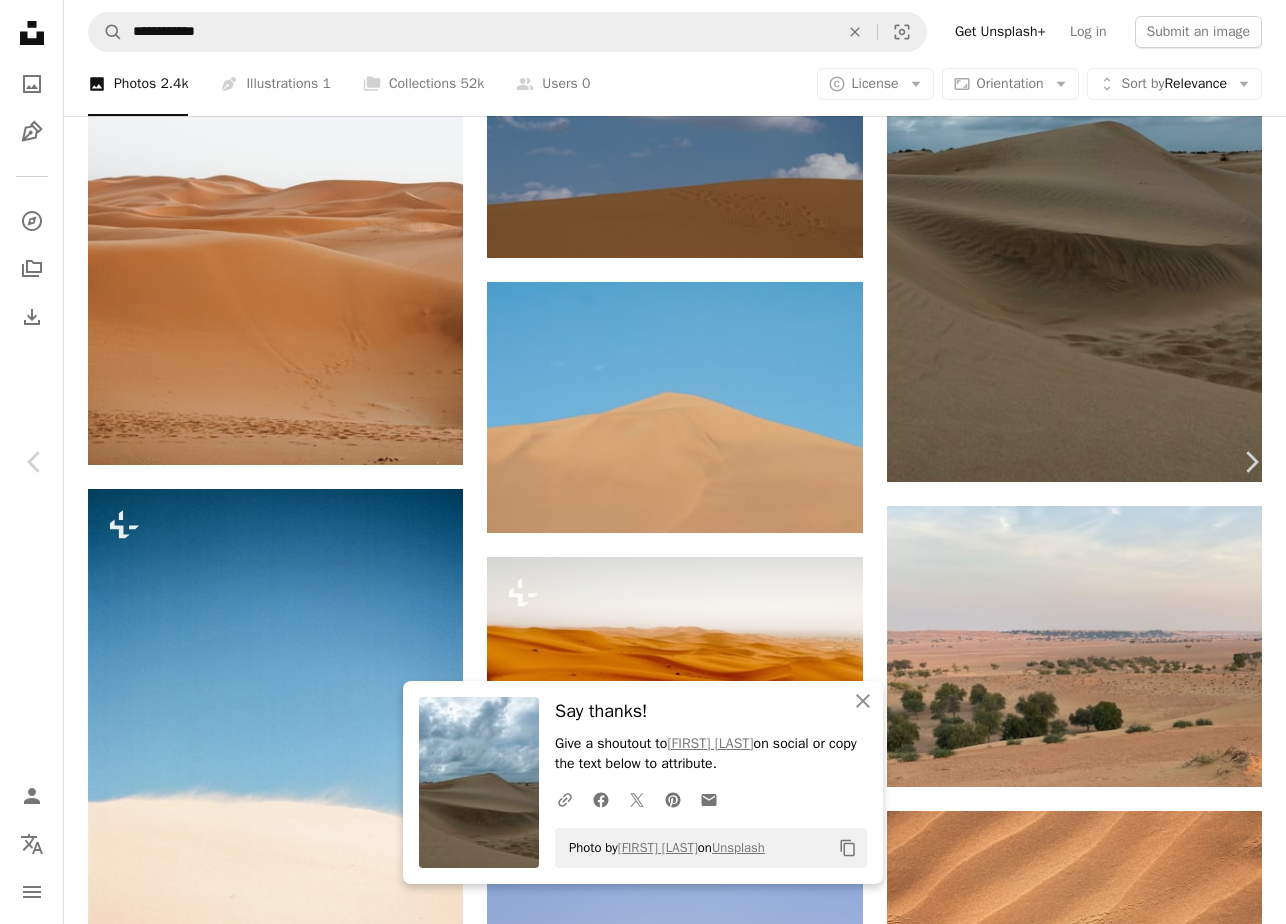 click on "An X shape" at bounding box center [20, 20] 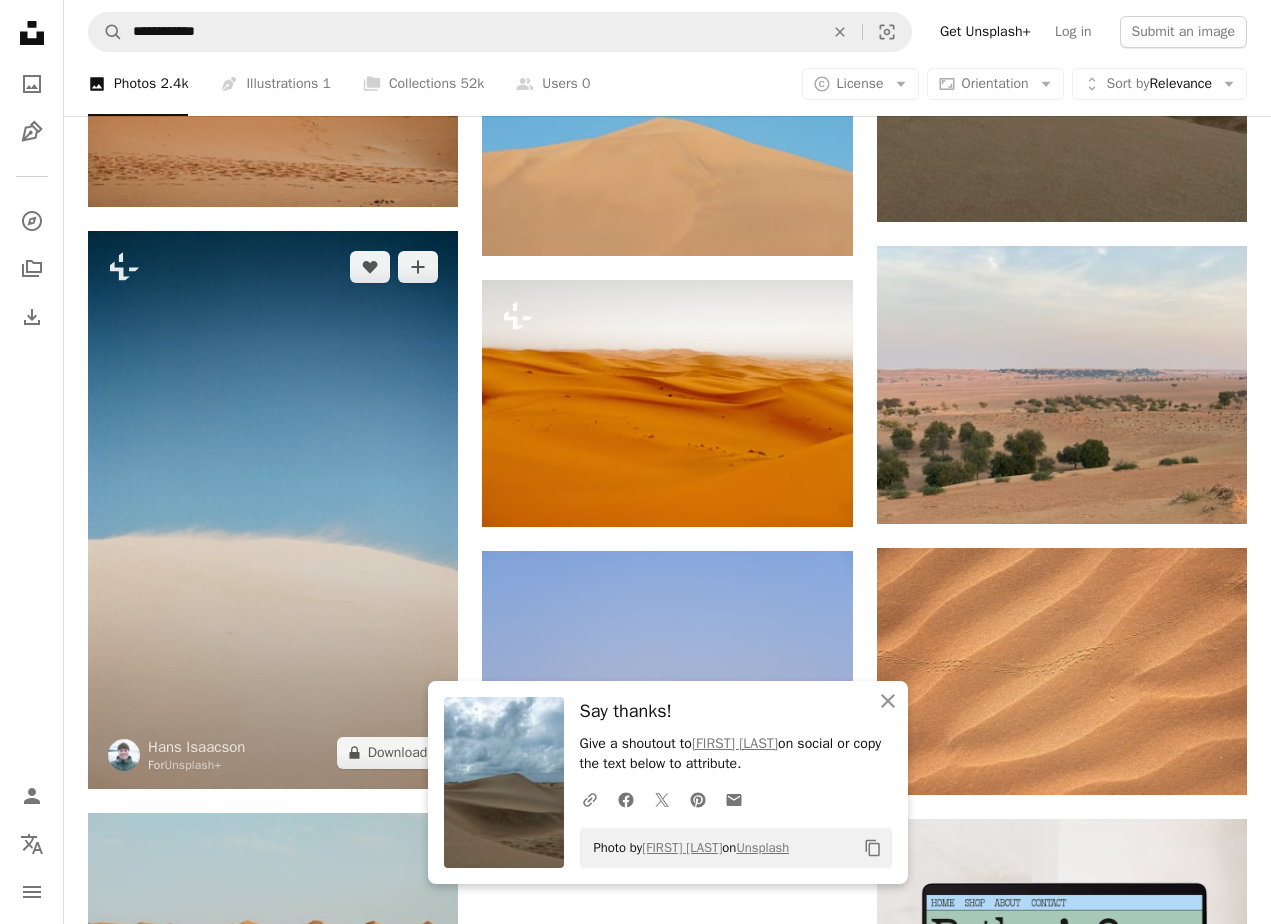 scroll, scrollTop: 6800, scrollLeft: 0, axis: vertical 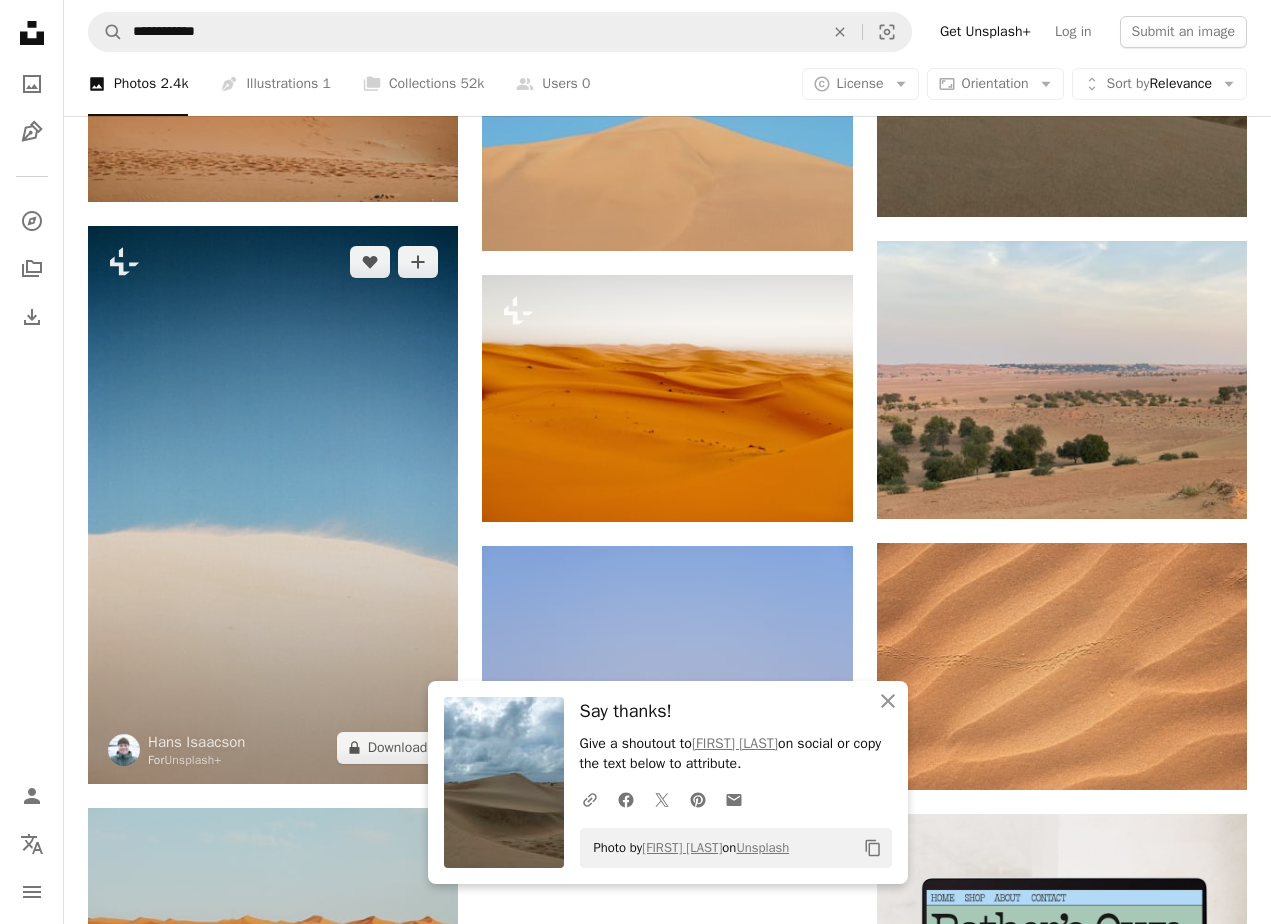 click at bounding box center [273, 505] 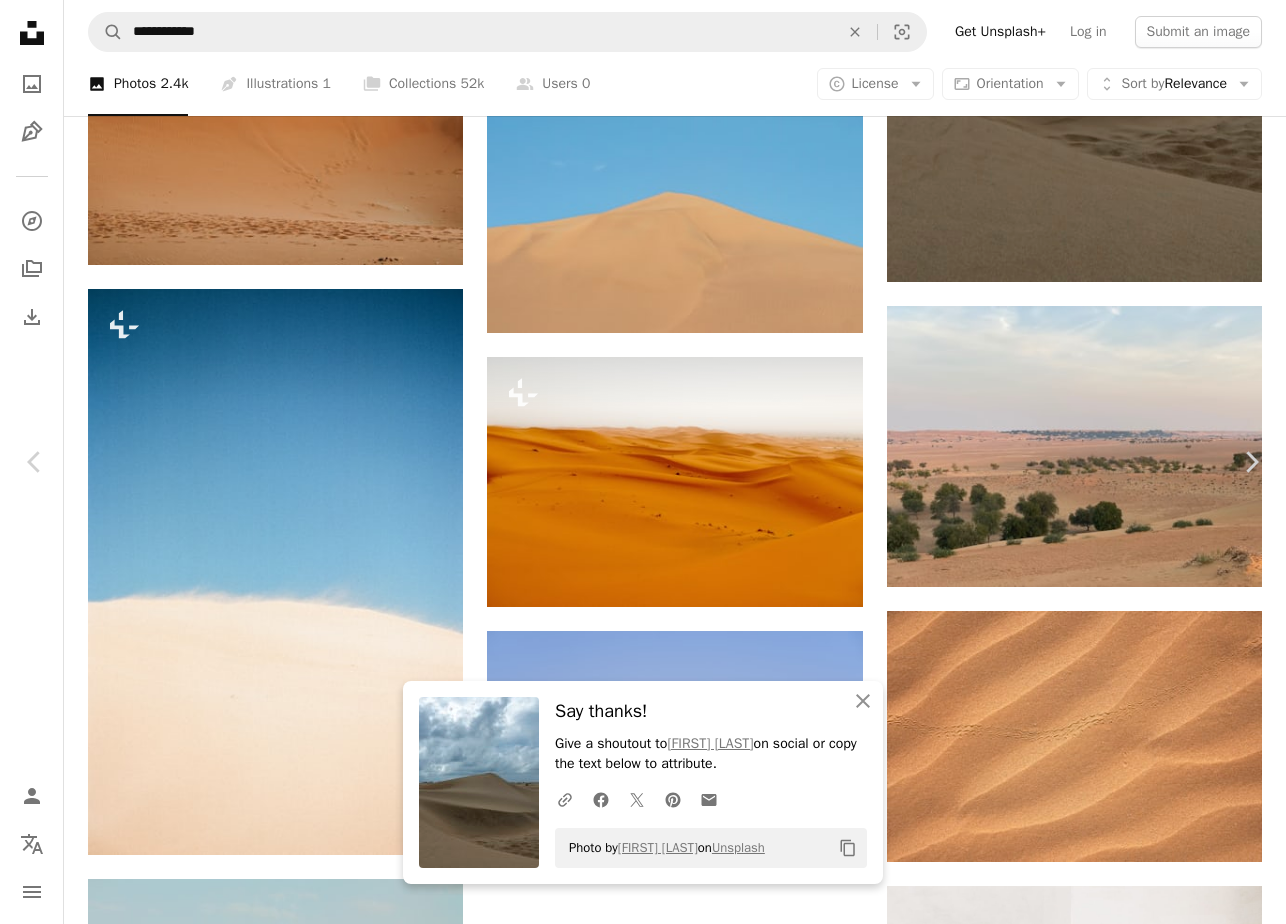 click on "An X shape" at bounding box center [20, 20] 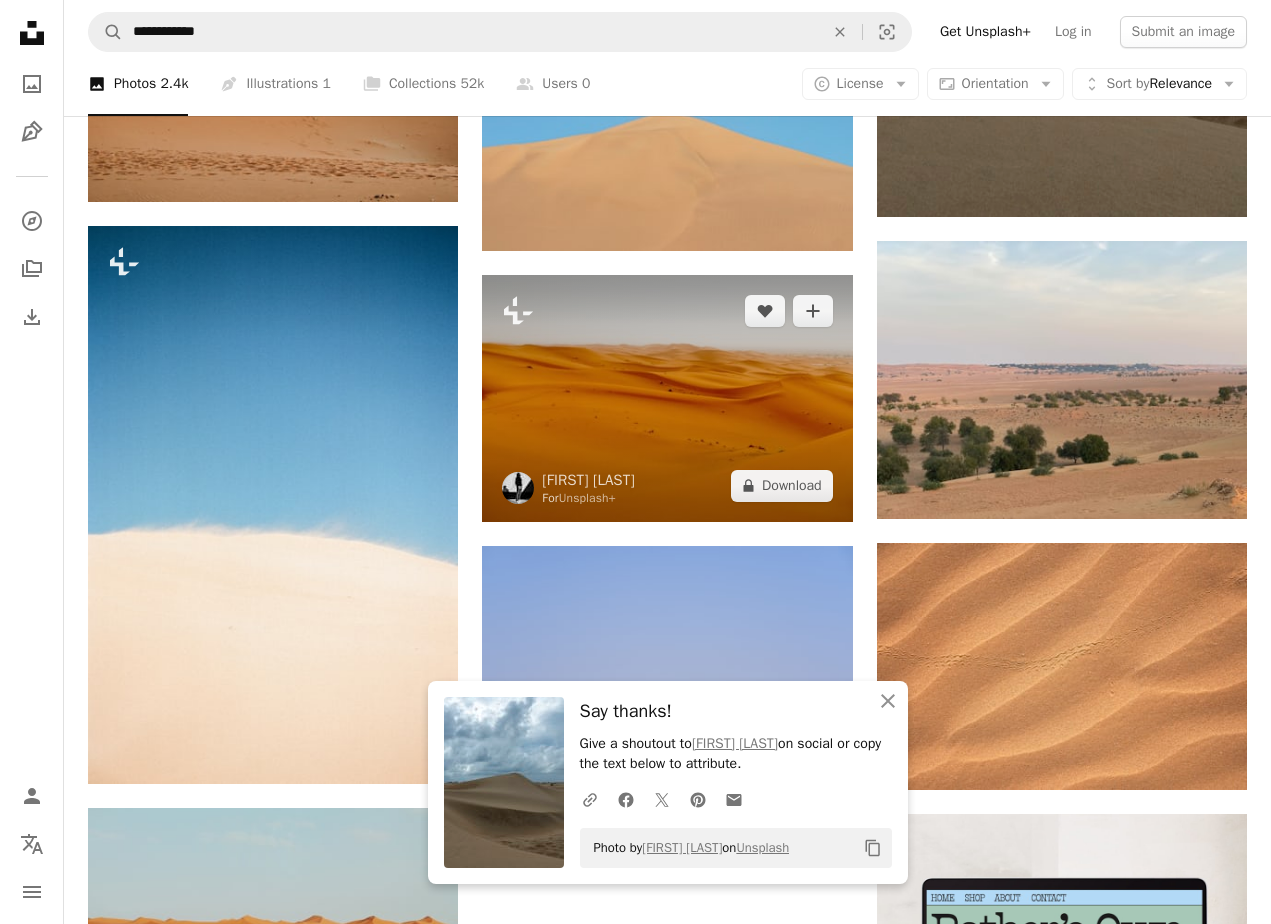 click at bounding box center [667, 398] 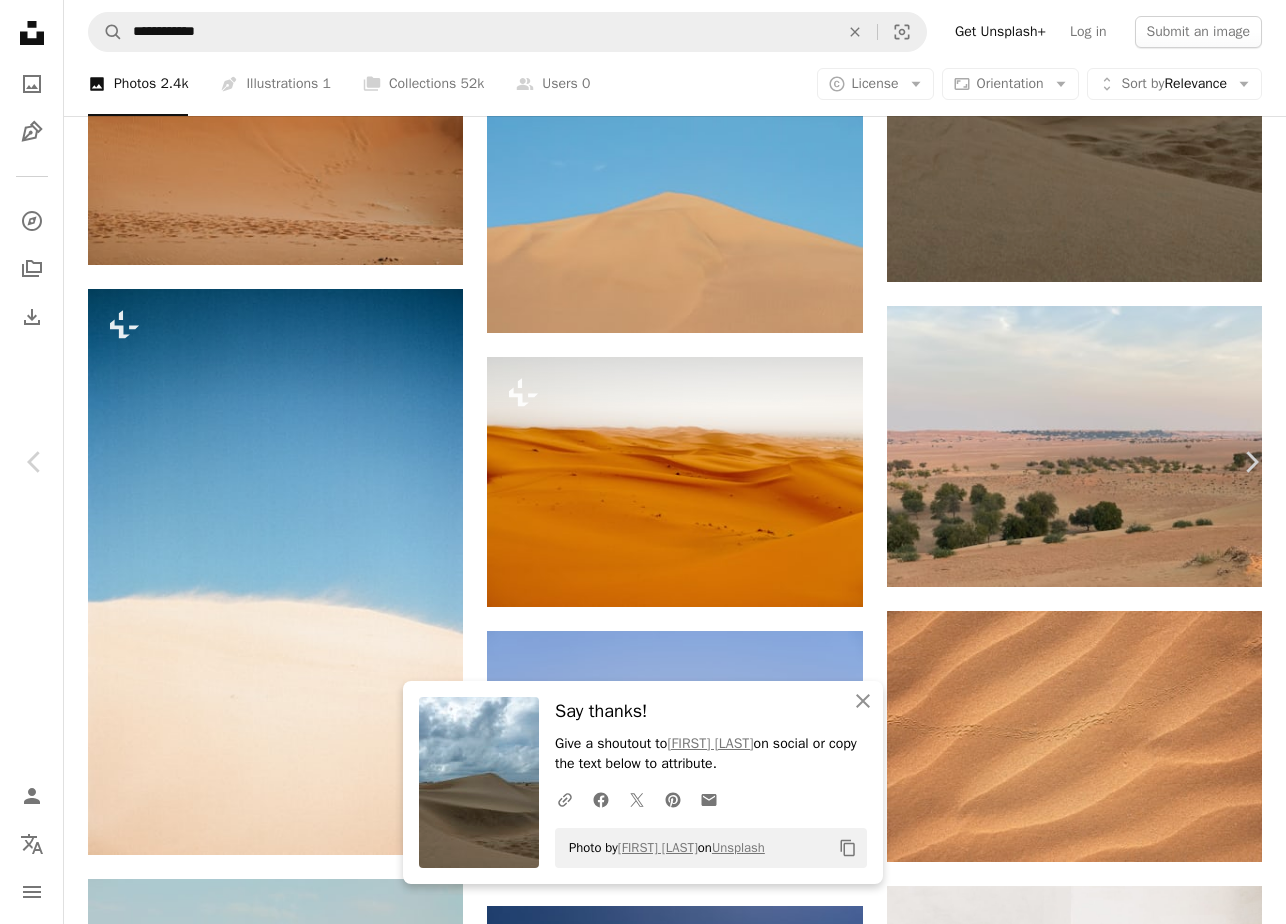 click on "An X shape" at bounding box center [20, 20] 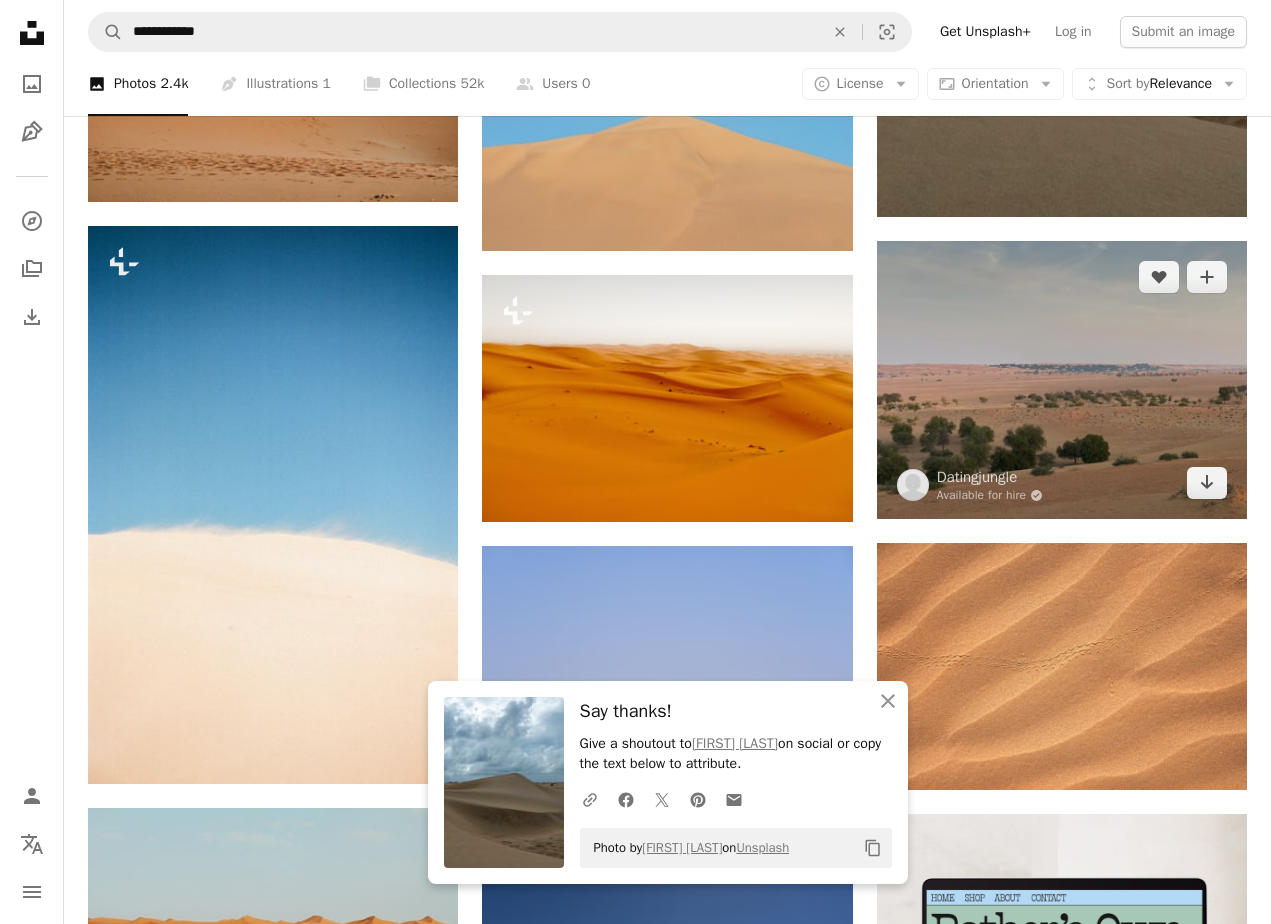 click at bounding box center (1062, 380) 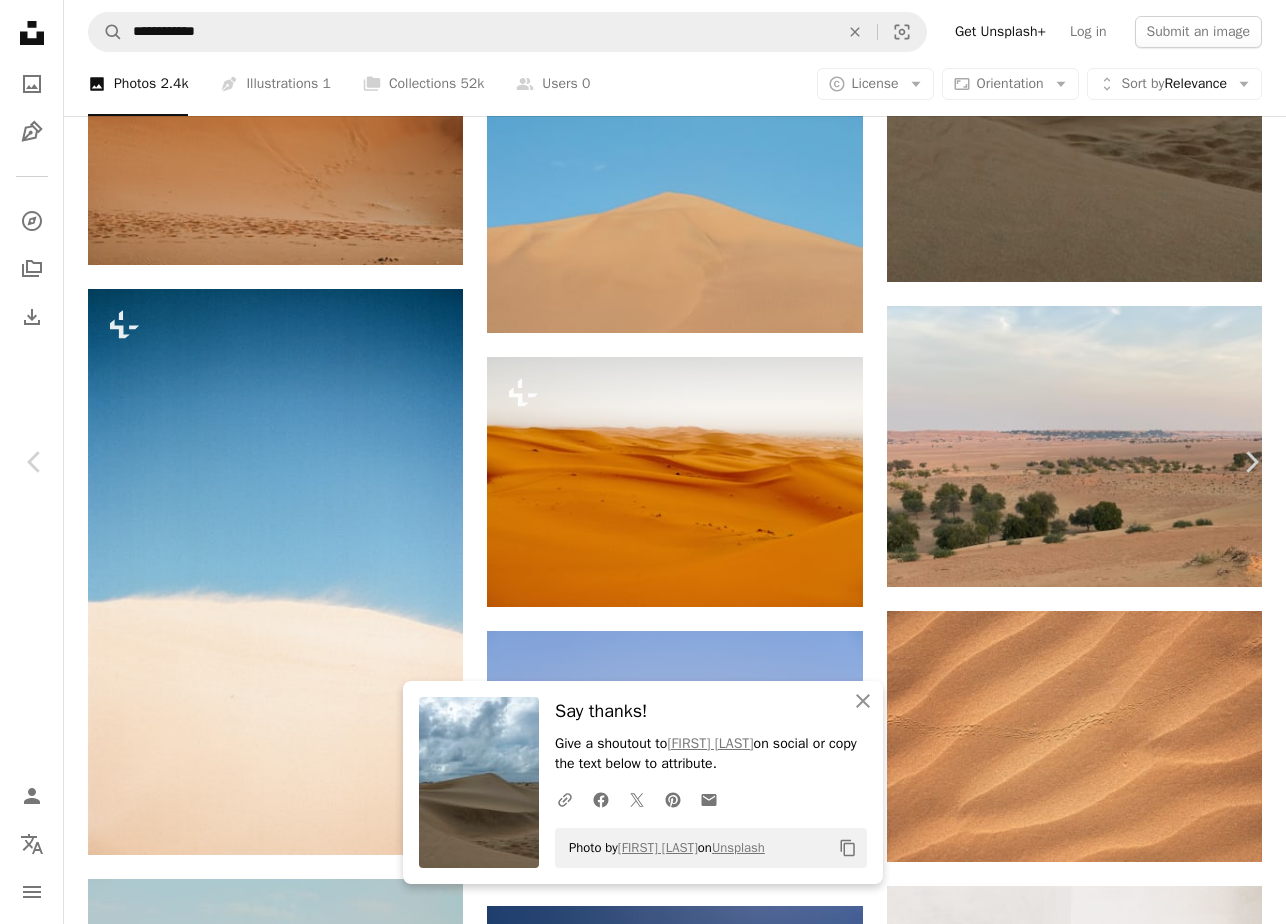 click on "An X shape" at bounding box center (20, 20) 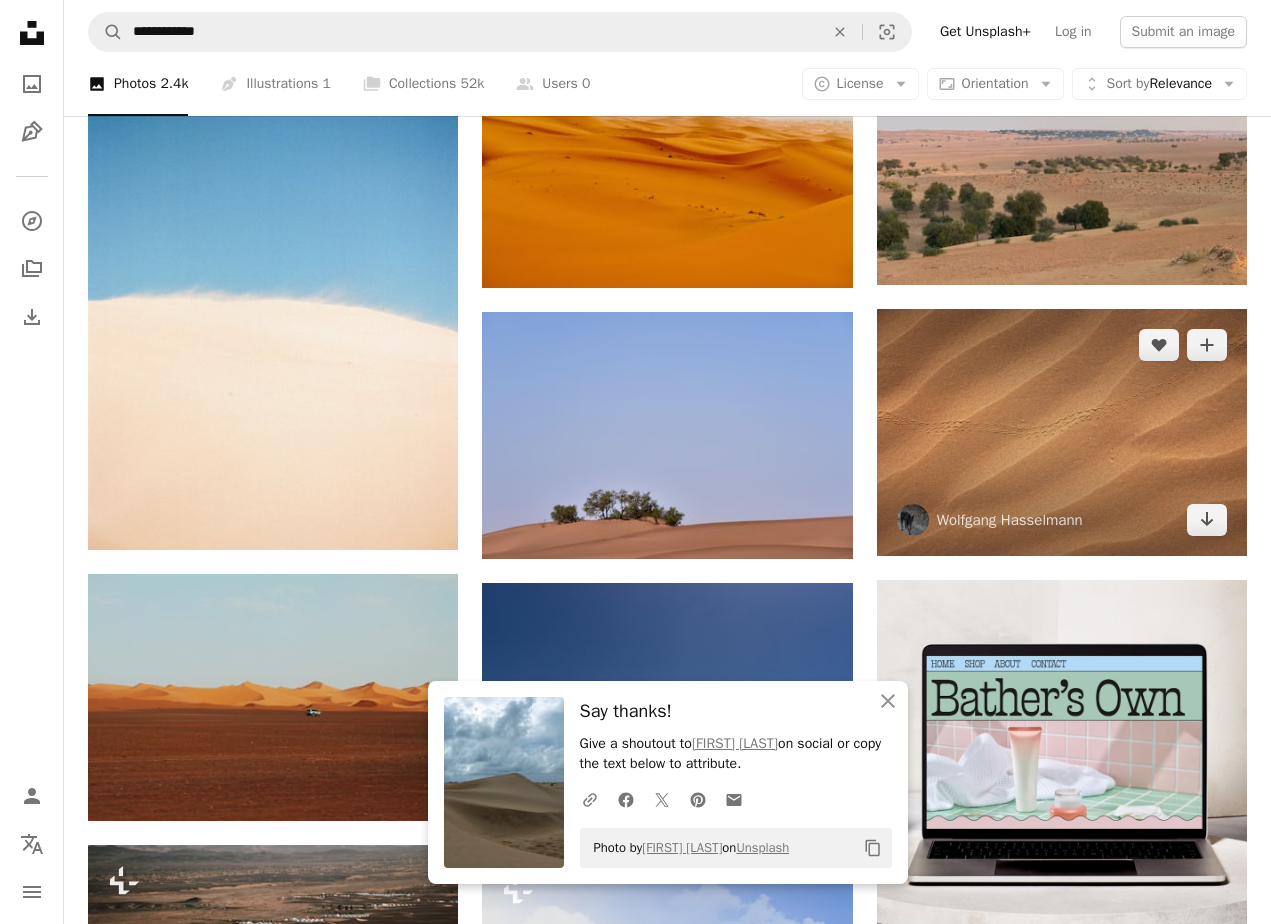 scroll, scrollTop: 7100, scrollLeft: 0, axis: vertical 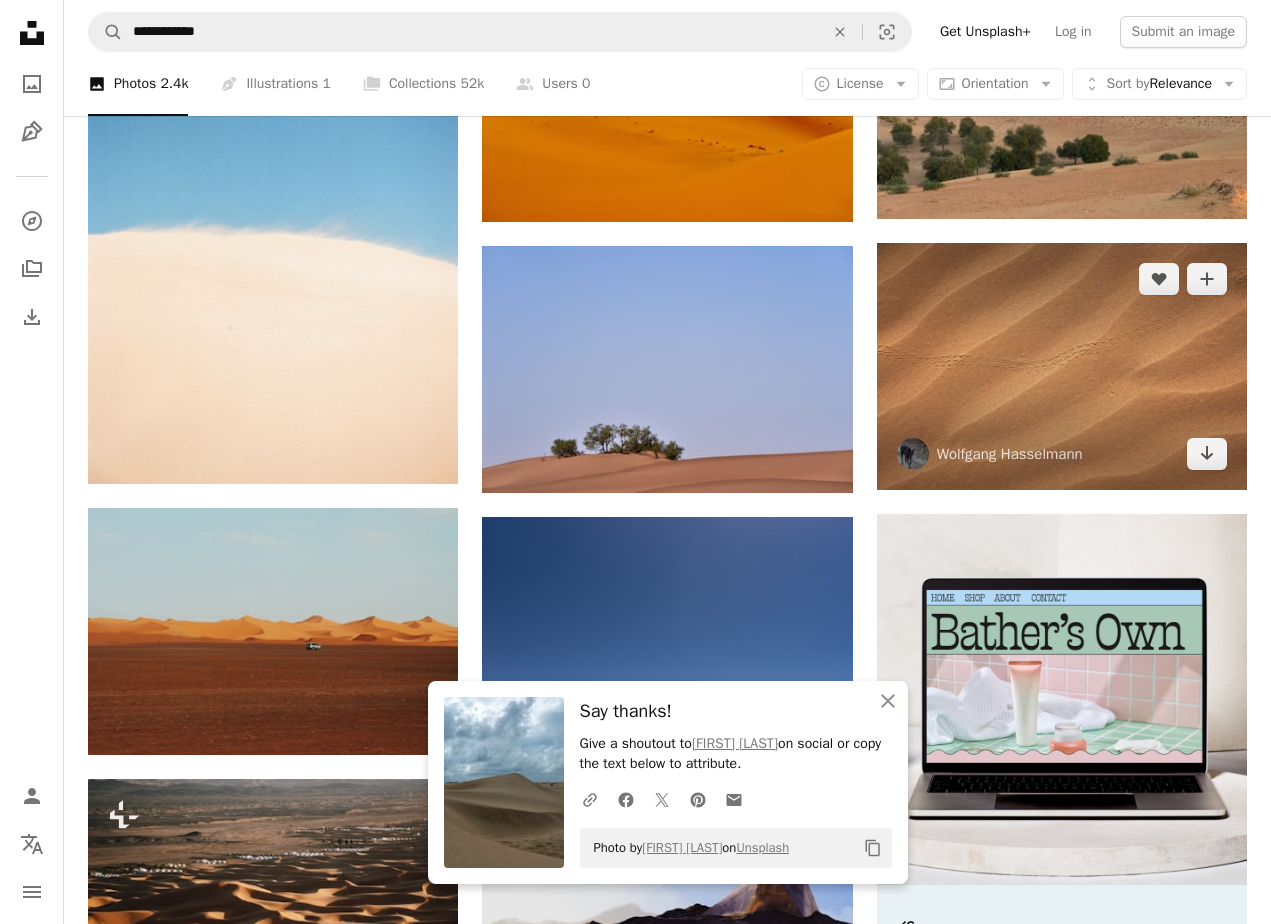 click at bounding box center (1062, 366) 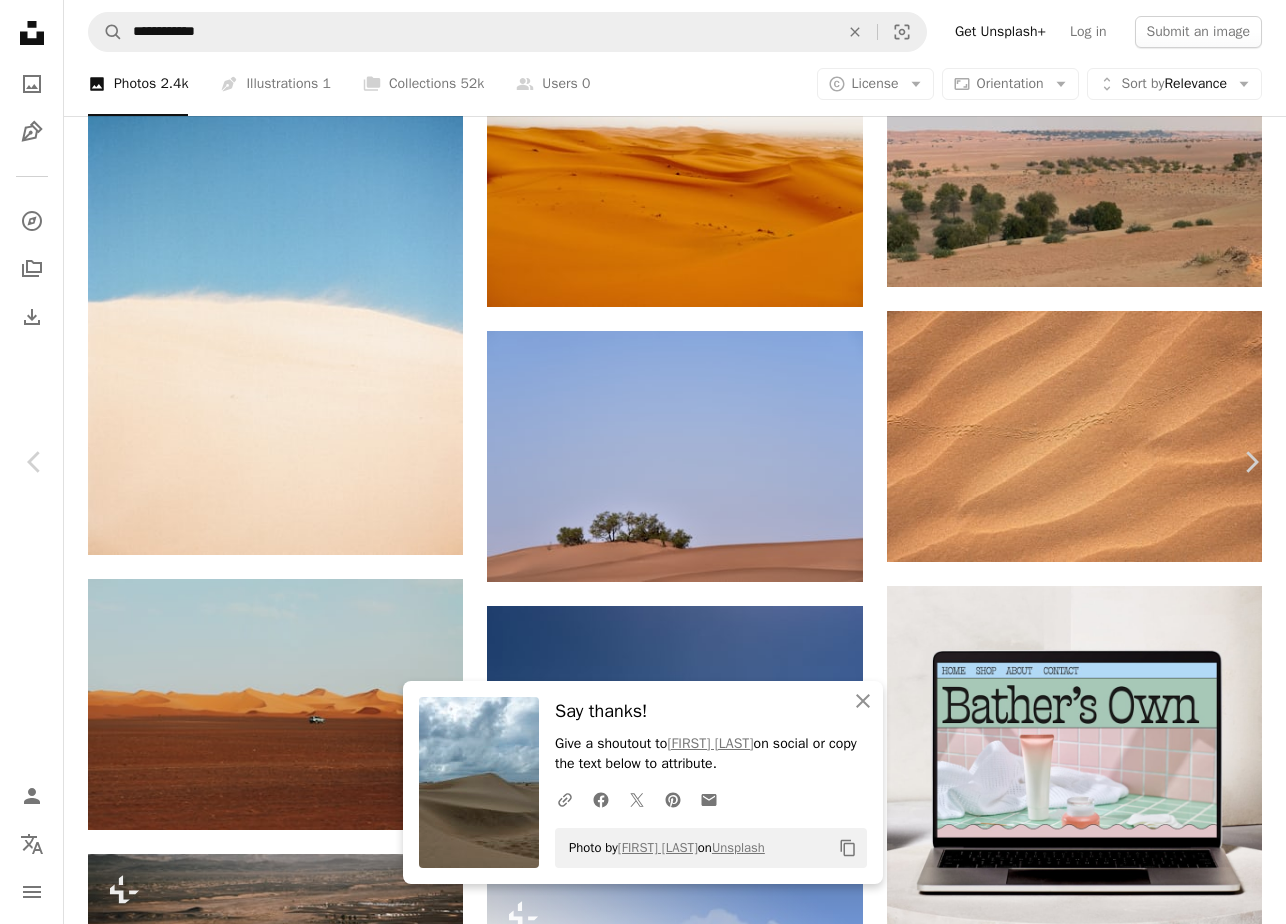 click on "An X shape" at bounding box center (20, 20) 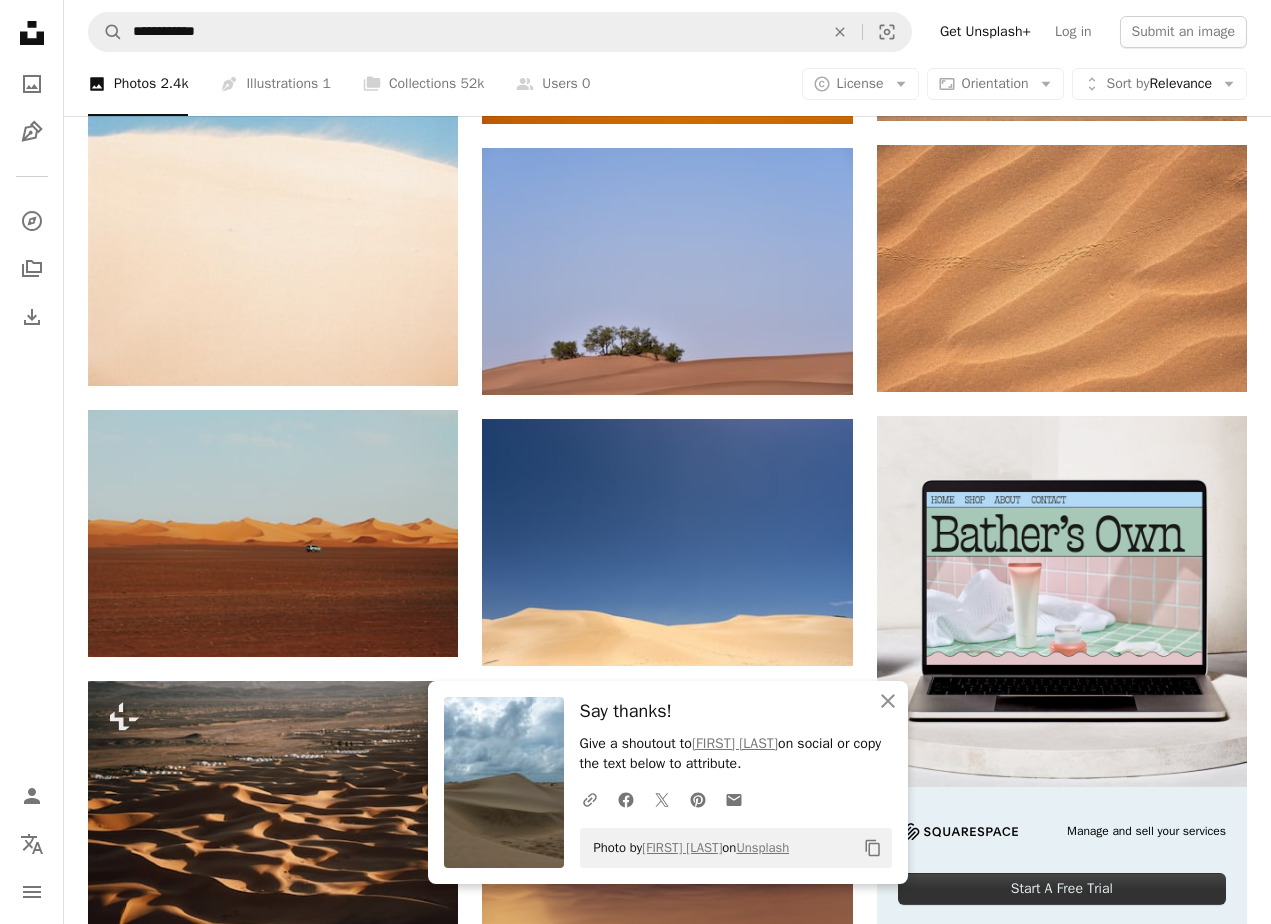 scroll, scrollTop: 7400, scrollLeft: 0, axis: vertical 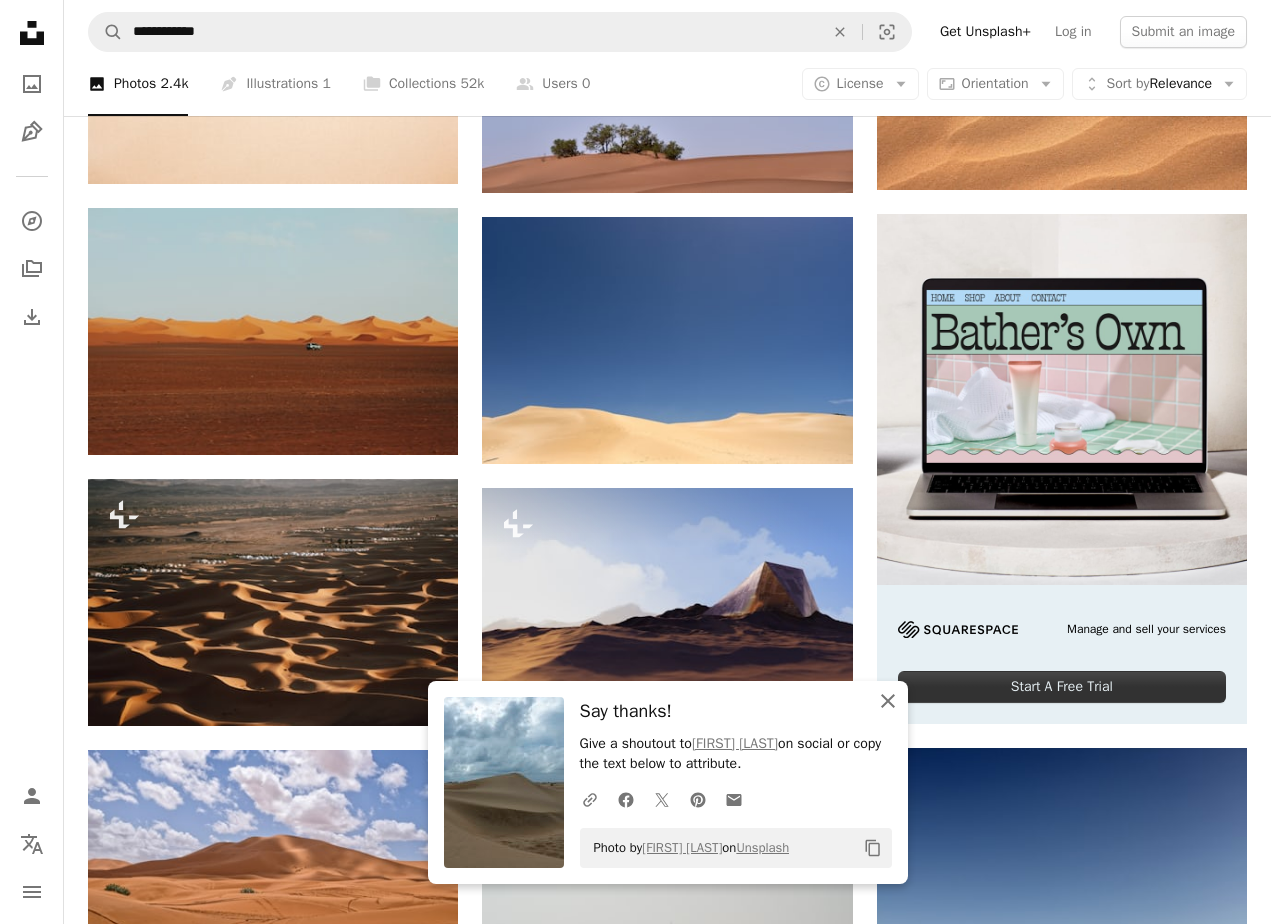 click on "An X shape" 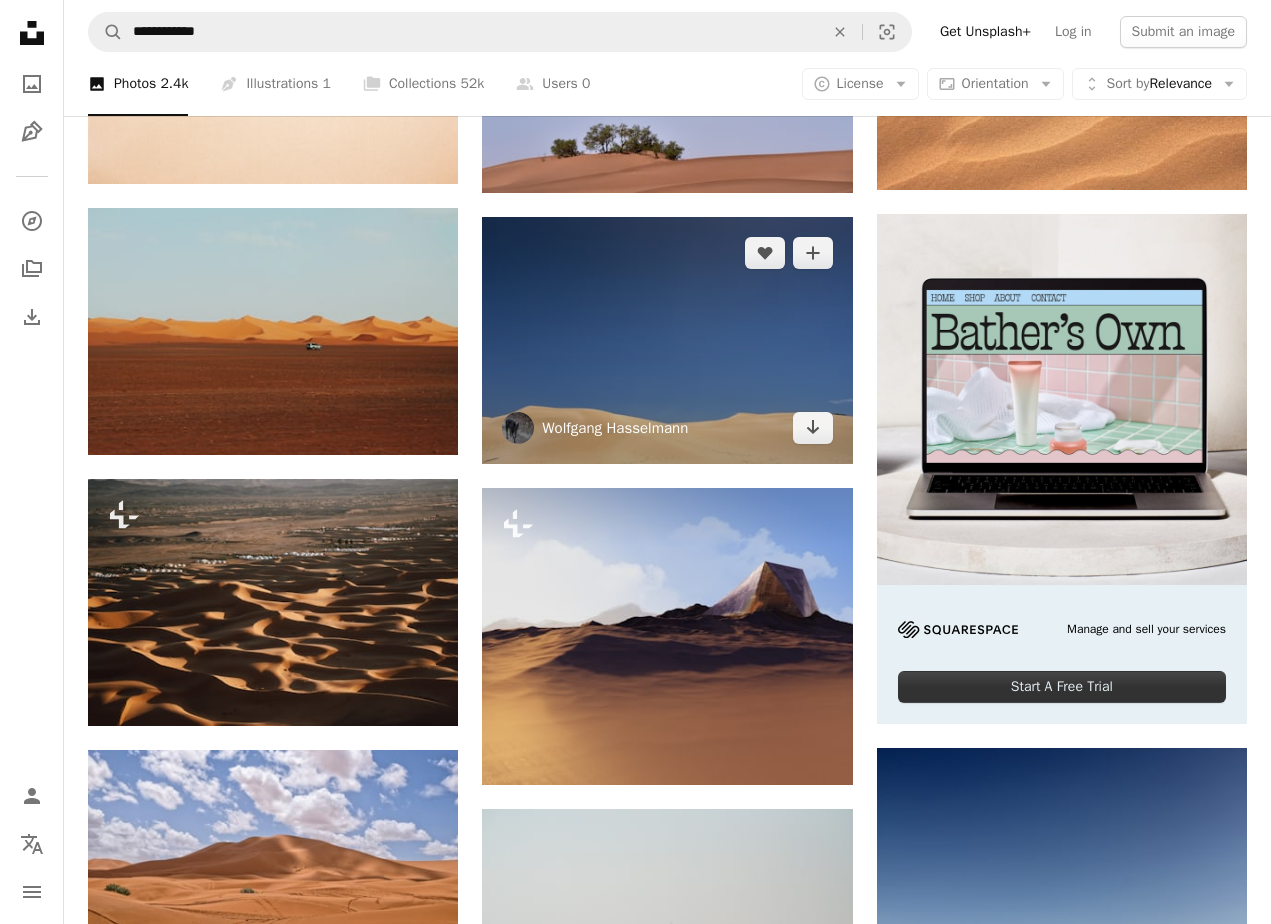 click on "Wolfgang Hasselmann" at bounding box center [615, 428] 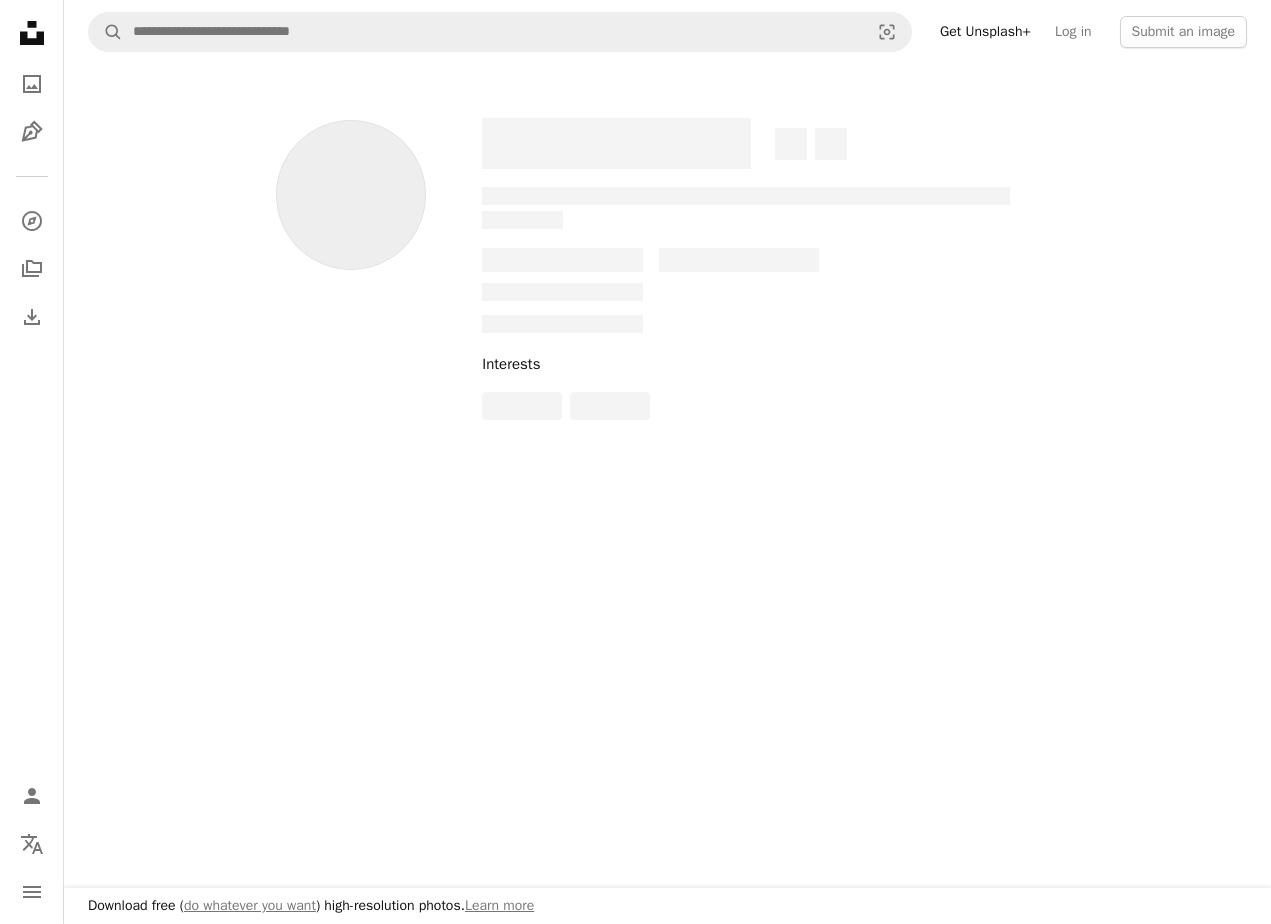 scroll, scrollTop: 0, scrollLeft: 0, axis: both 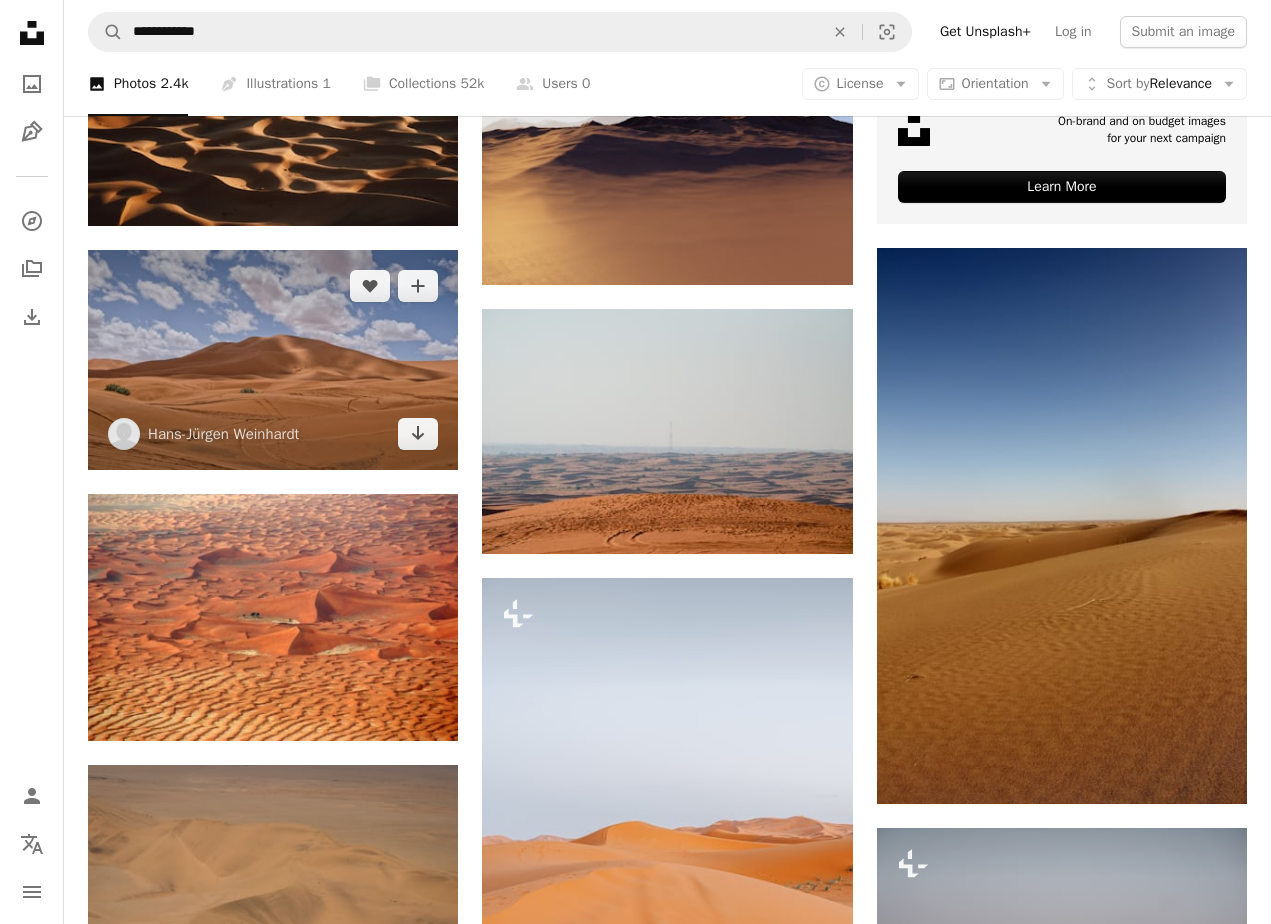 click at bounding box center (273, 360) 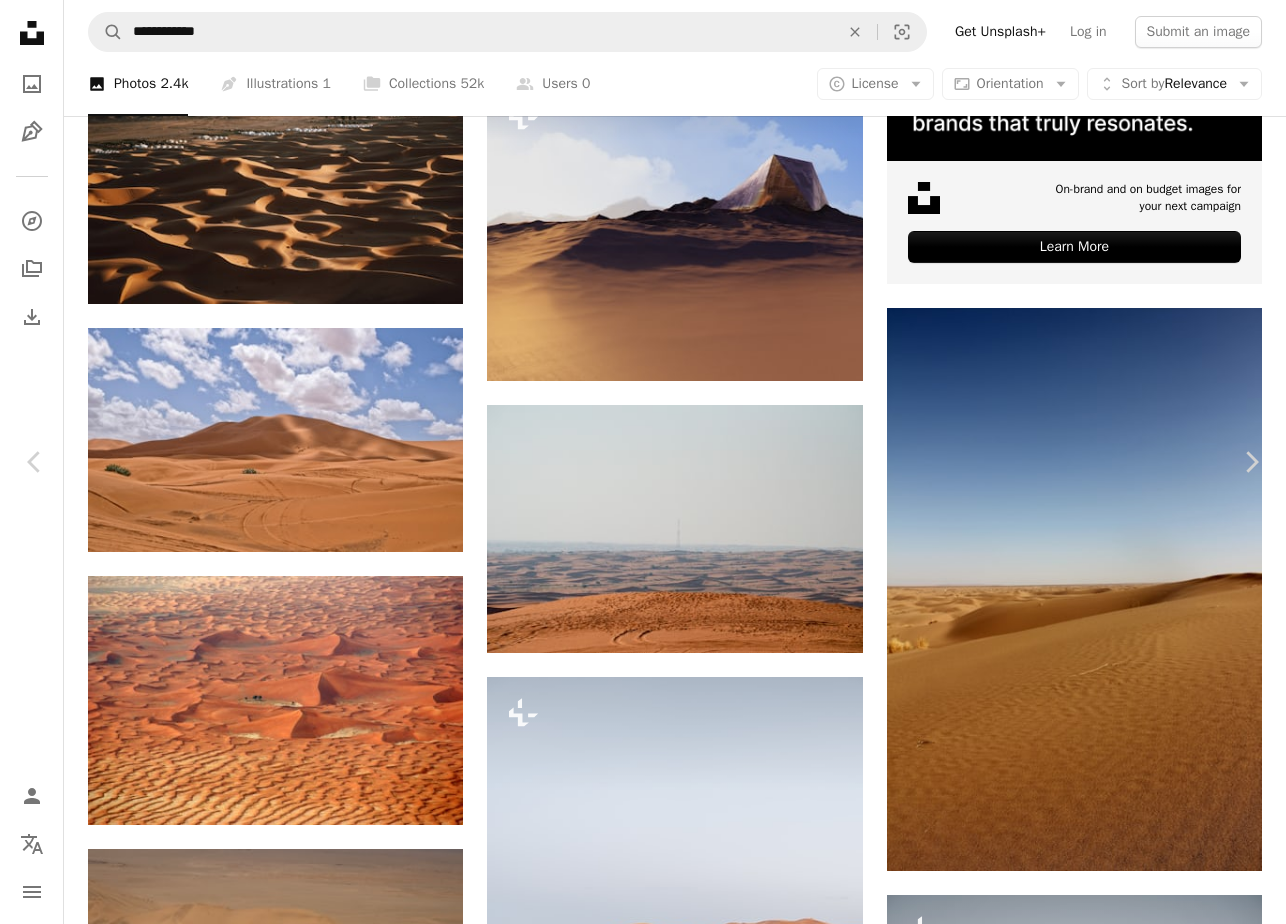 click on "An X shape" at bounding box center (20, 20) 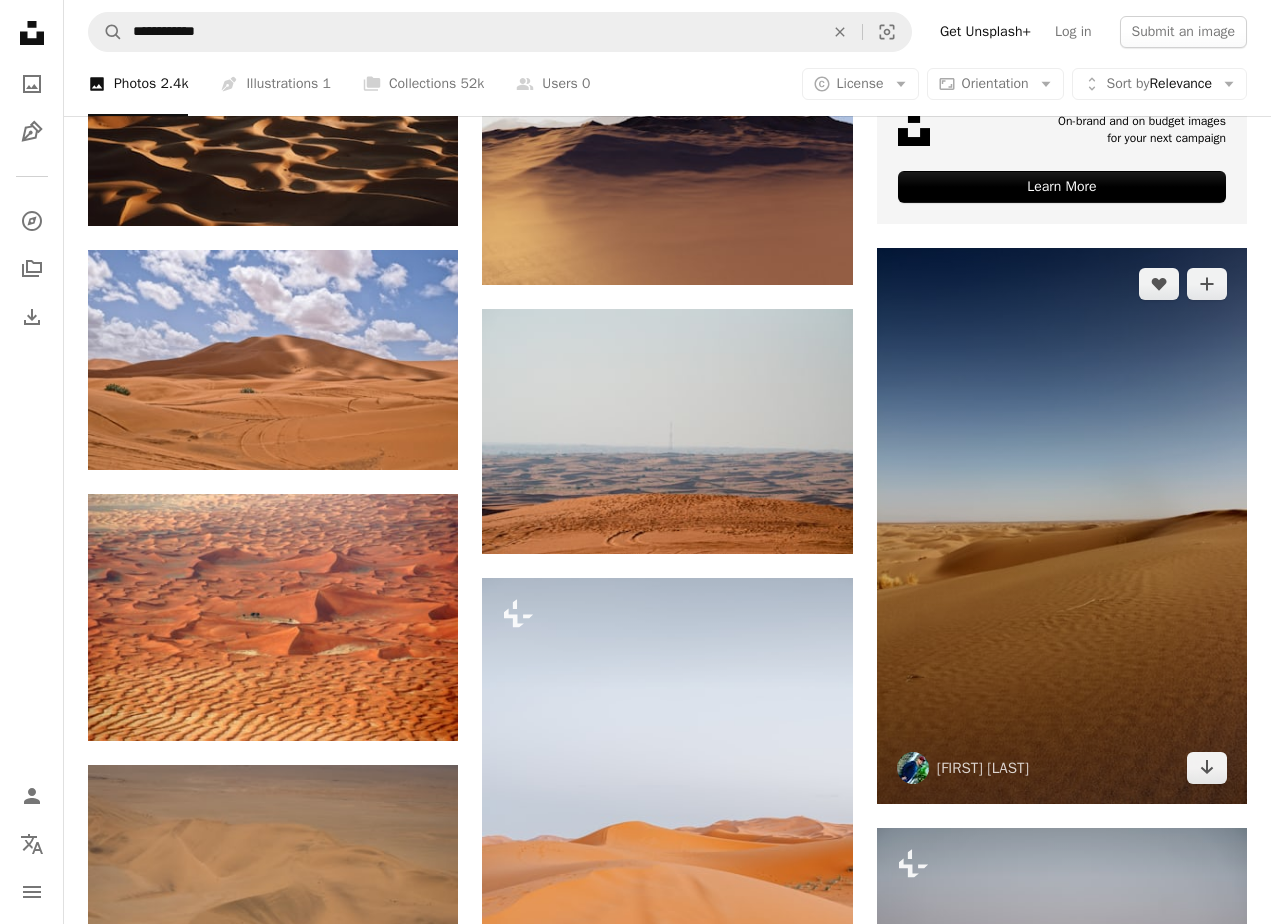 click at bounding box center (1062, 526) 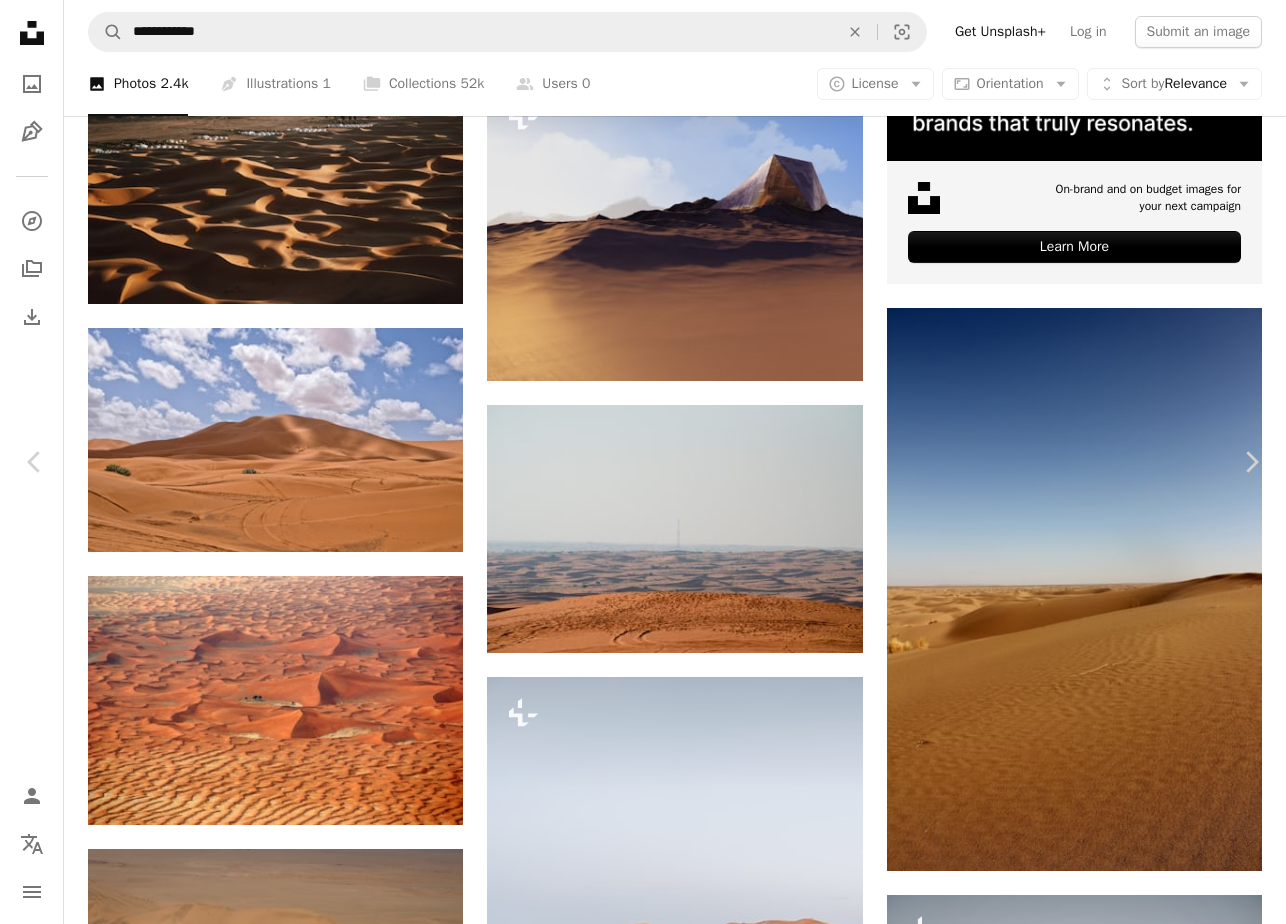 click on "Chevron down" 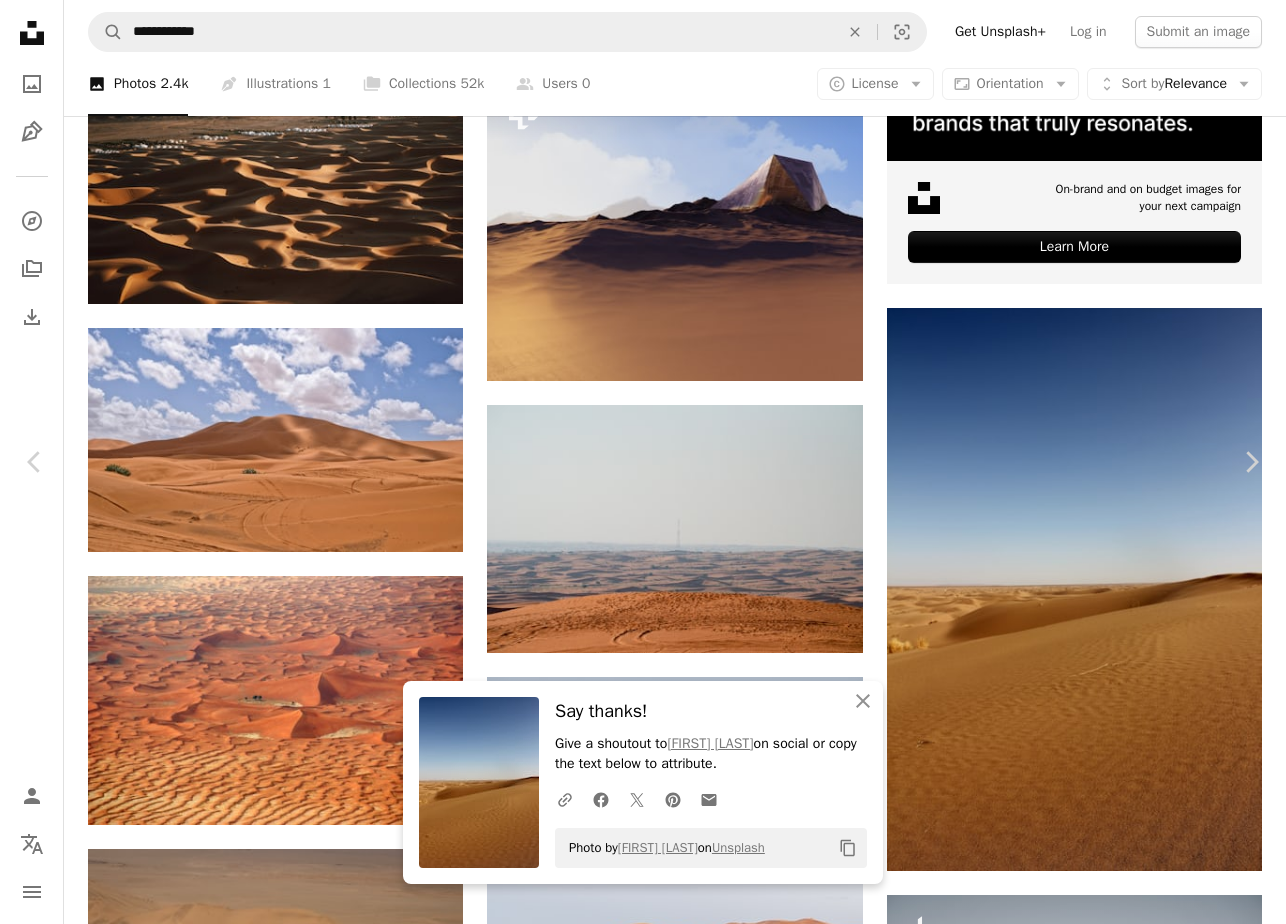 click on "An X shape" at bounding box center [20, 20] 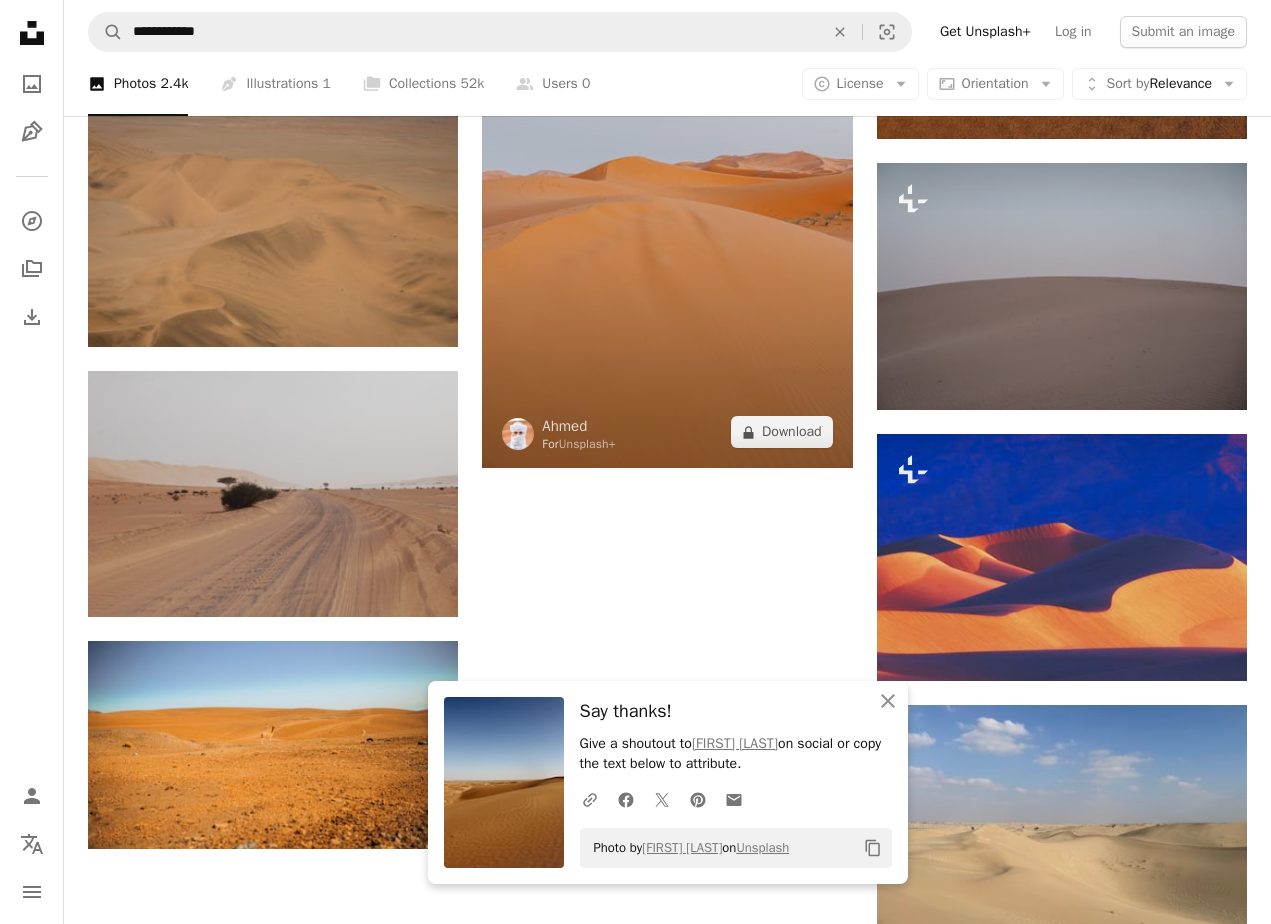 scroll, scrollTop: 8600, scrollLeft: 0, axis: vertical 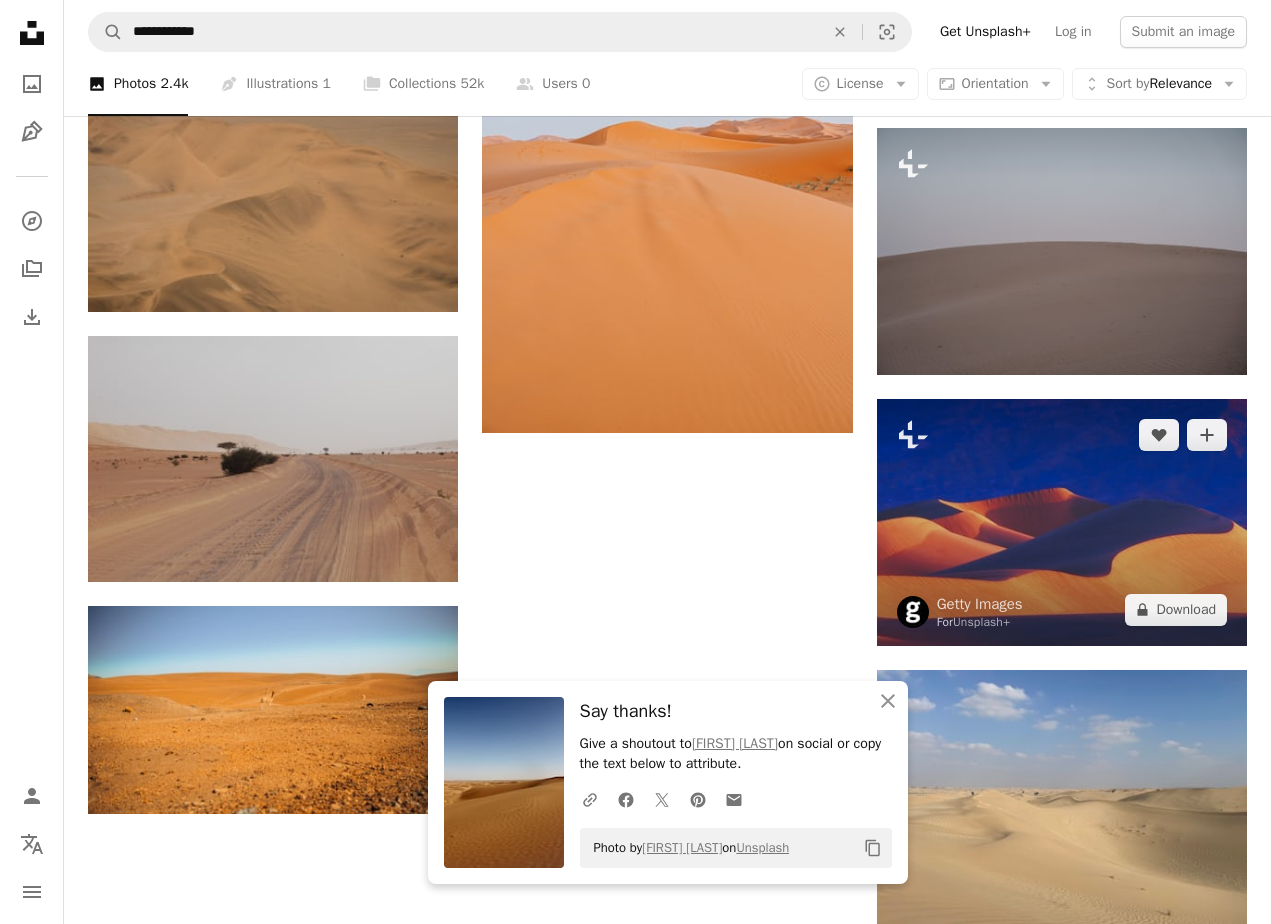click at bounding box center [1062, 522] 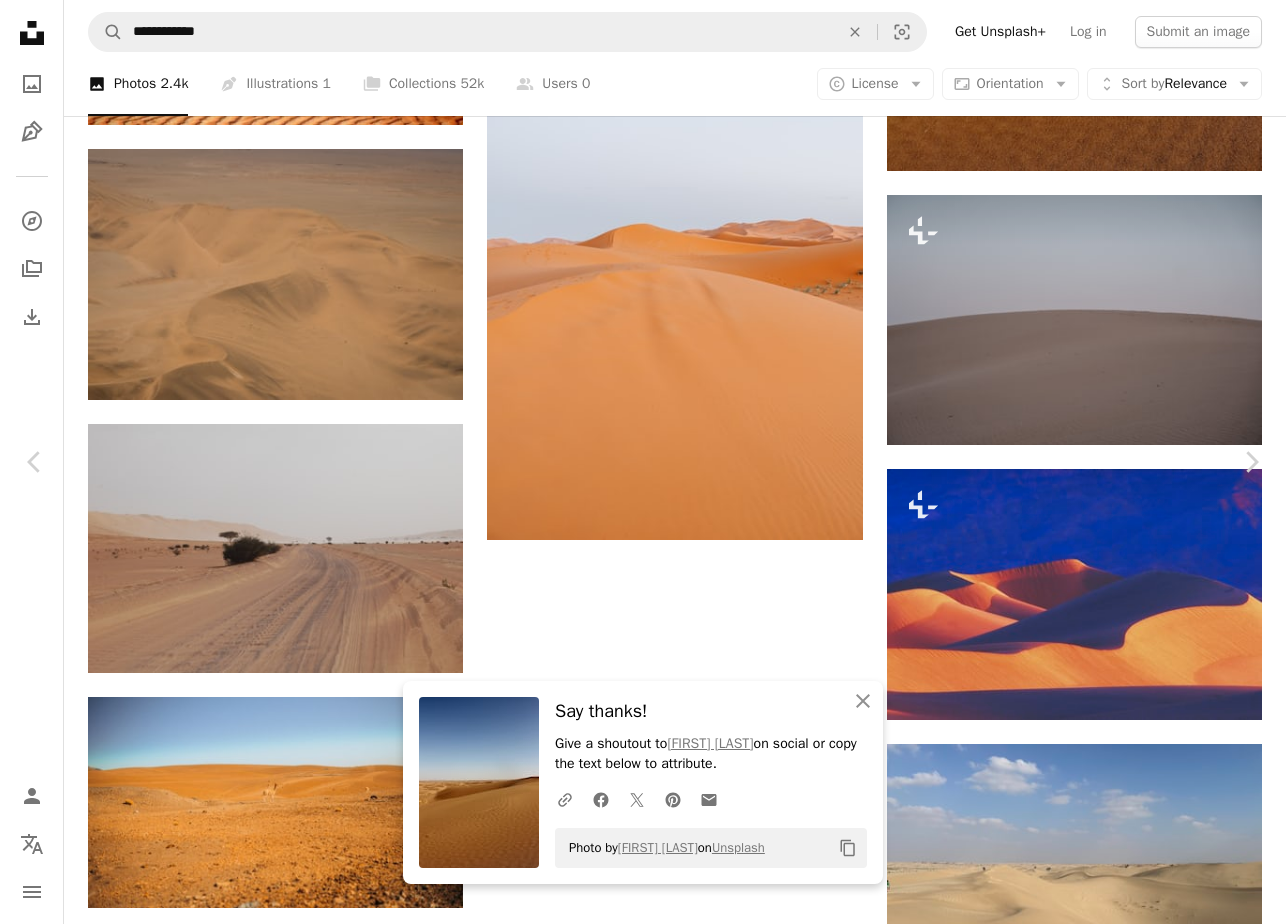 click on "An X shape" at bounding box center (20, 20) 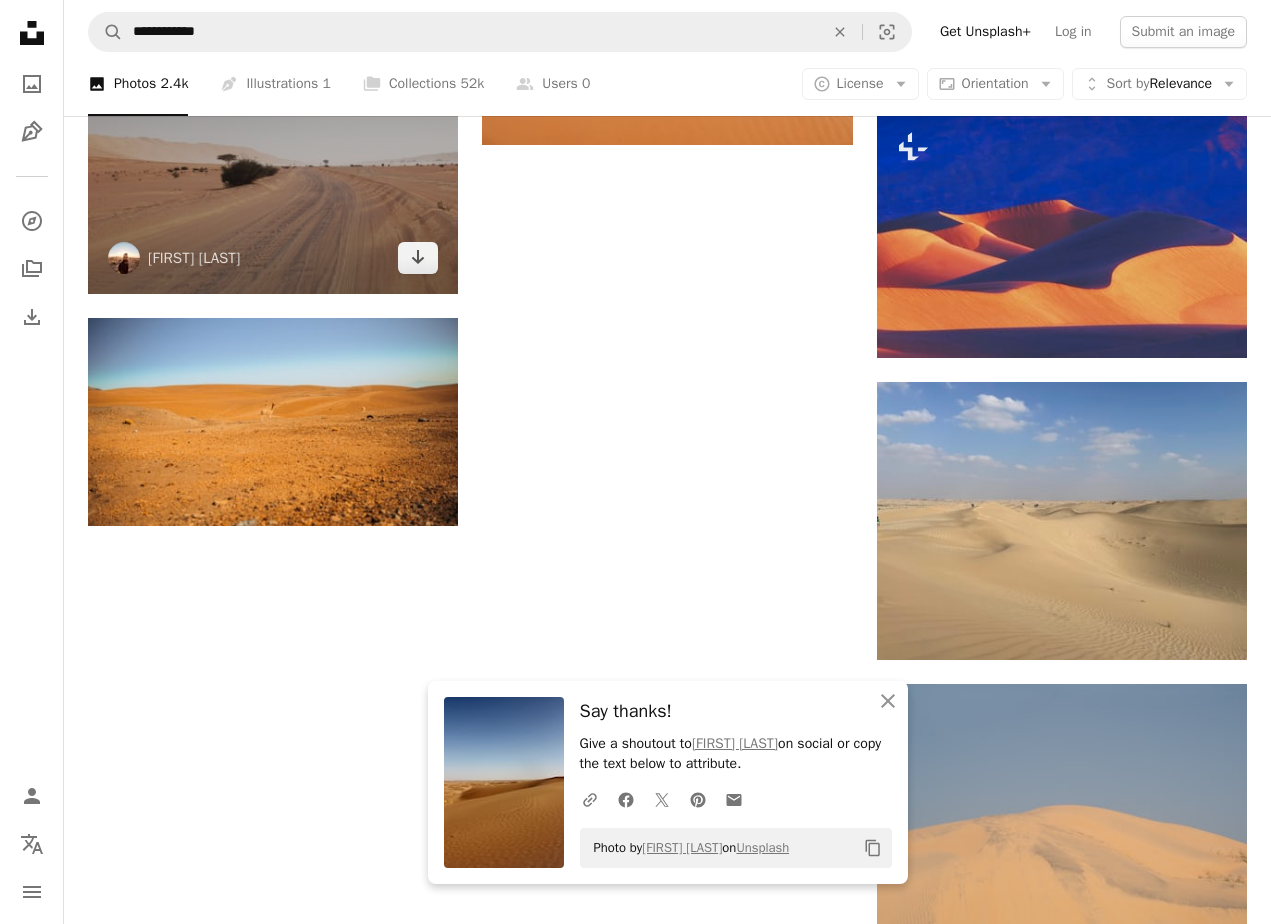 scroll, scrollTop: 8900, scrollLeft: 0, axis: vertical 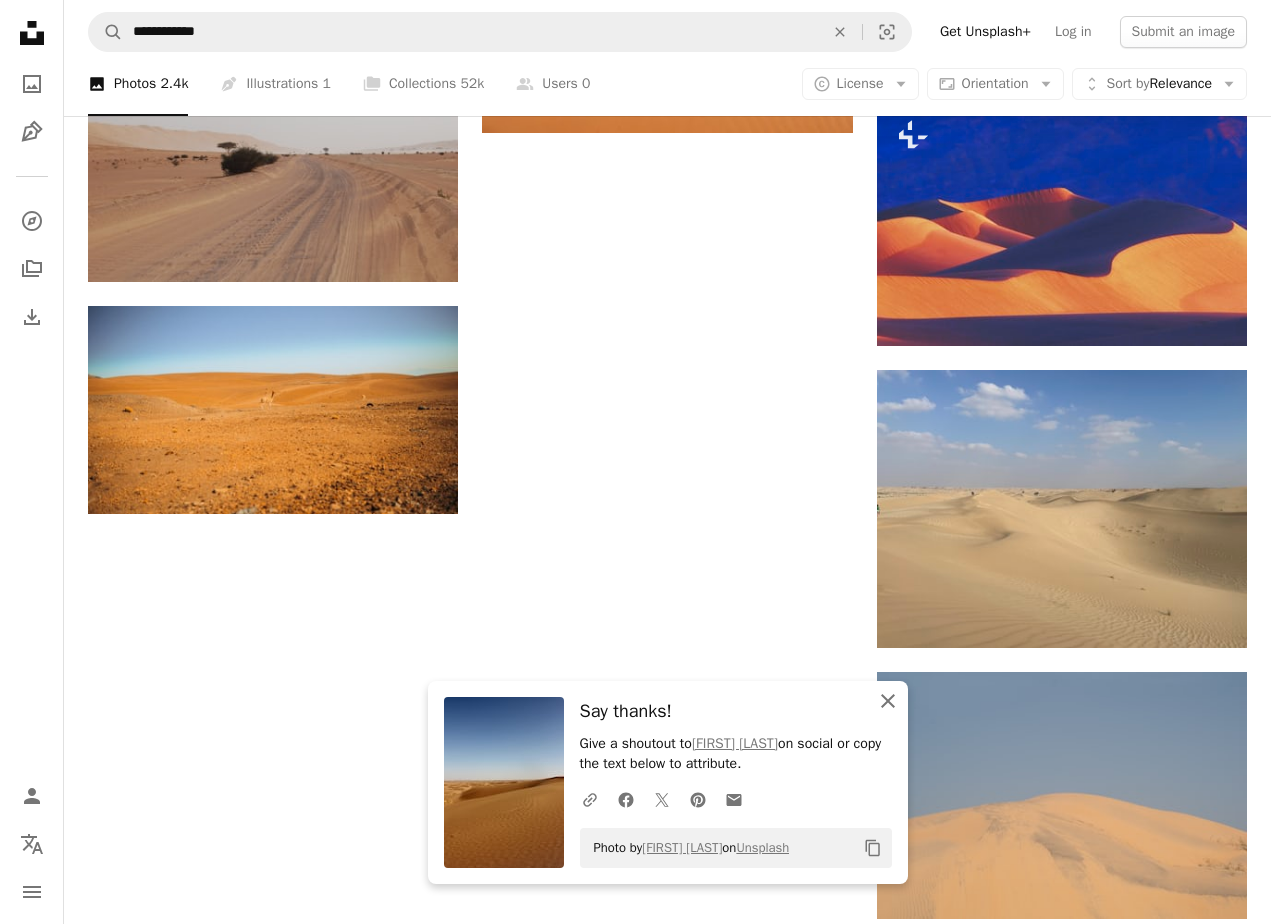 click on "An X shape" 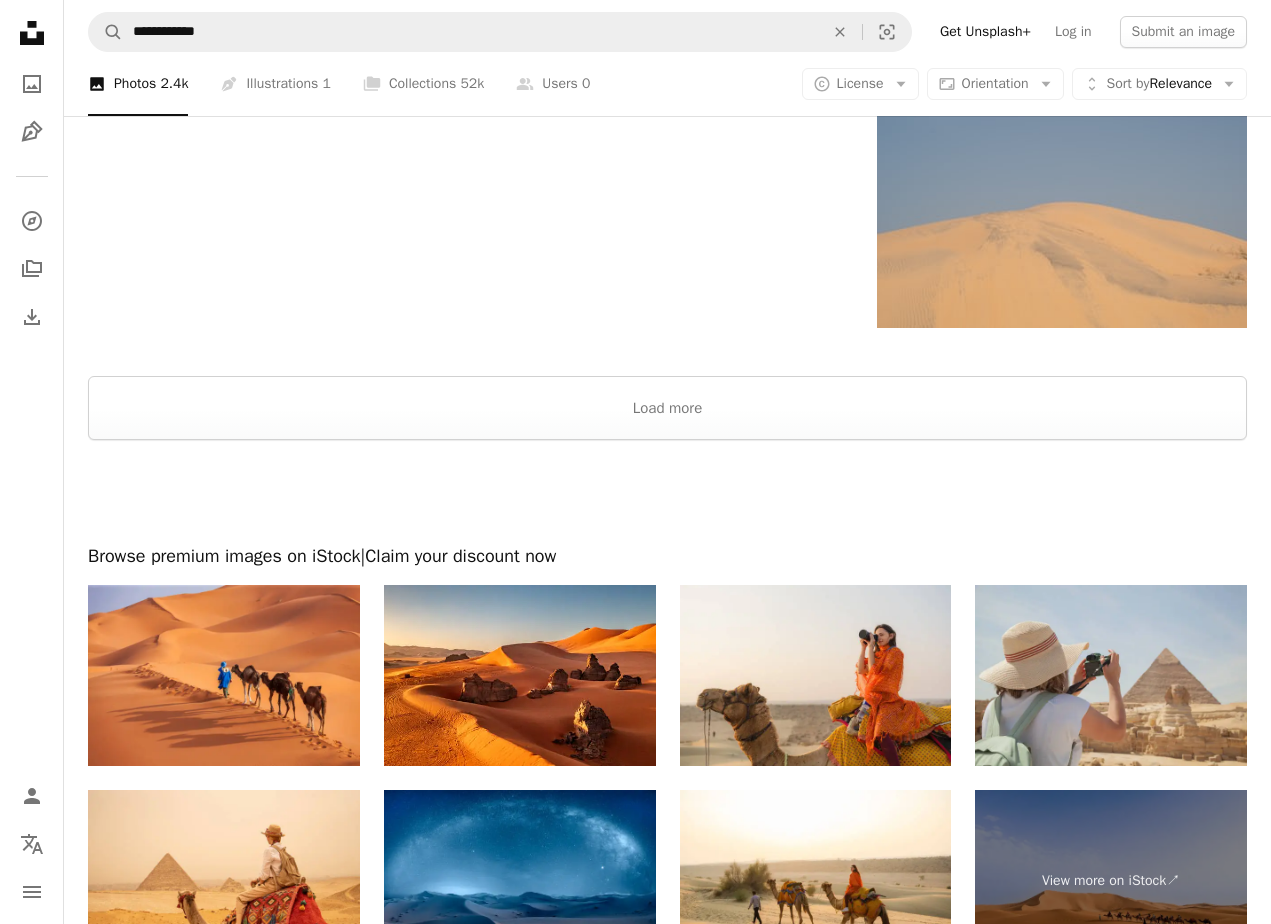 scroll, scrollTop: 9734, scrollLeft: 0, axis: vertical 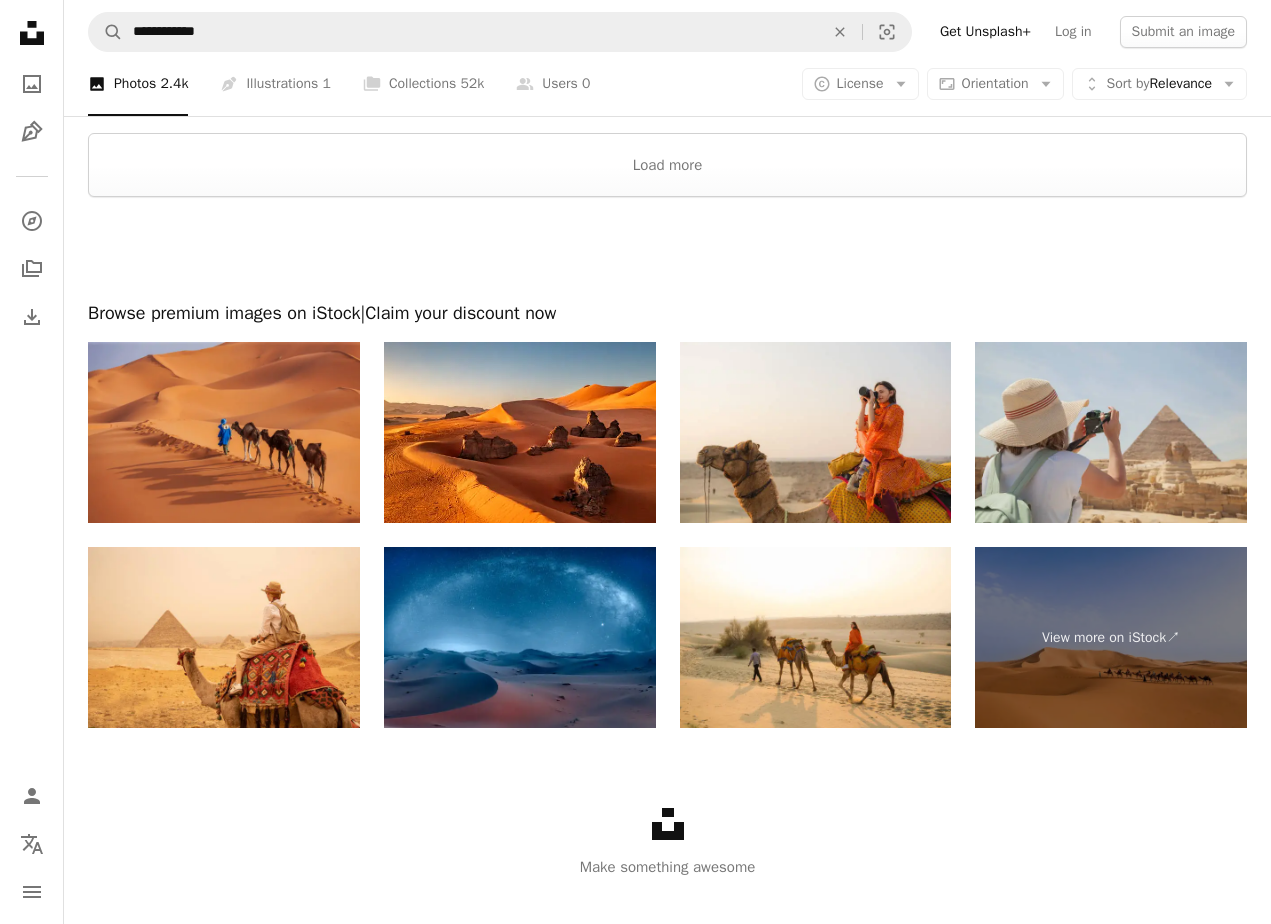 click at bounding box center [224, 432] 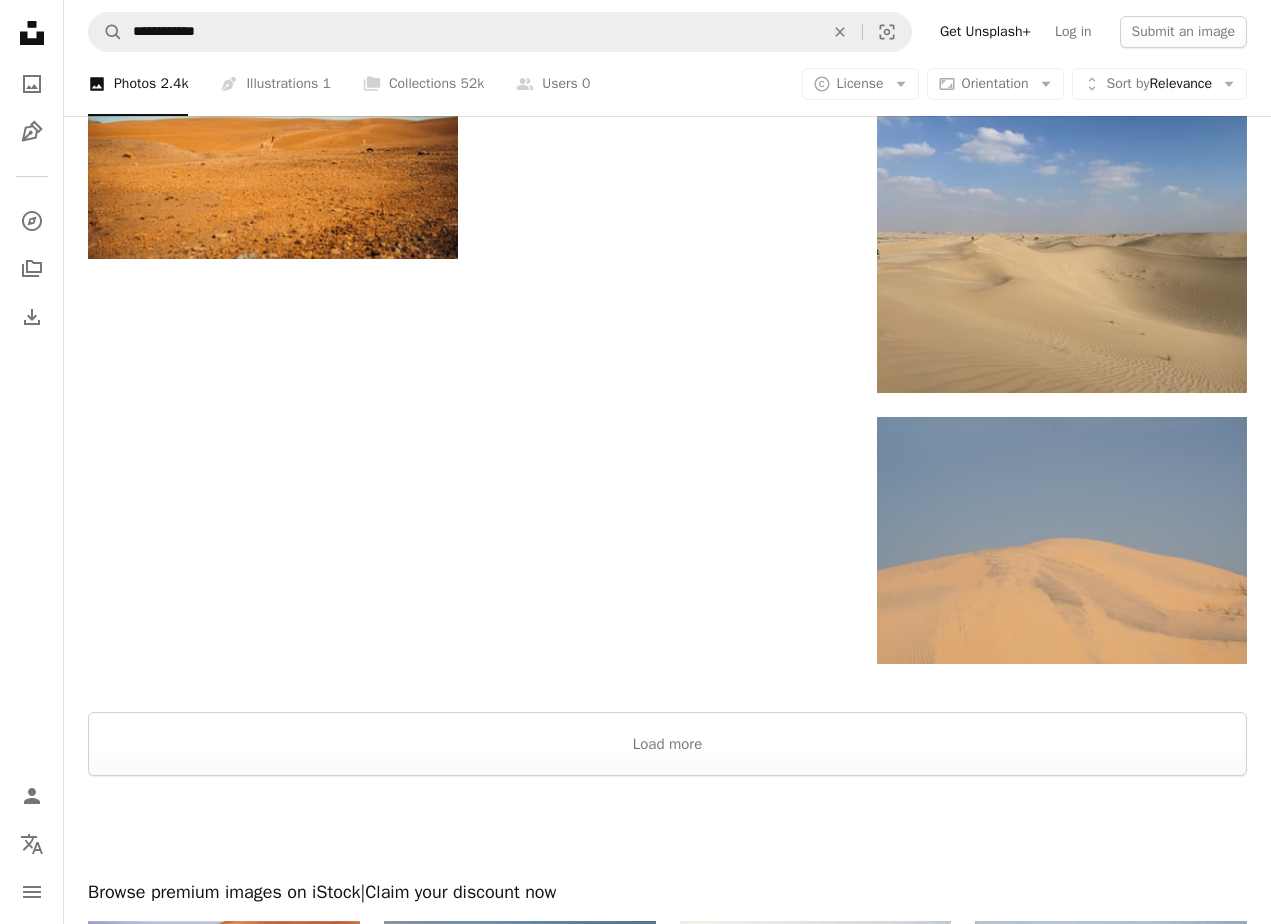 scroll, scrollTop: 8934, scrollLeft: 0, axis: vertical 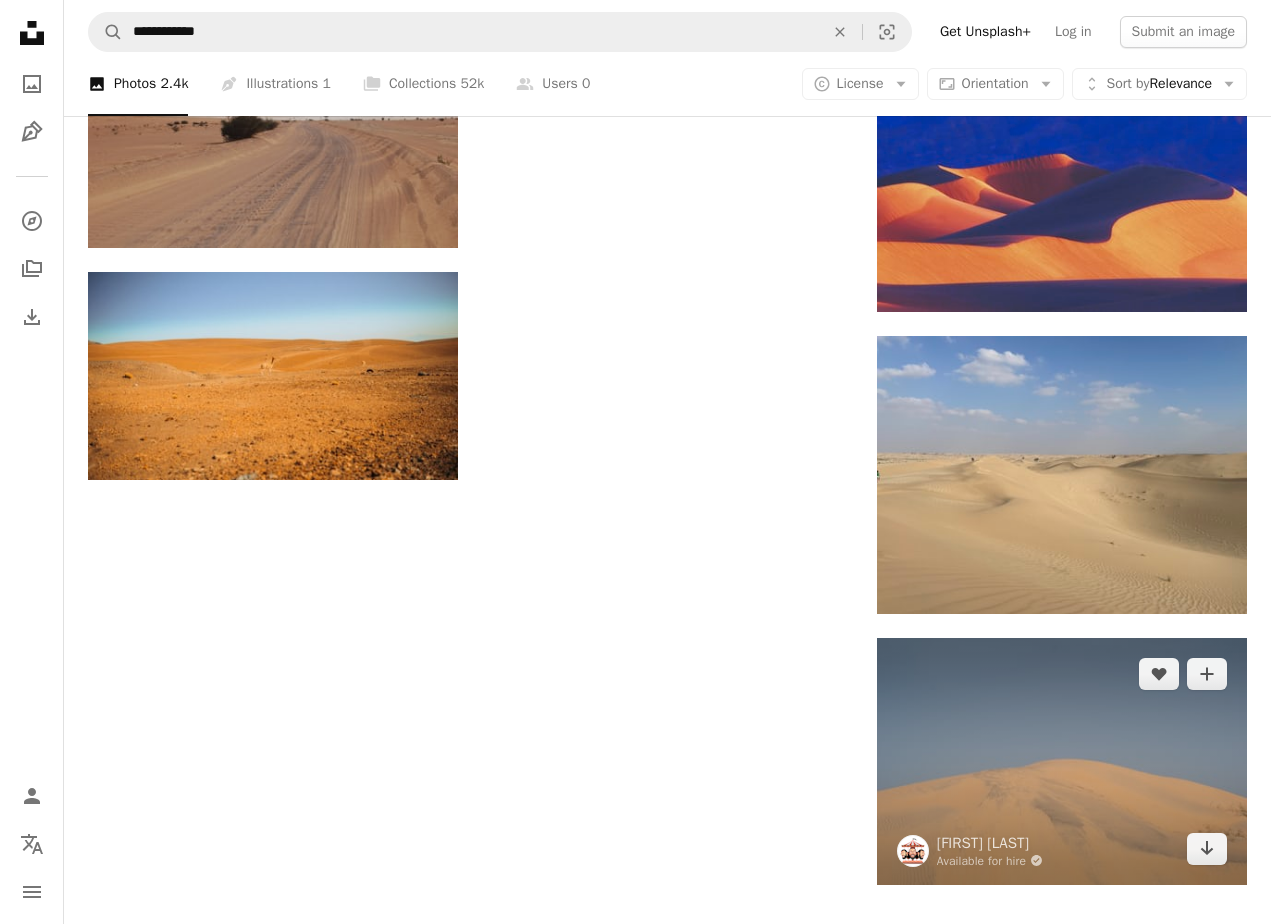 click at bounding box center (1062, 761) 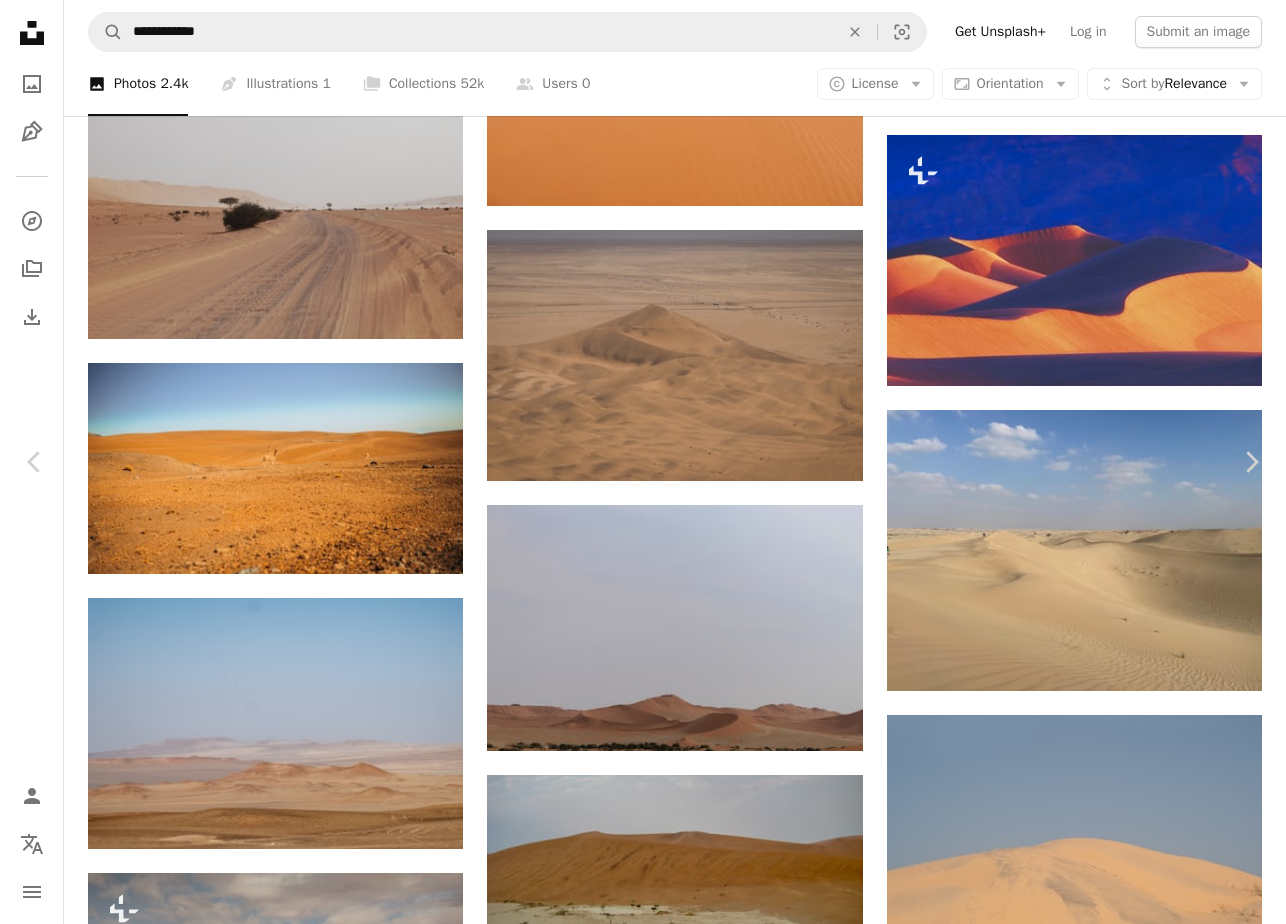 click on "An X shape" at bounding box center (20, 20) 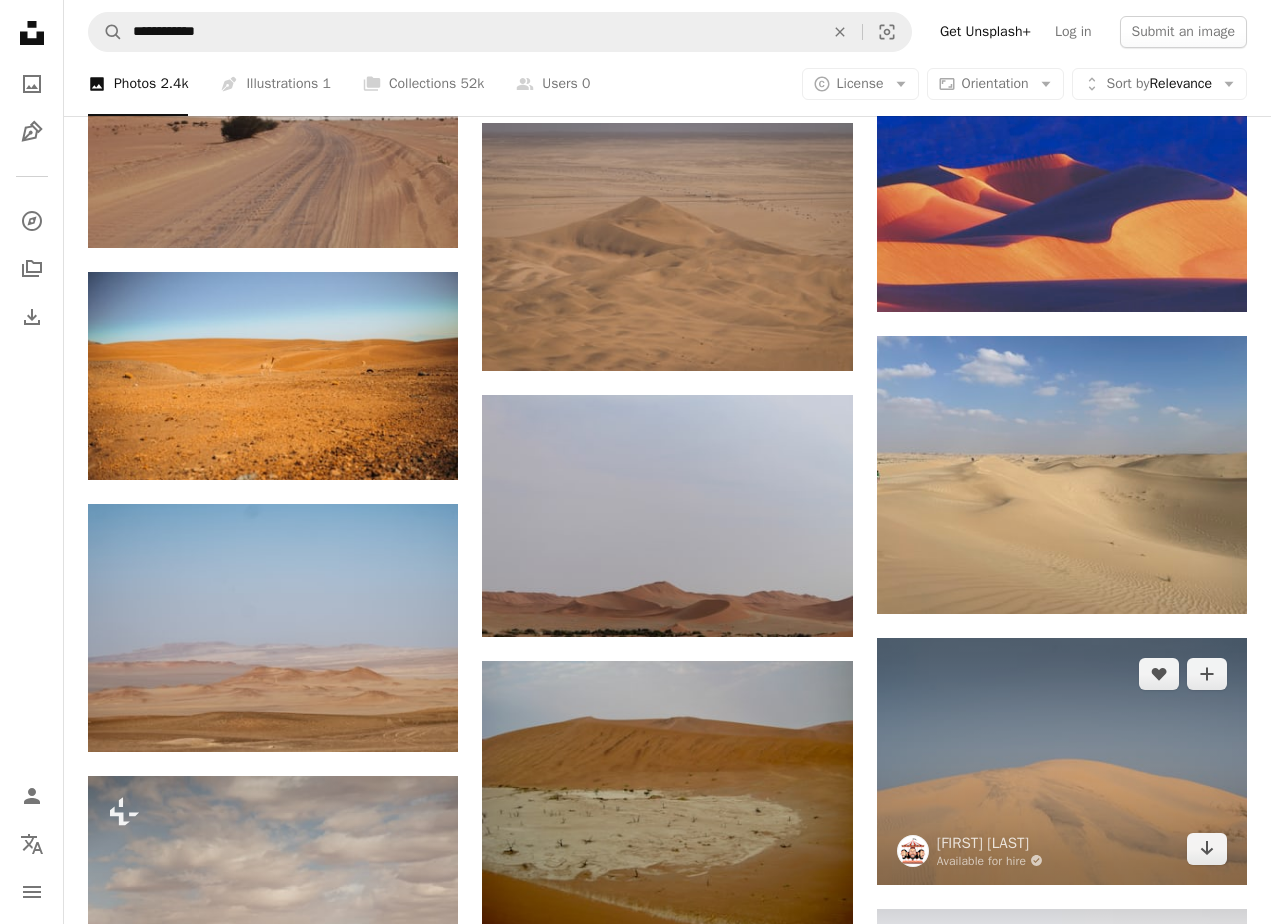 click at bounding box center (1062, 761) 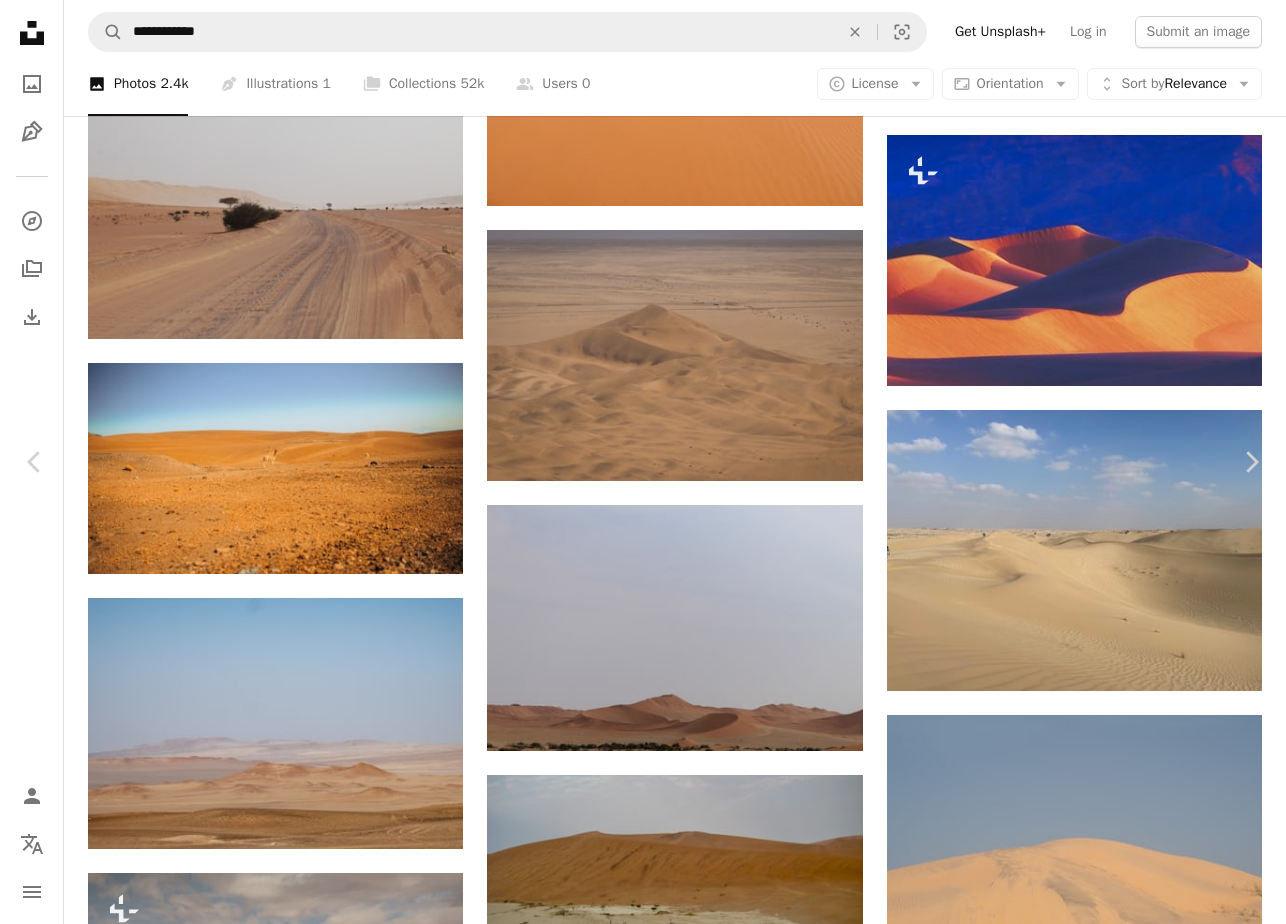 click on "Chevron down" 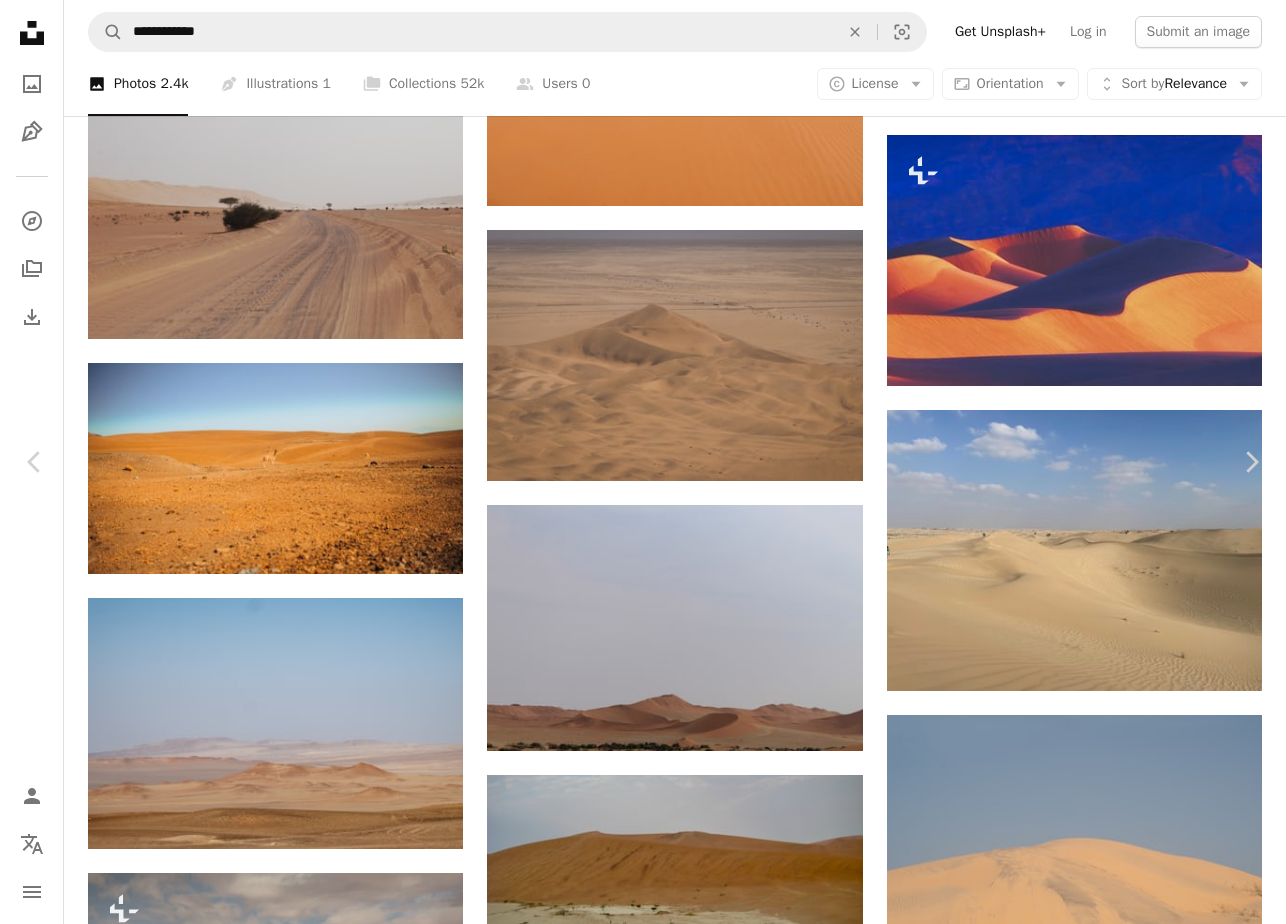 click on "An X shape Chevron left Chevron right Carlos Torres Available for hire A checkmark inside of a circle A heart A plus sign Edit image   Plus sign for Unsplash+ Download free Chevron down Zoom in Views 34,079 Downloads 308 A forward-right arrow Share Info icon Info More Actions Dune in the dessert. A map marker Senegal Calendar outlined Published on  April 16, 2024 Camera NIKON CORPORATION, NIKON D5500 Safety Free to use under the  Unsplash License sand dessert africa dune senegal grey desert outdoors Free pictures Browse premium related images on iStock  |  Save 20% with code UNSPLASH20 View more on iStock  ↗ Related images A heart A plus sign Rê Oliveira Available for hire A checkmark inside of a circle Arrow pointing down A heart A plus sign Vojtěch Petr Available for hire A checkmark inside of a circle Arrow pointing down A heart A plus sign Ze Paulo Gasparotto Available for hire A checkmark inside of a circle Arrow pointing down Plus sign for Unsplash+ A heart A plus sign Getty Images For  Unsplash+" at bounding box center [643, 4744] 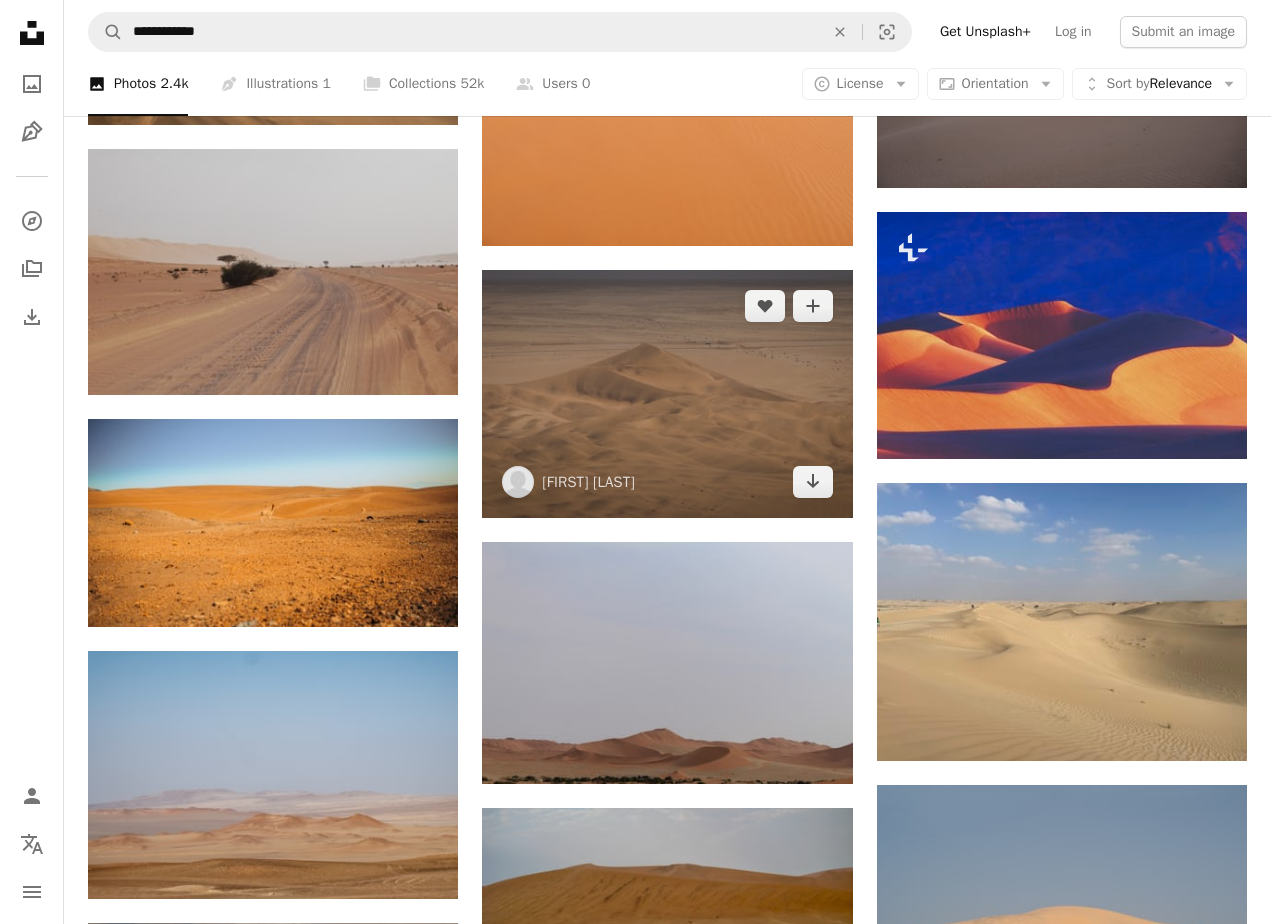 scroll, scrollTop: 8534, scrollLeft: 0, axis: vertical 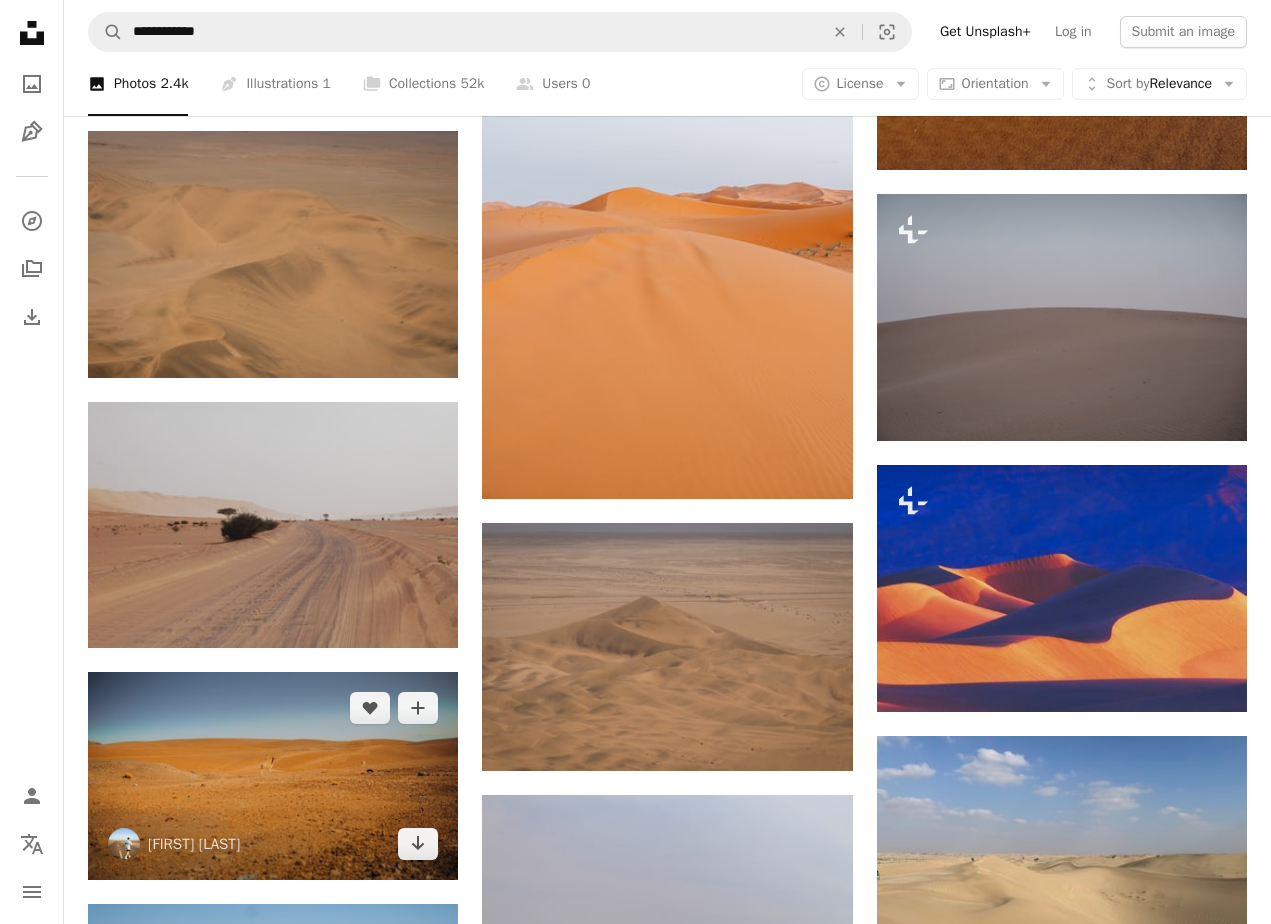 click at bounding box center (273, 776) 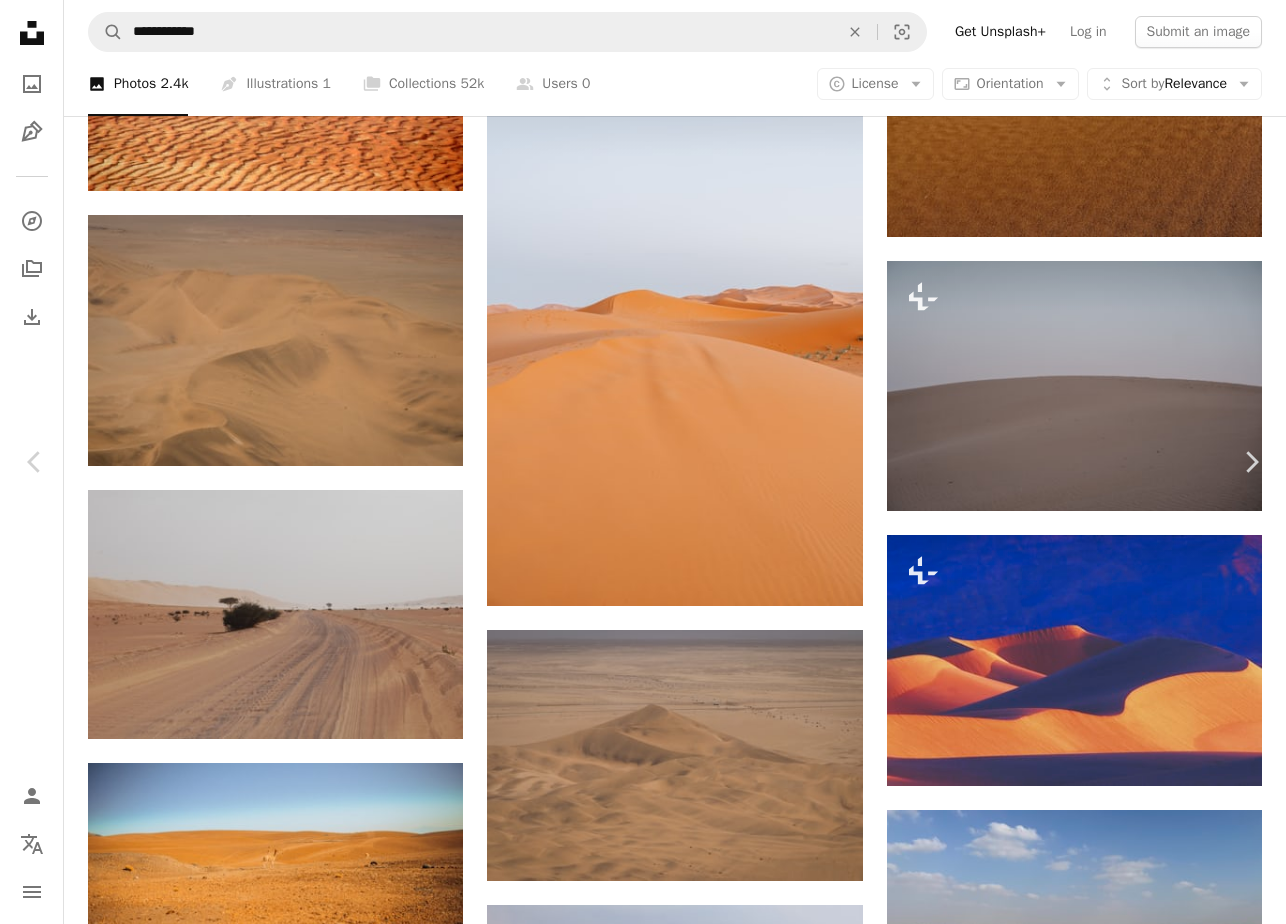click 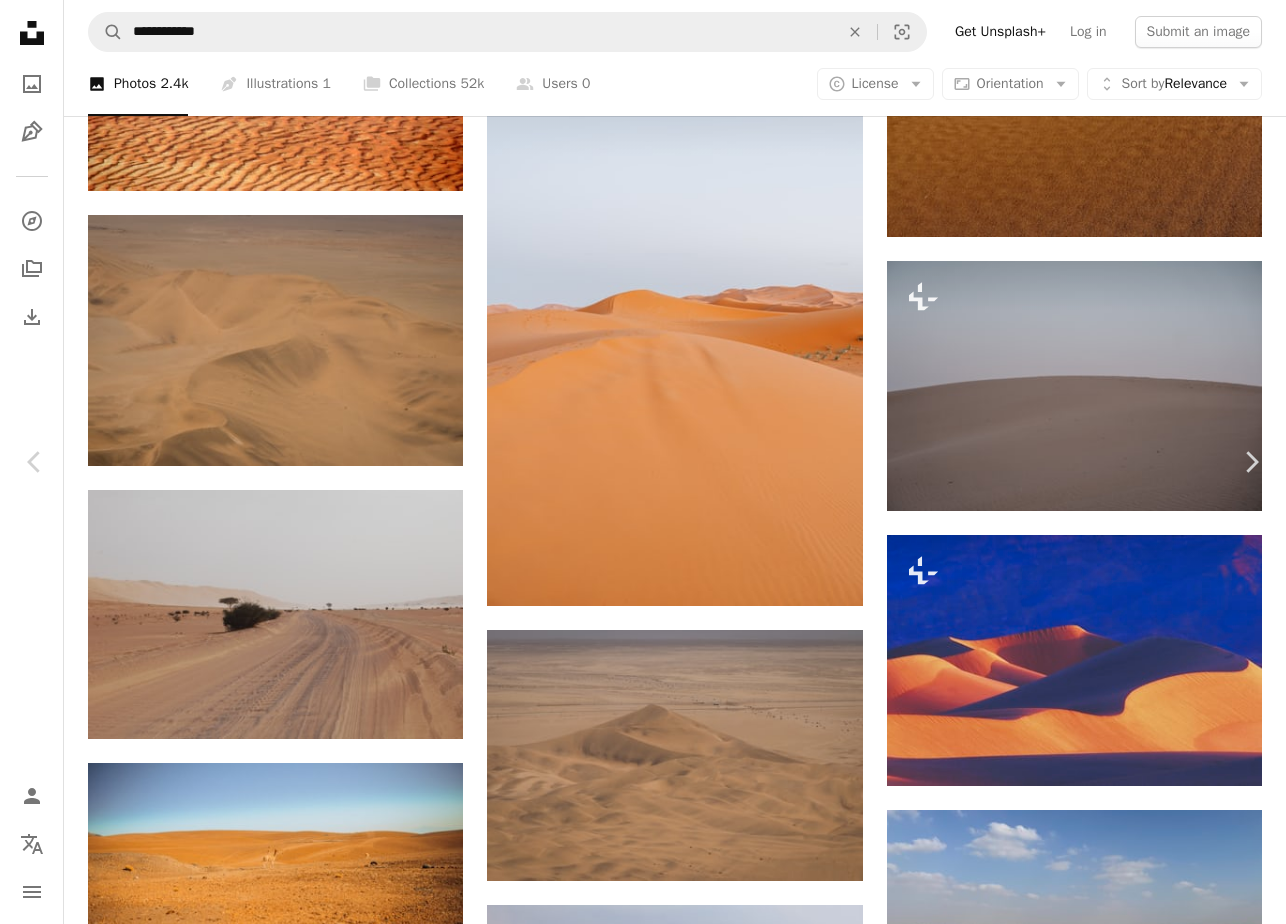 click on "An X shape Chevron left Chevron right Laércio Milani [EMAIL] A heart A plus sign Edit image   Plus sign for Unsplash+ Download free Chevron down Zoom in Views 3,502 Downloads 50 A forward-right arrow Share Info icon Info More Actions 🇨🇱 Calendar outlined Published on  August 13, 2023 Camera SONY, ILCE-7M3 Safety Free to use under the  Unsplash License animal desert wildlife scenery sheep outdoors ground mammal antelope Free images Browse premium related images on iStock  |  Save 20% with code UNSPLASH20 View more on iStock  ↗ Related images A heart A plus sign Laércio Milani Arrow pointing down Plus sign for Unsplash+ A heart A plus sign Alexander Mils For  Unsplash+ A lock   Download A heart A plus sign Sander Lenaerts Arrow pointing down A heart A plus sign Bernd 📷 Dittrich Arrow pointing down A heart A plus sign Wolfgang Hasselmann Arrow pointing down Plus sign for Unsplash+ A heart A plus sign Ahmed For  Unsplash+ A lock   Download A heart A plus sign Bernd 📷 Dittrich A heart A heart" at bounding box center [643, 5144] 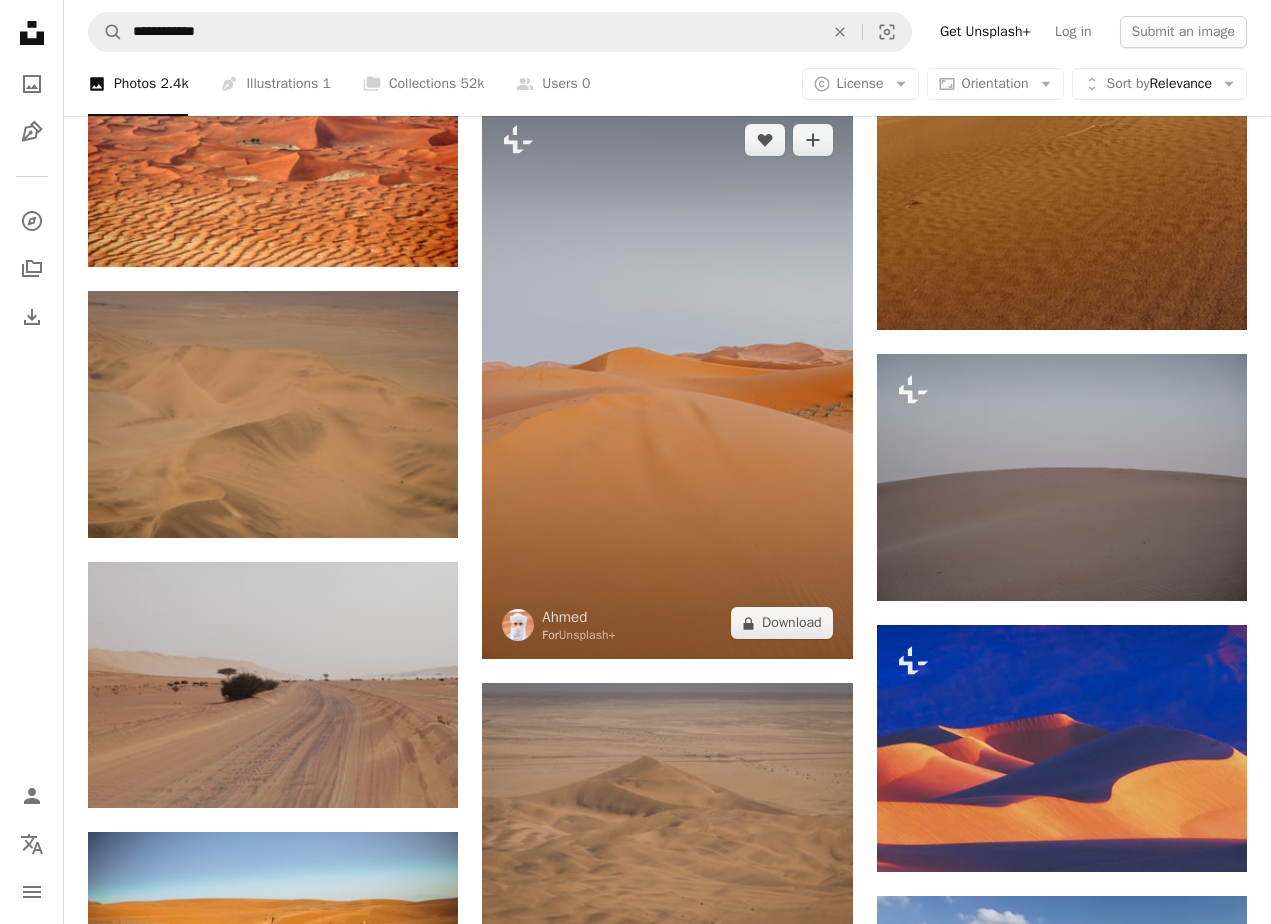 scroll, scrollTop: 8134, scrollLeft: 0, axis: vertical 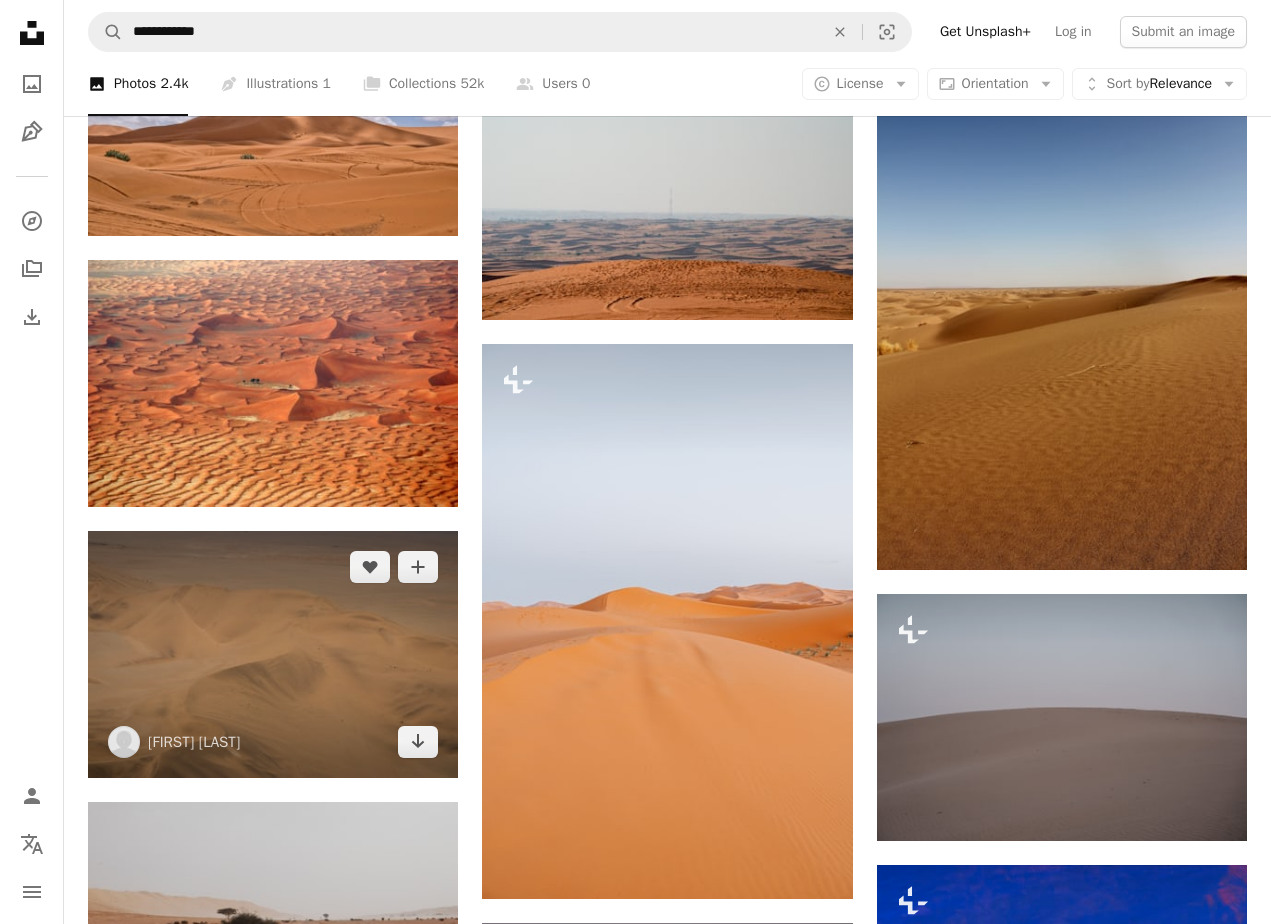 click at bounding box center (273, 654) 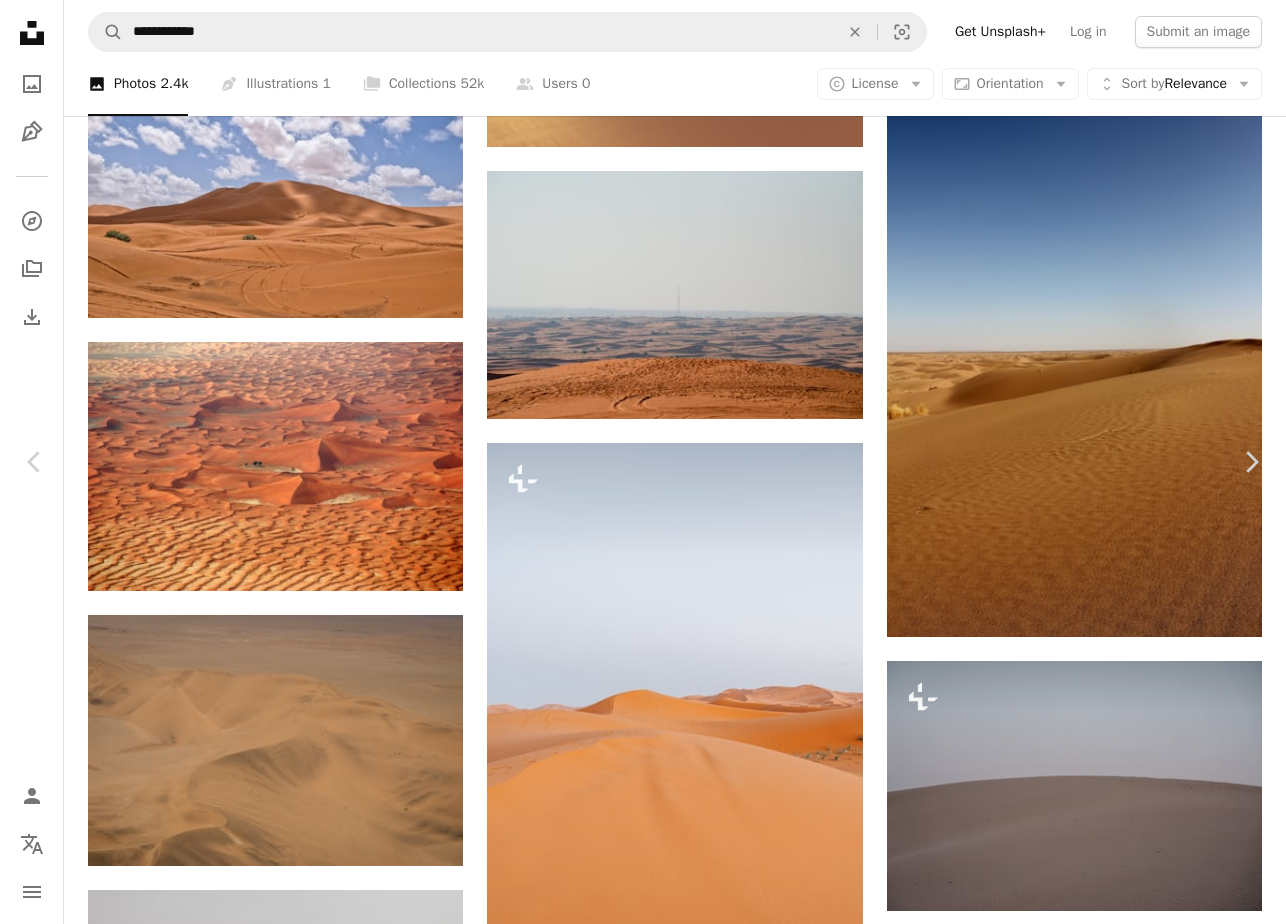 click on "Chevron down" 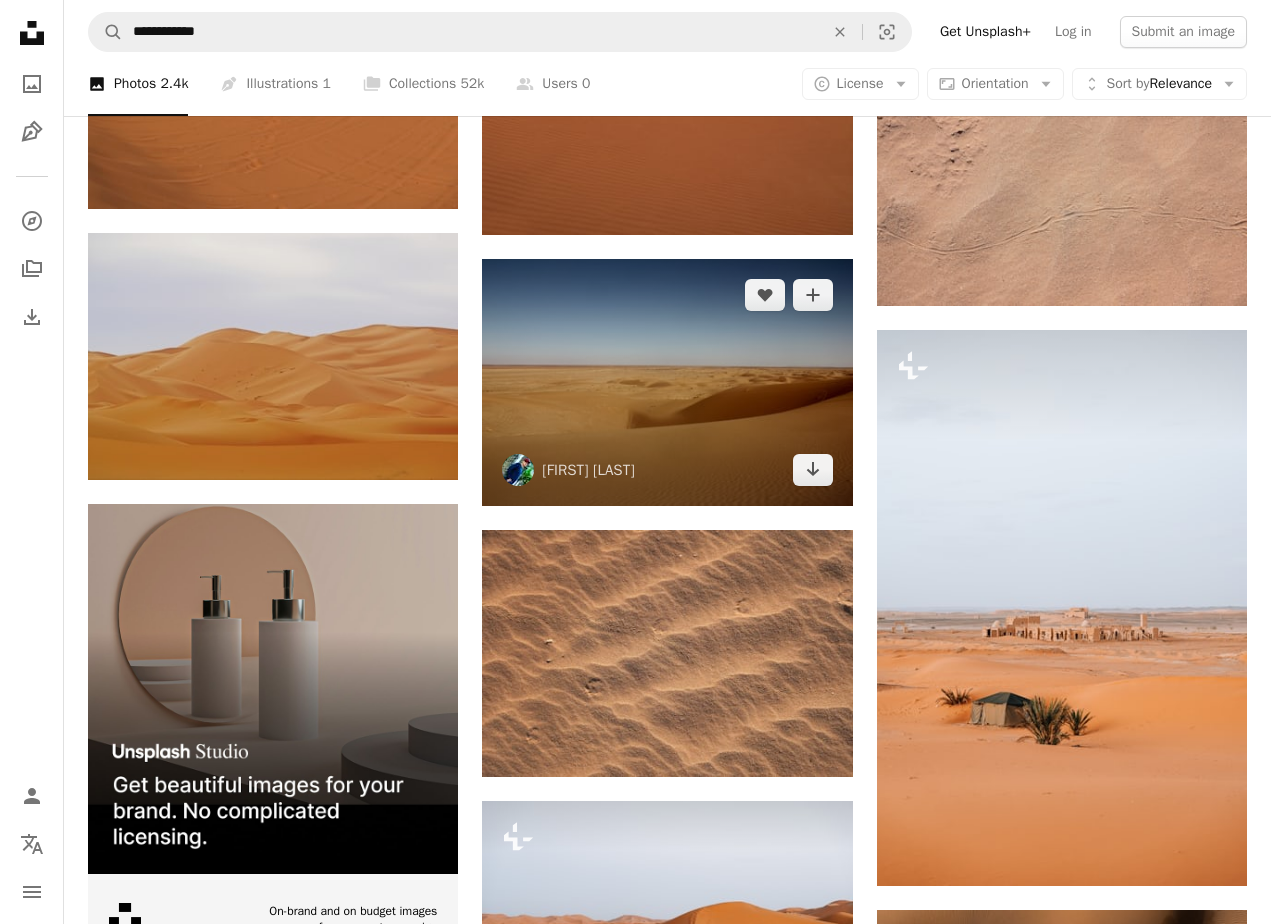 scroll, scrollTop: 4034, scrollLeft: 0, axis: vertical 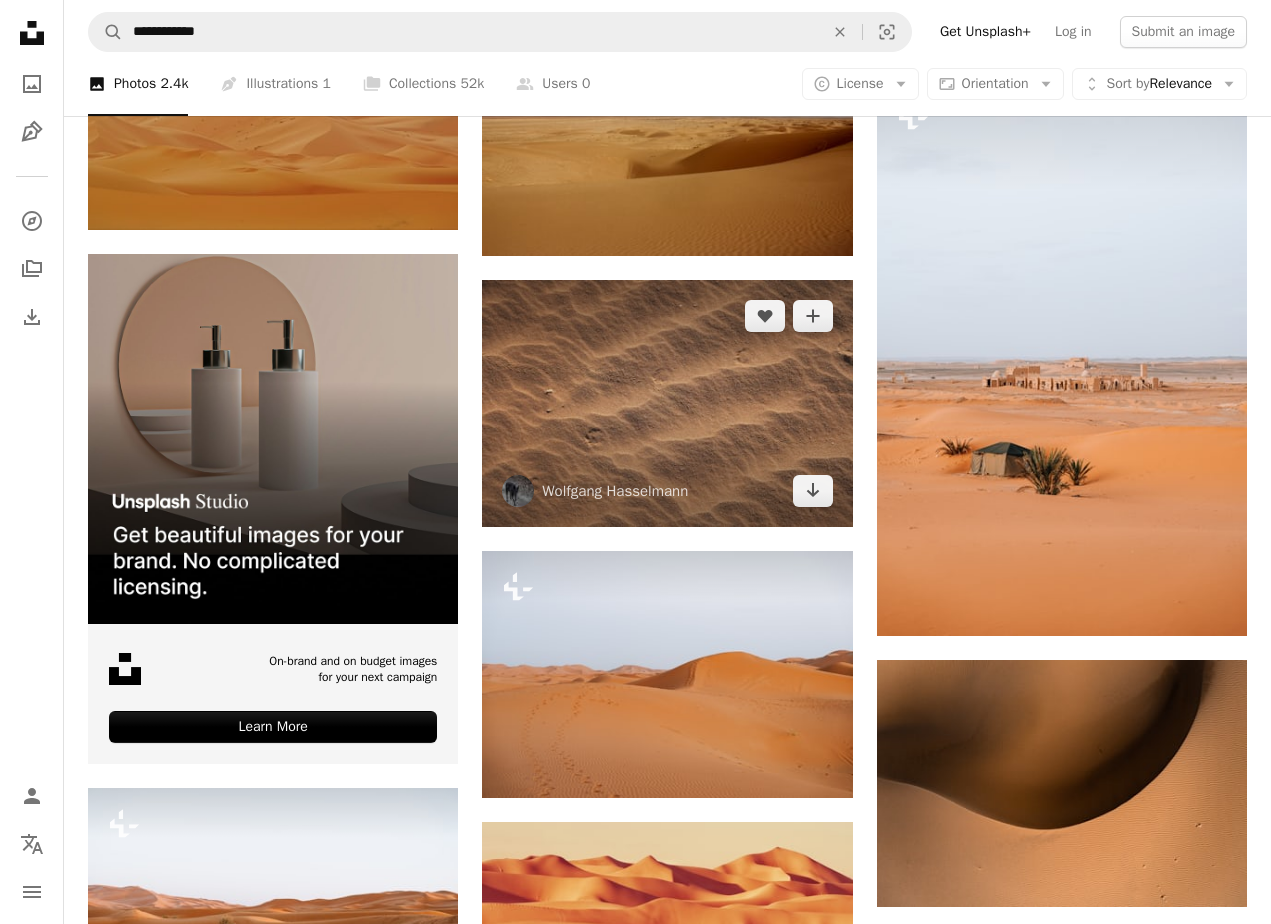click at bounding box center [667, 403] 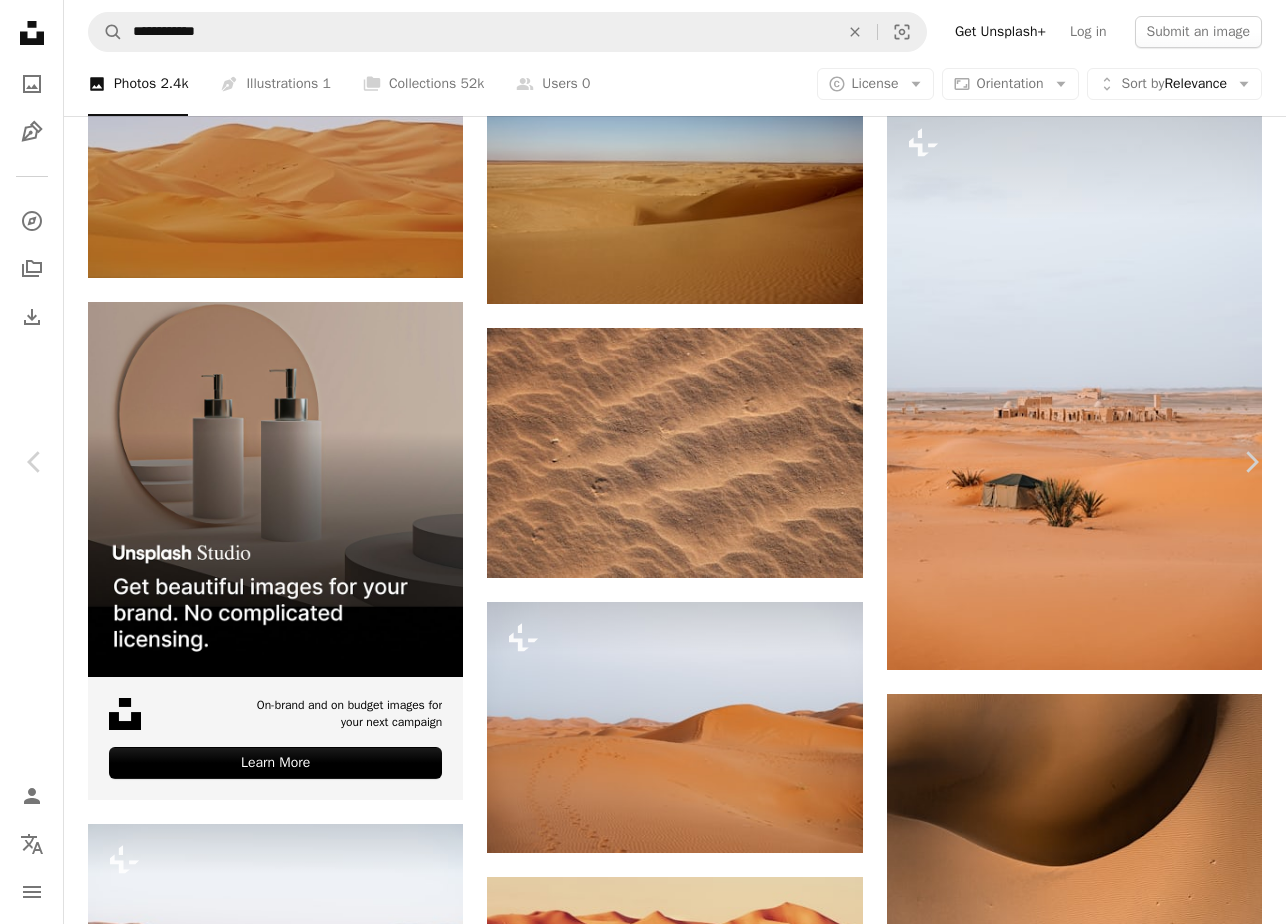 click on "An X shape" at bounding box center (20, 20) 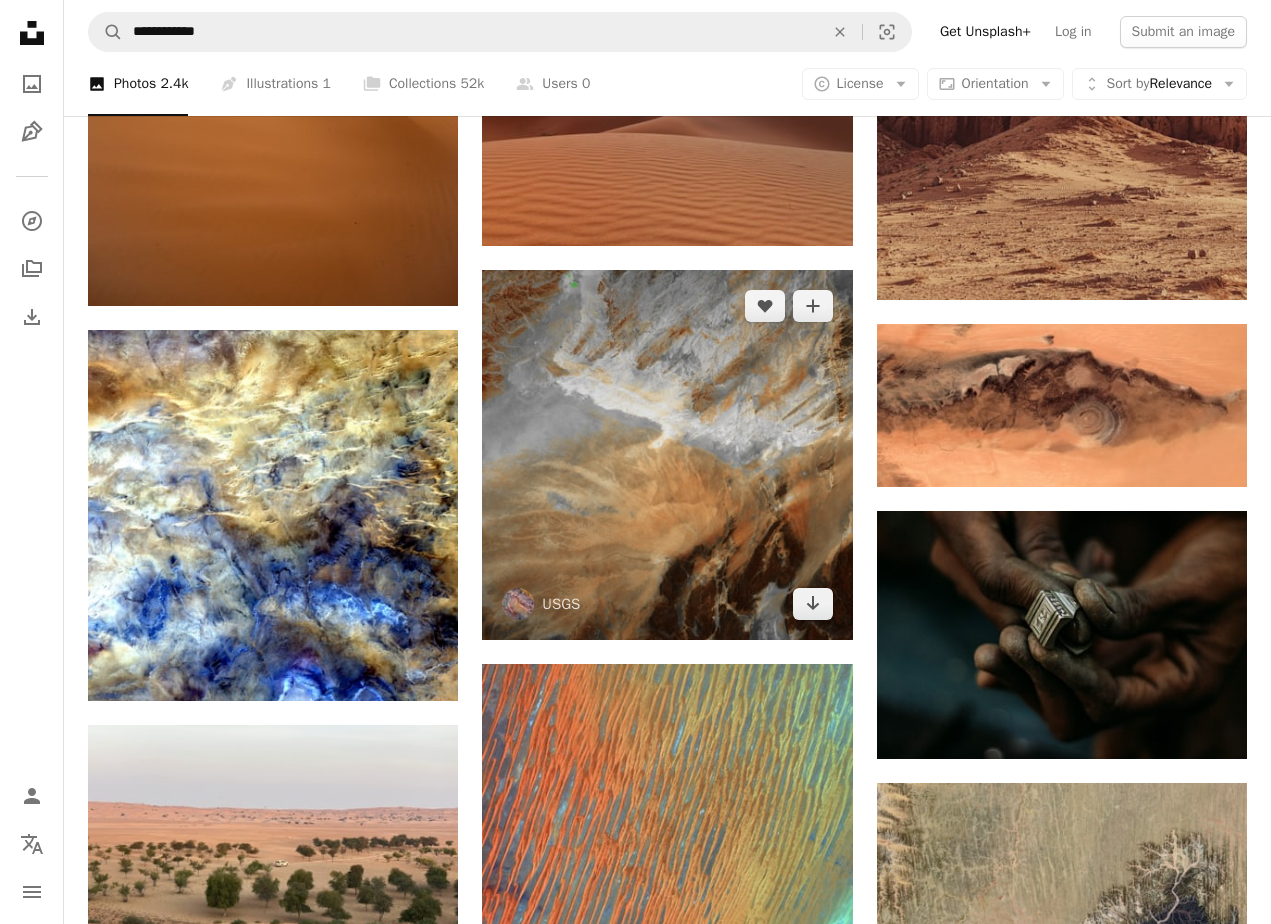 scroll, scrollTop: 1334, scrollLeft: 0, axis: vertical 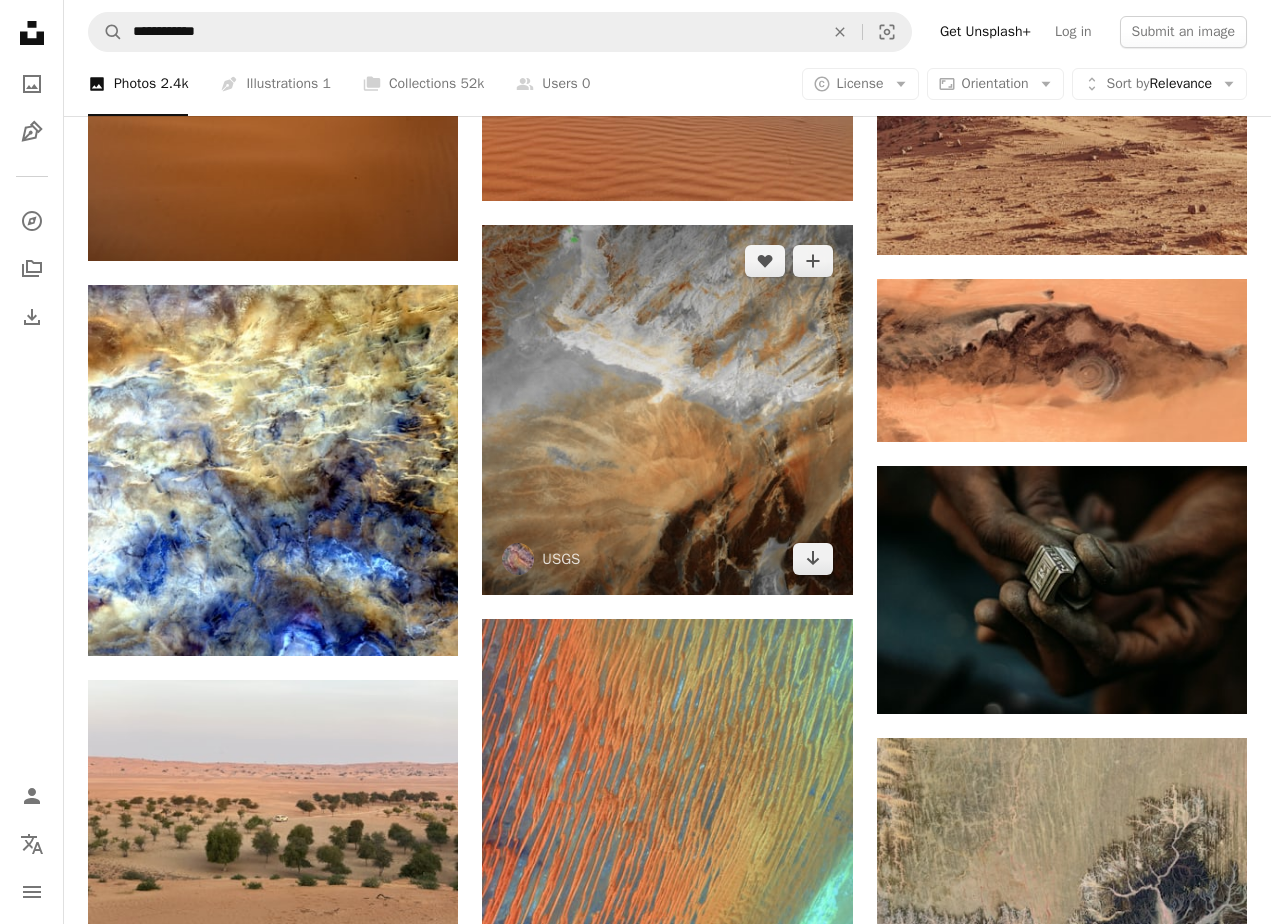 click at bounding box center [667, 410] 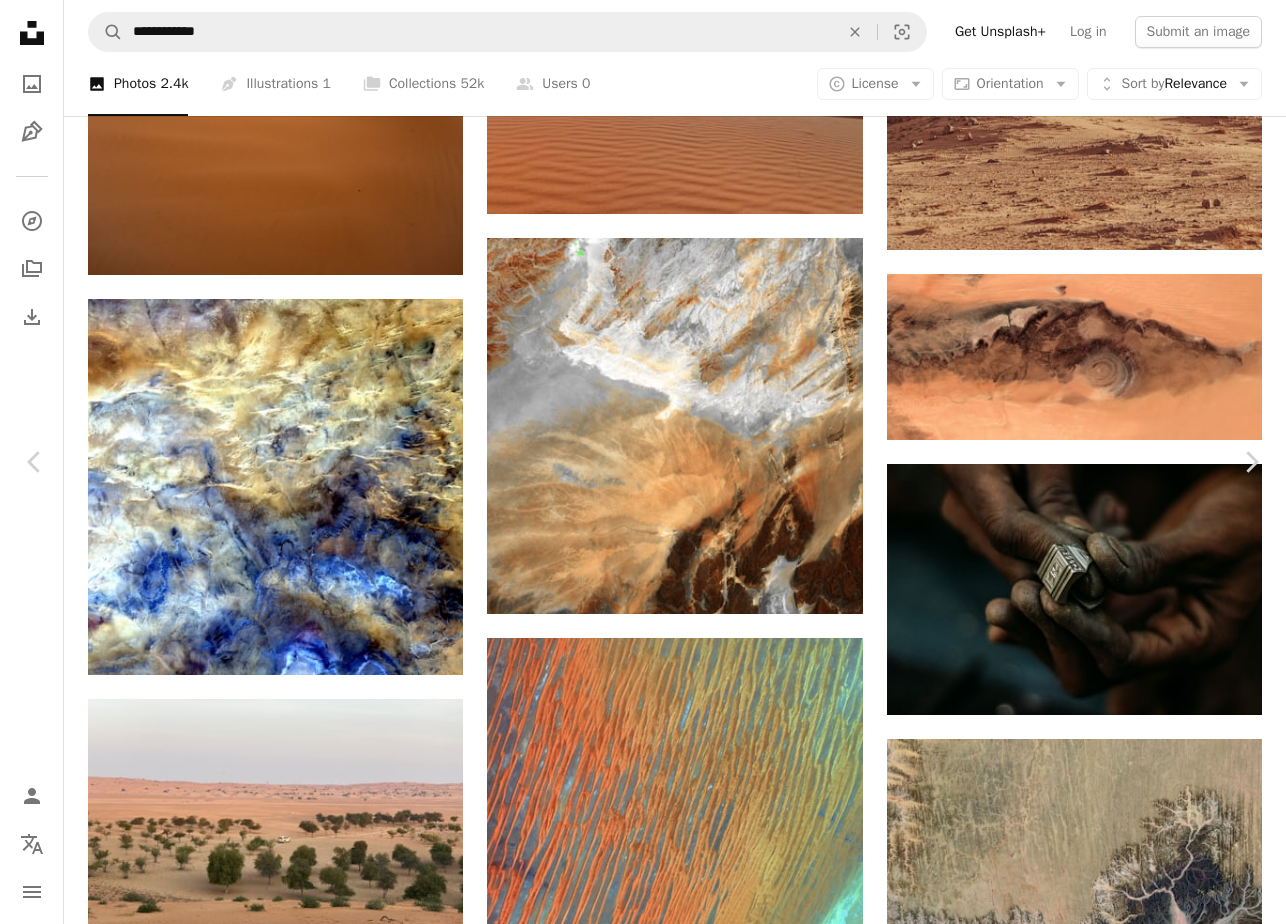 click on "Chevron down" 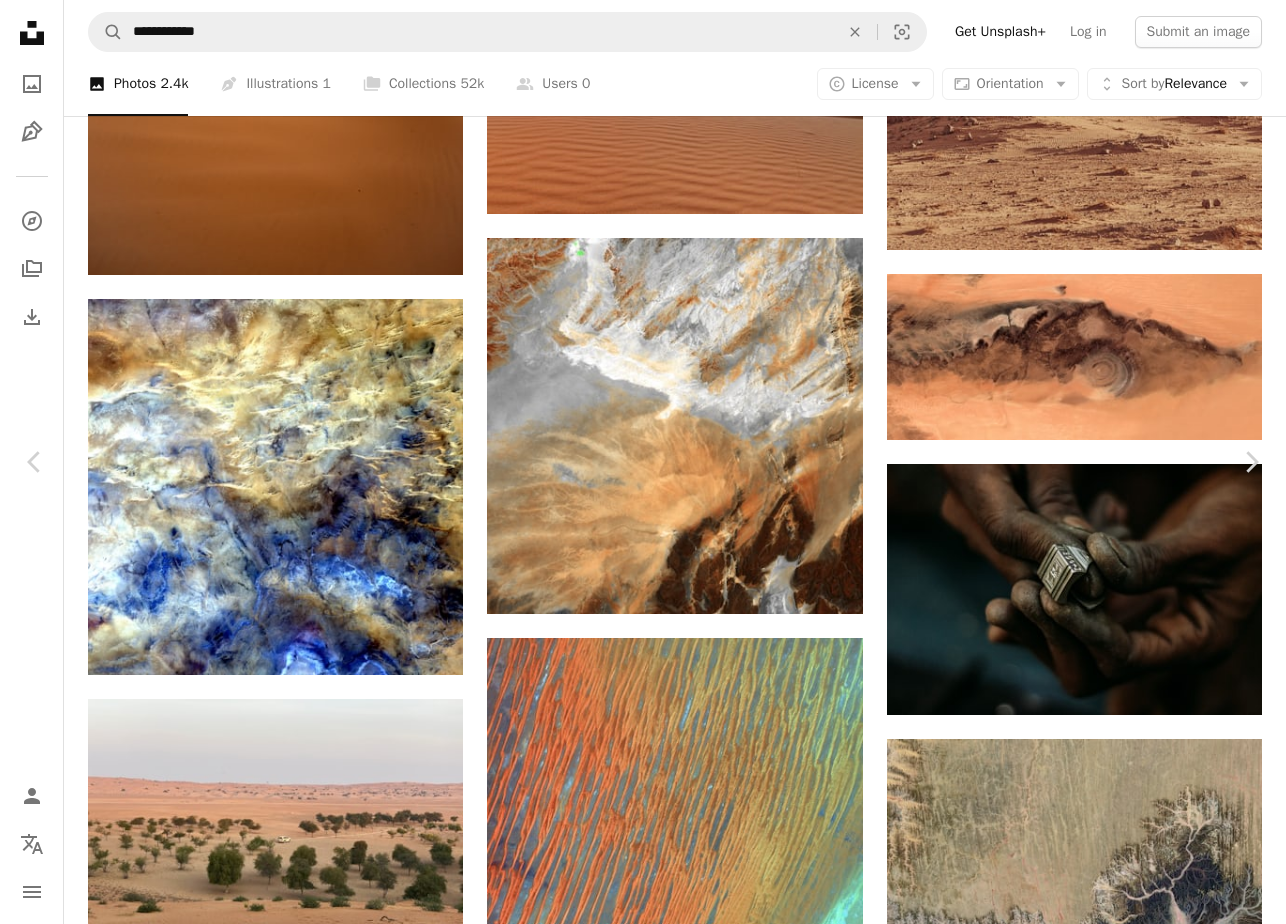 click on "( 640 x 640 )" at bounding box center [1054, 11978] 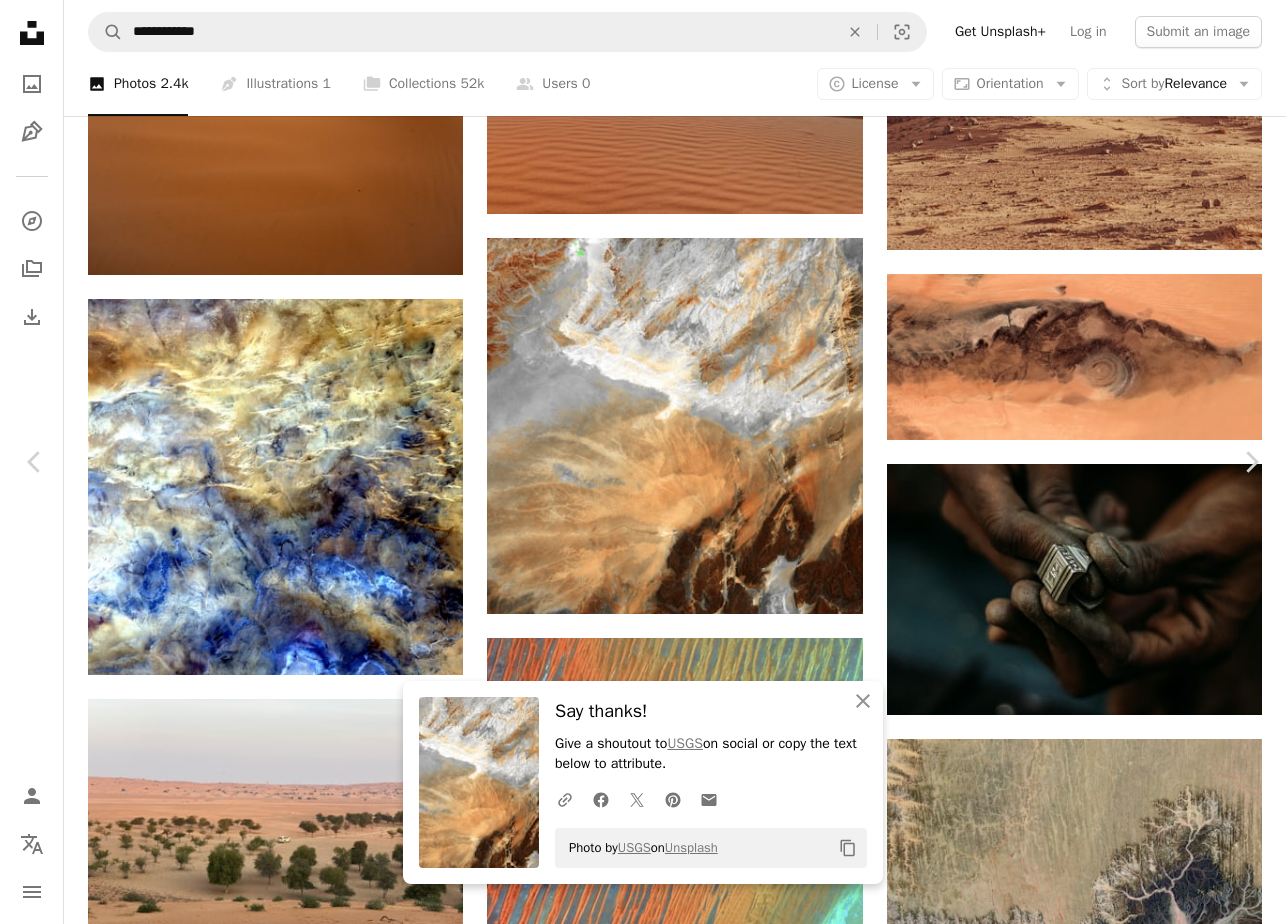 click on "An X shape" at bounding box center [20, 20] 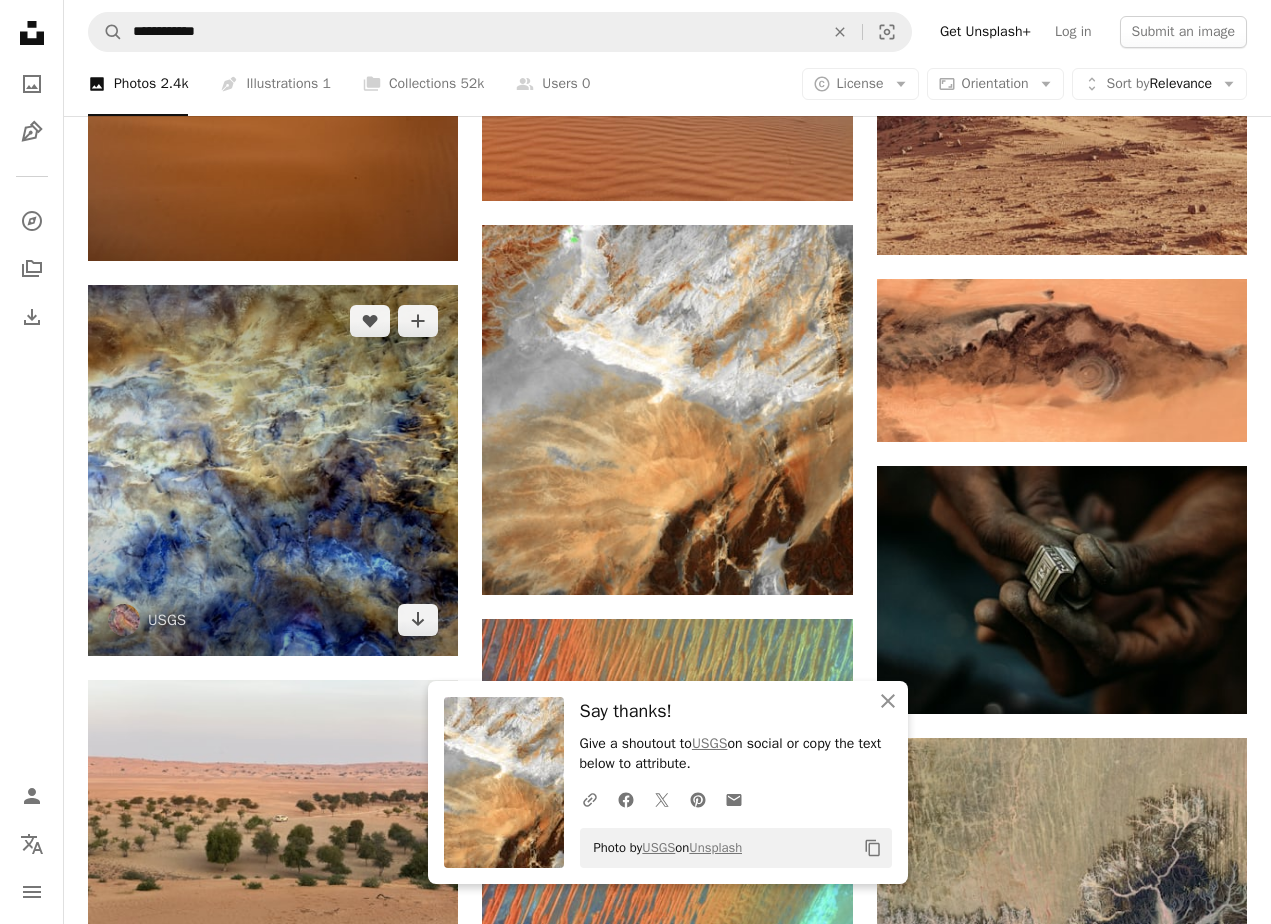 click at bounding box center (273, 470) 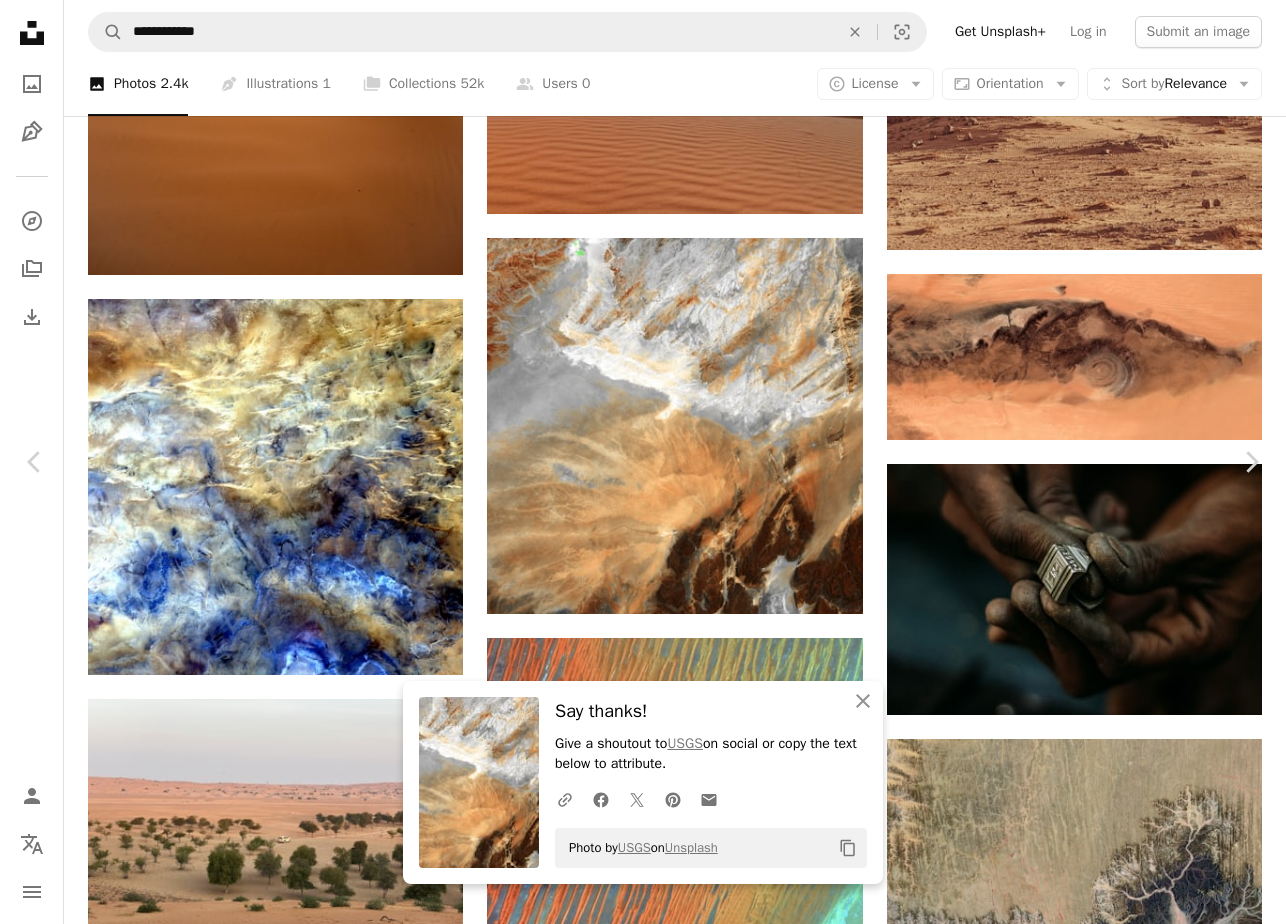click on "Chevron down" 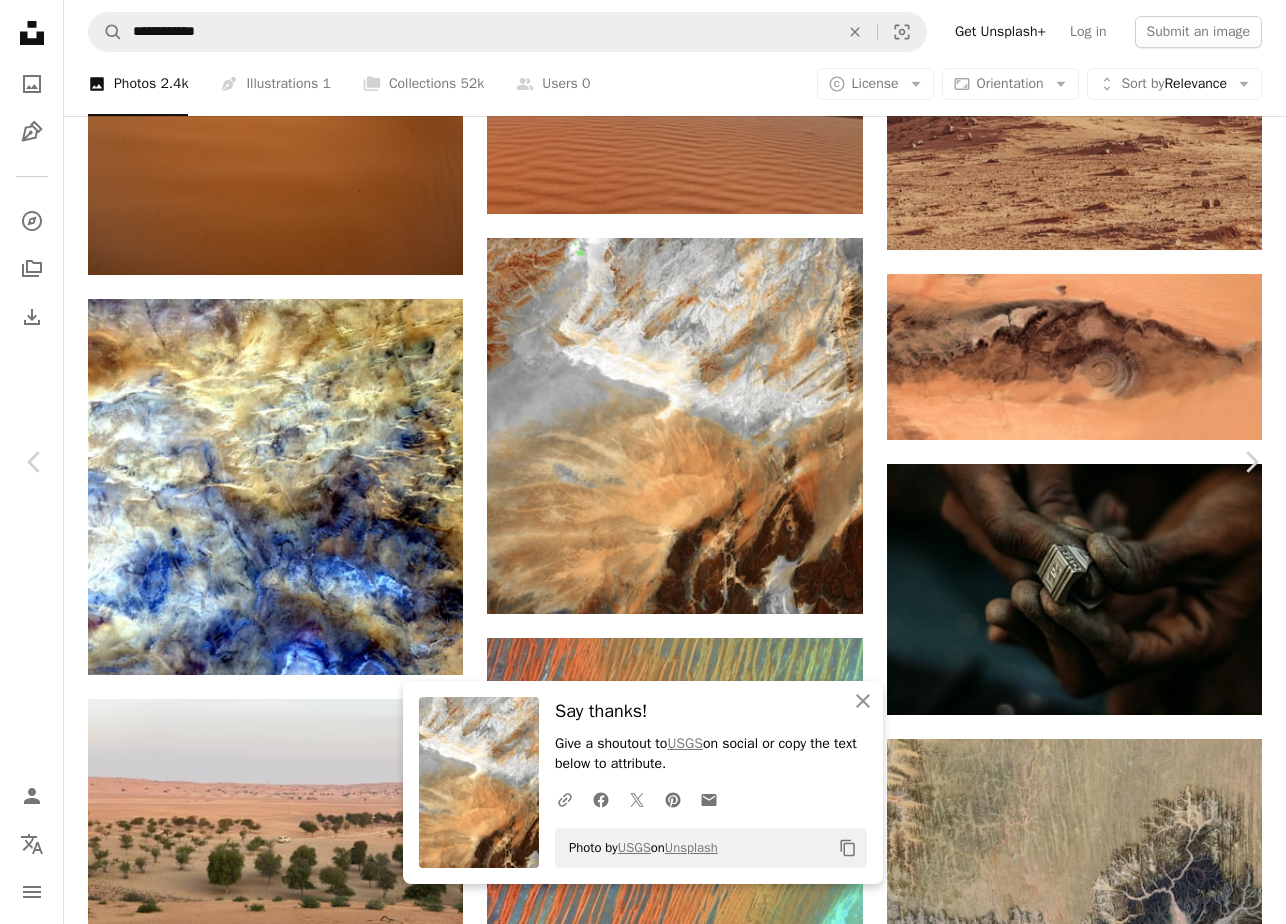 click on "( 640 x 640 )" at bounding box center [1054, 11978] 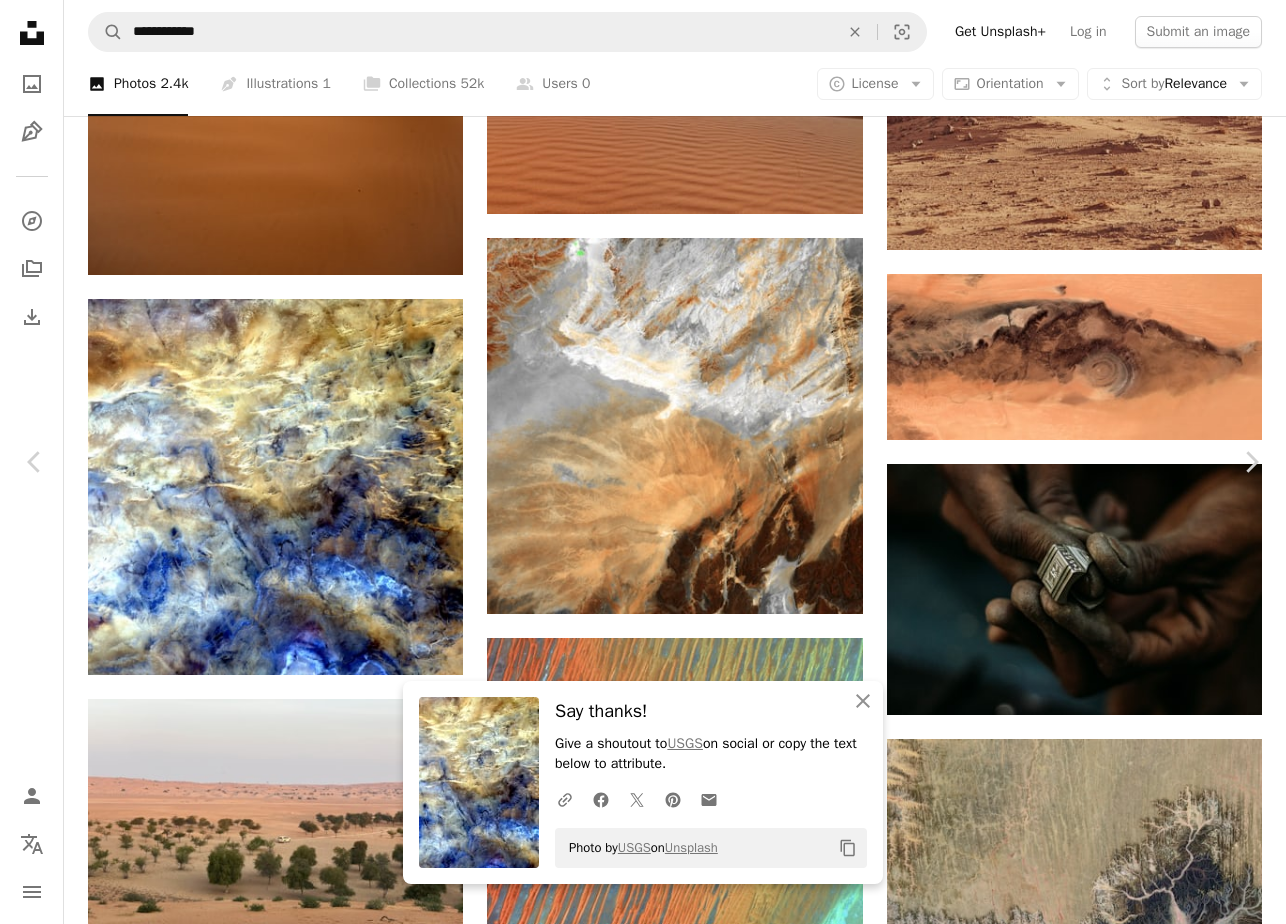 click on "An X shape" at bounding box center (20, 20) 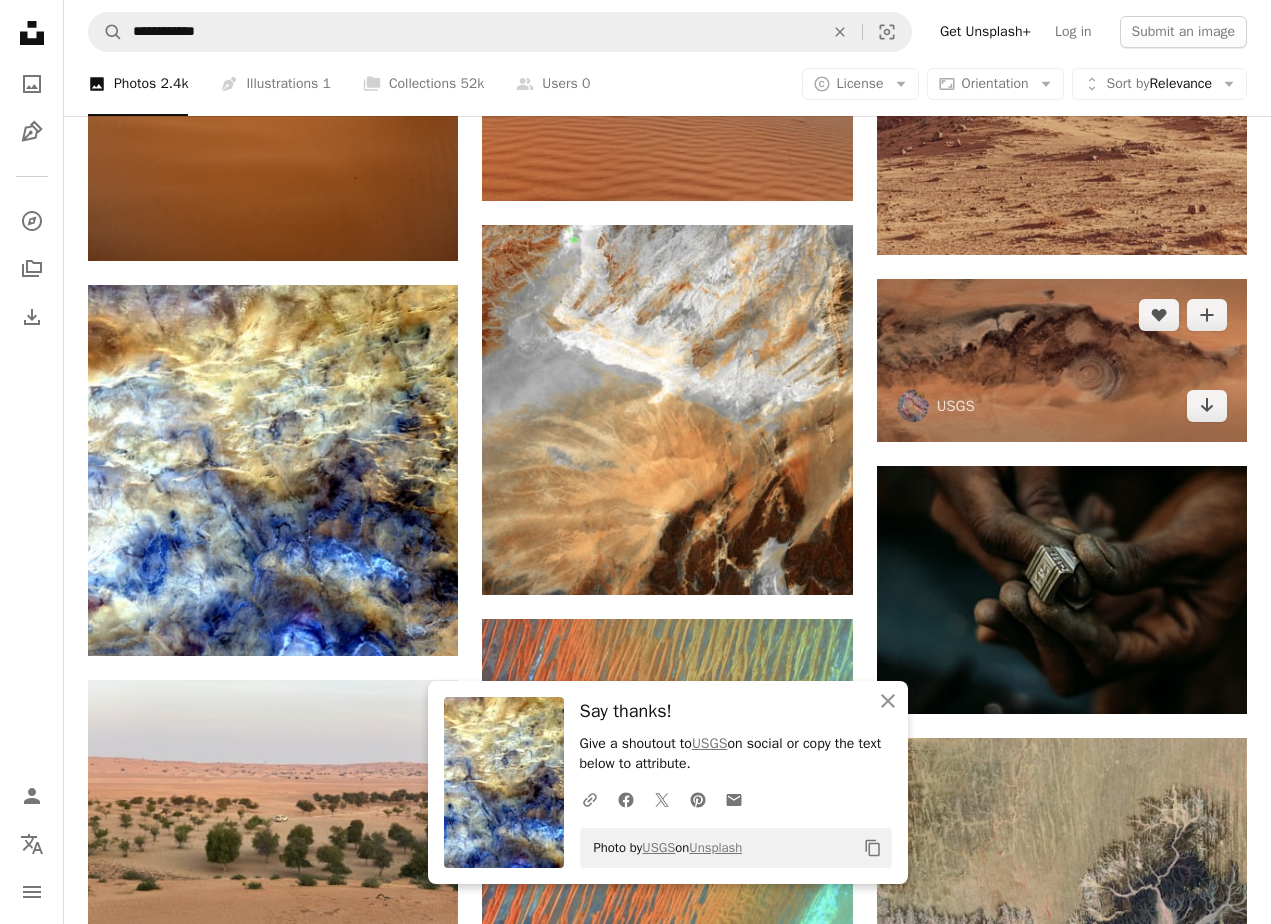 click at bounding box center (1062, 361) 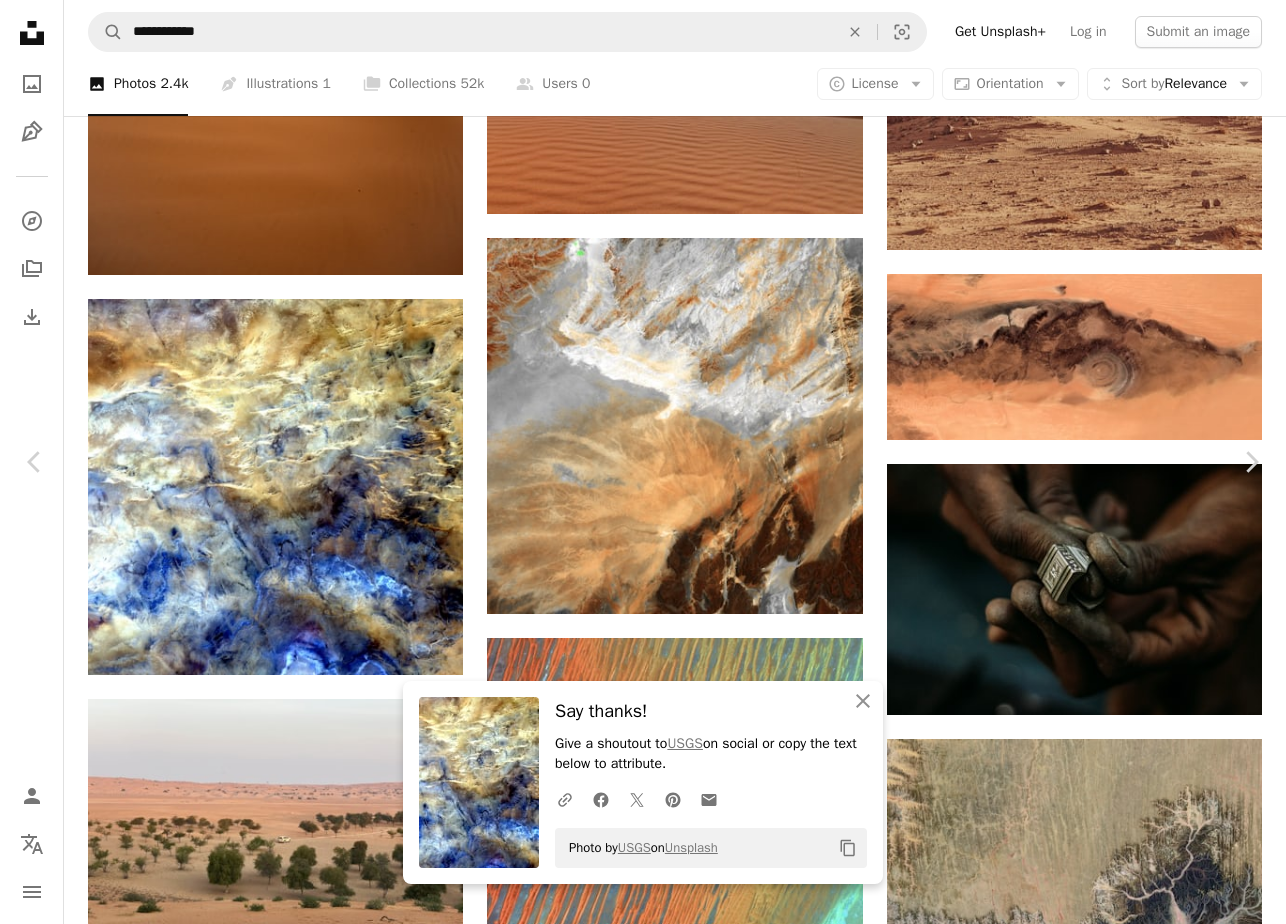 click on "Chevron down" 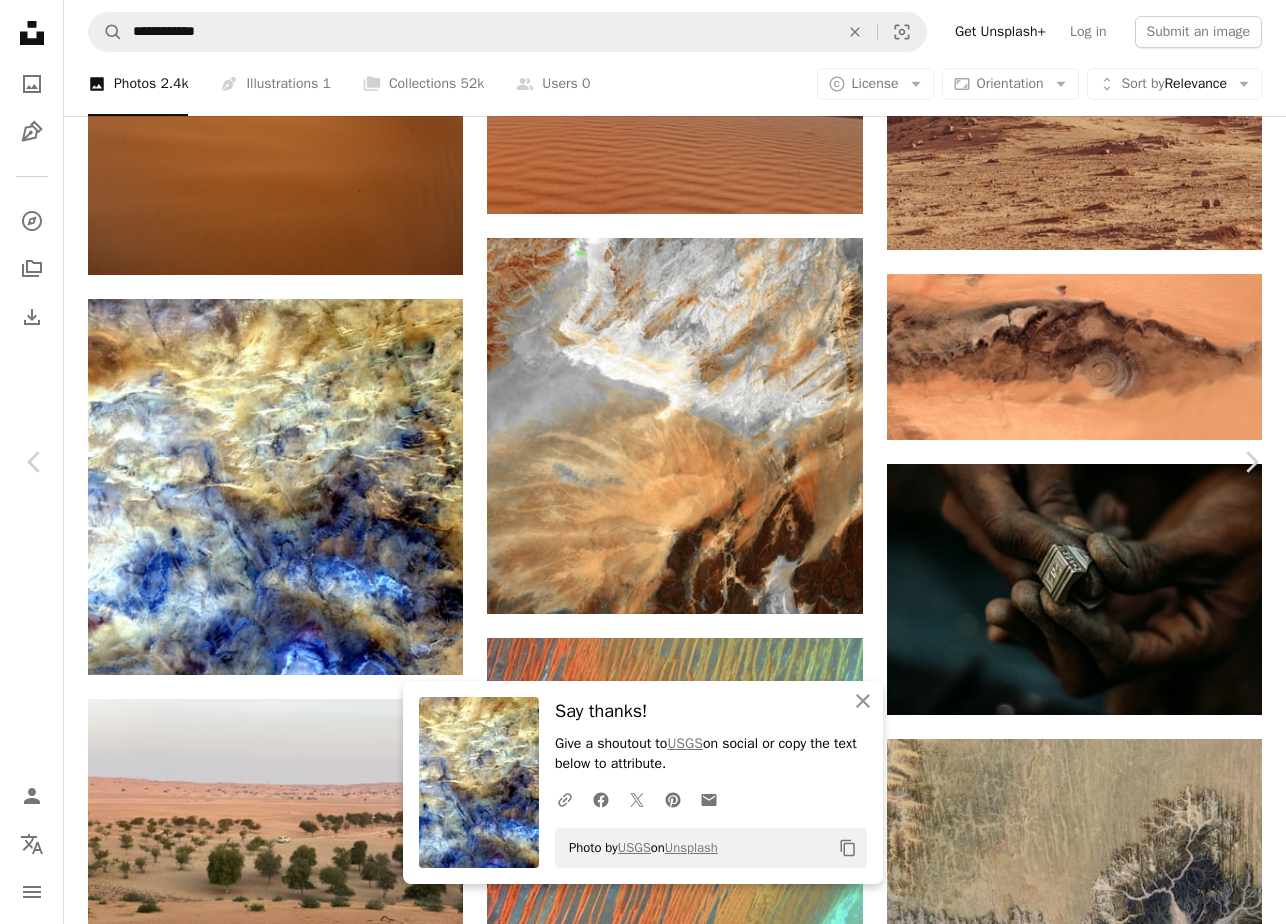 click on "An X shape" at bounding box center [20, 20] 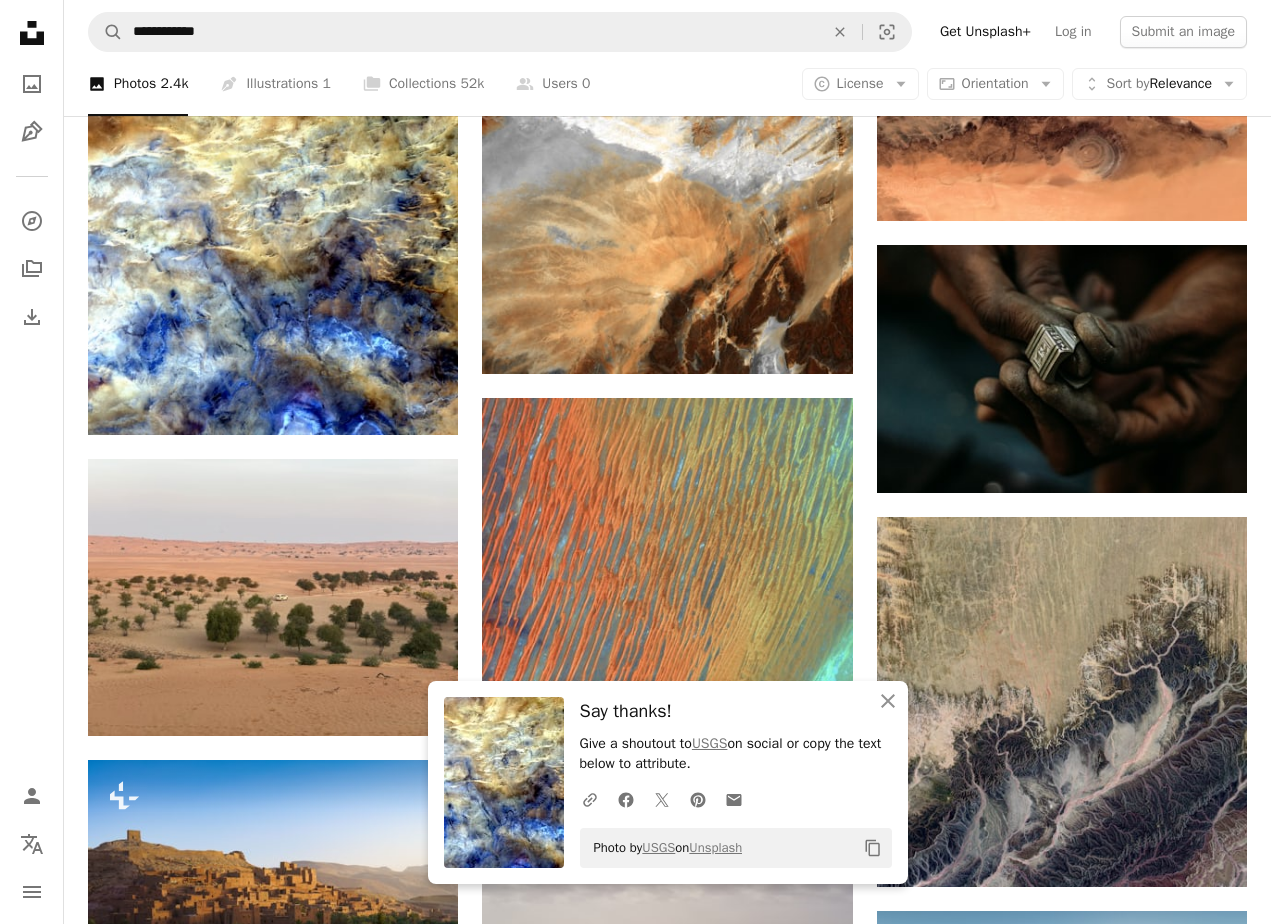 scroll, scrollTop: 1734, scrollLeft: 0, axis: vertical 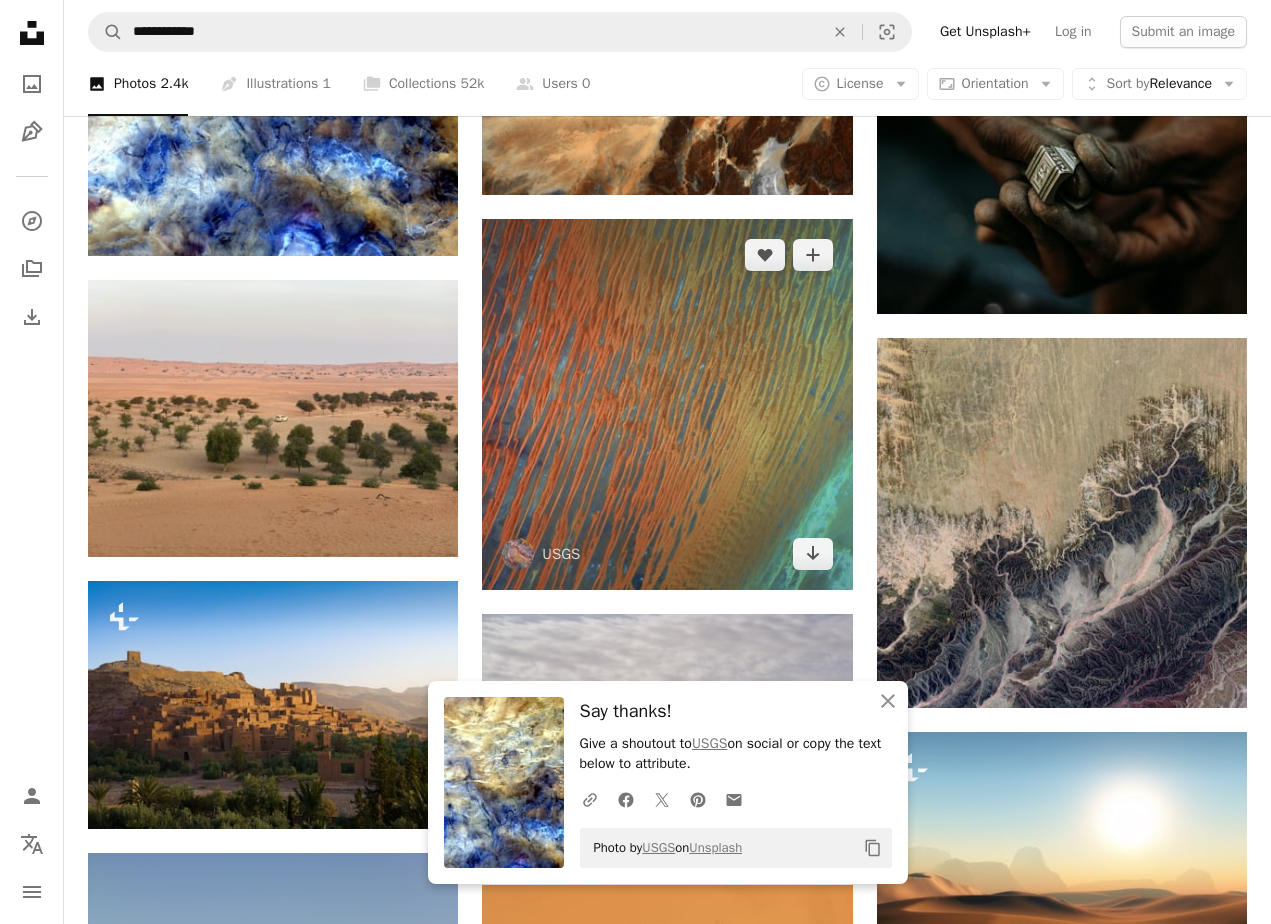 click at bounding box center [667, 404] 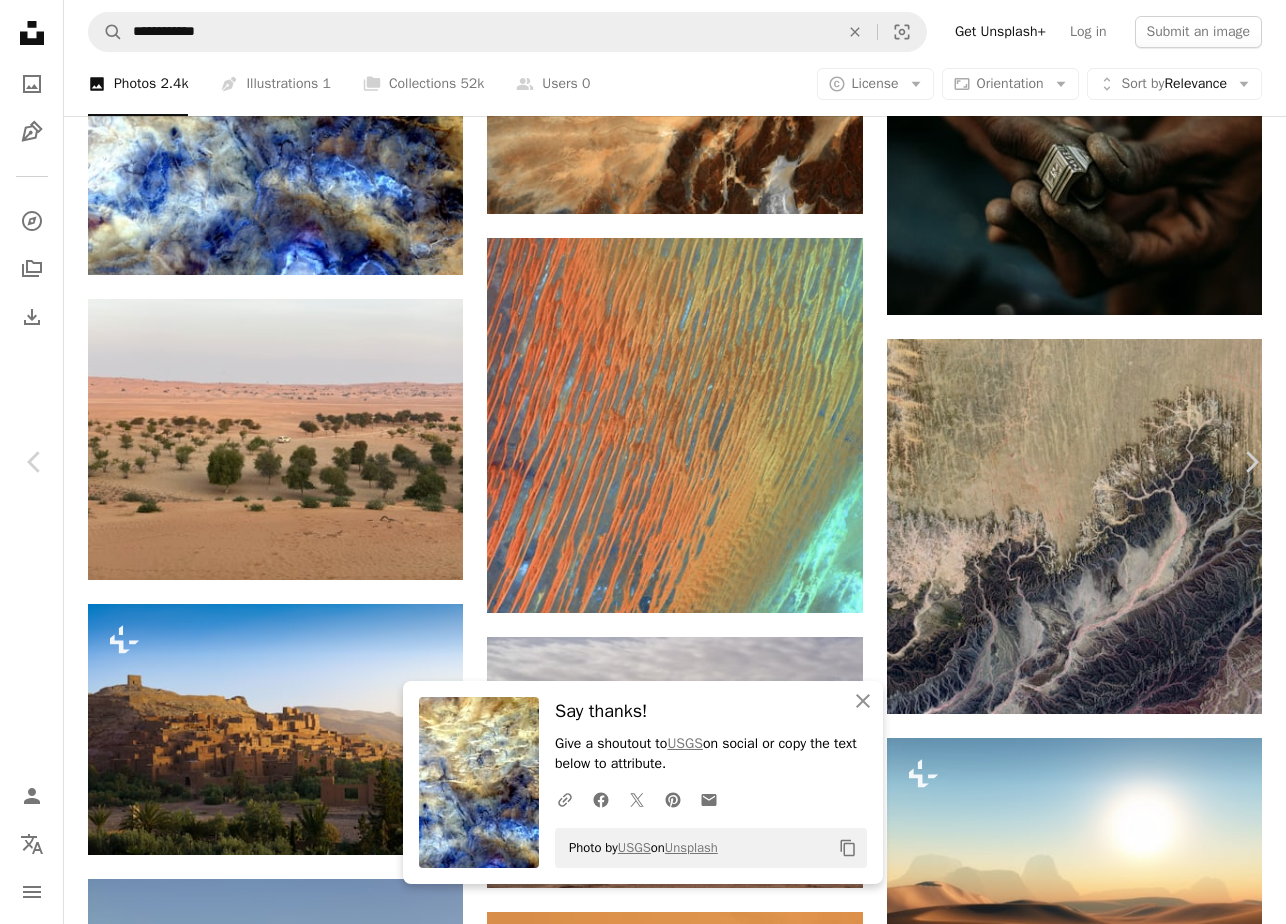 click on "Chevron down" 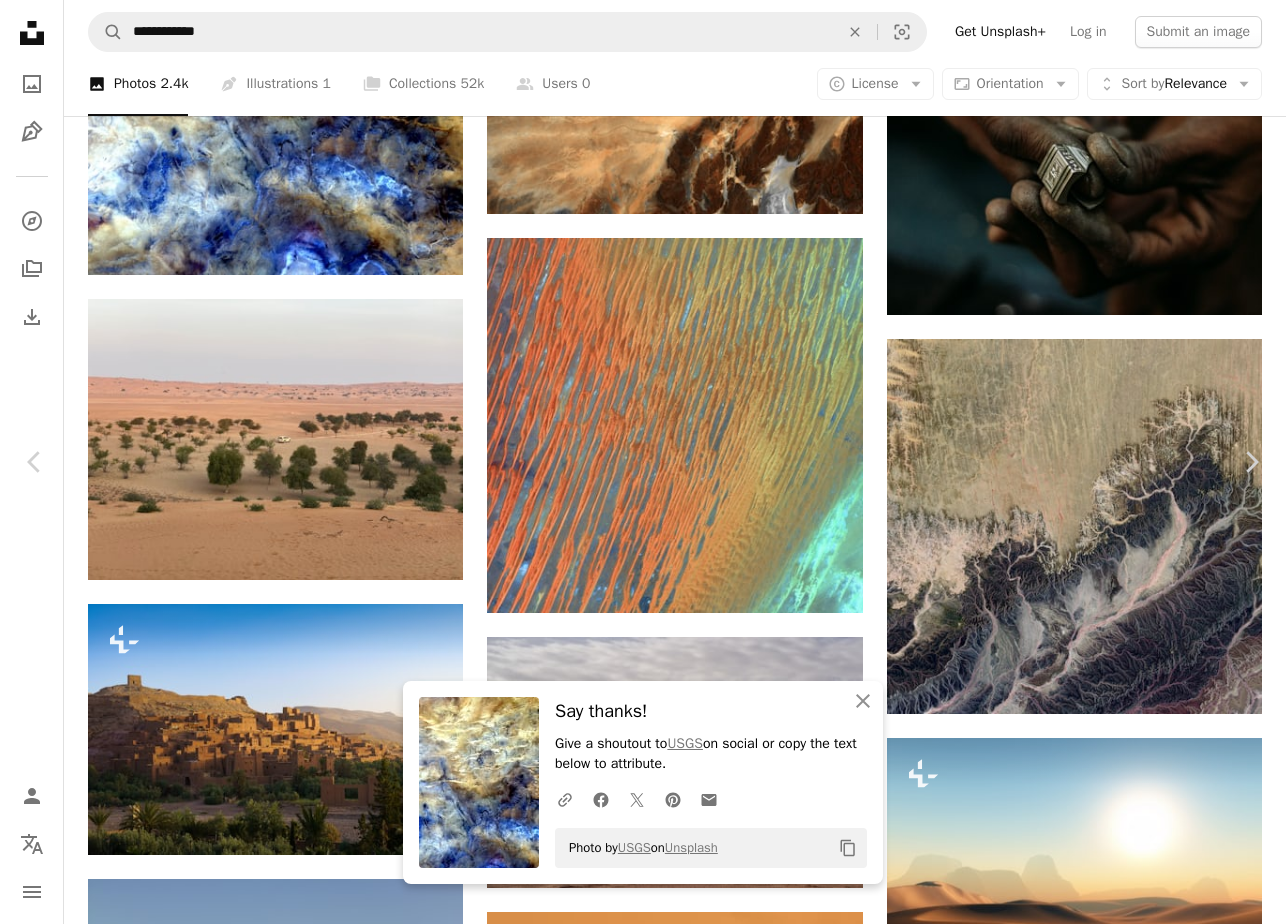 click on "( 640 x 640 )" at bounding box center [1054, 11578] 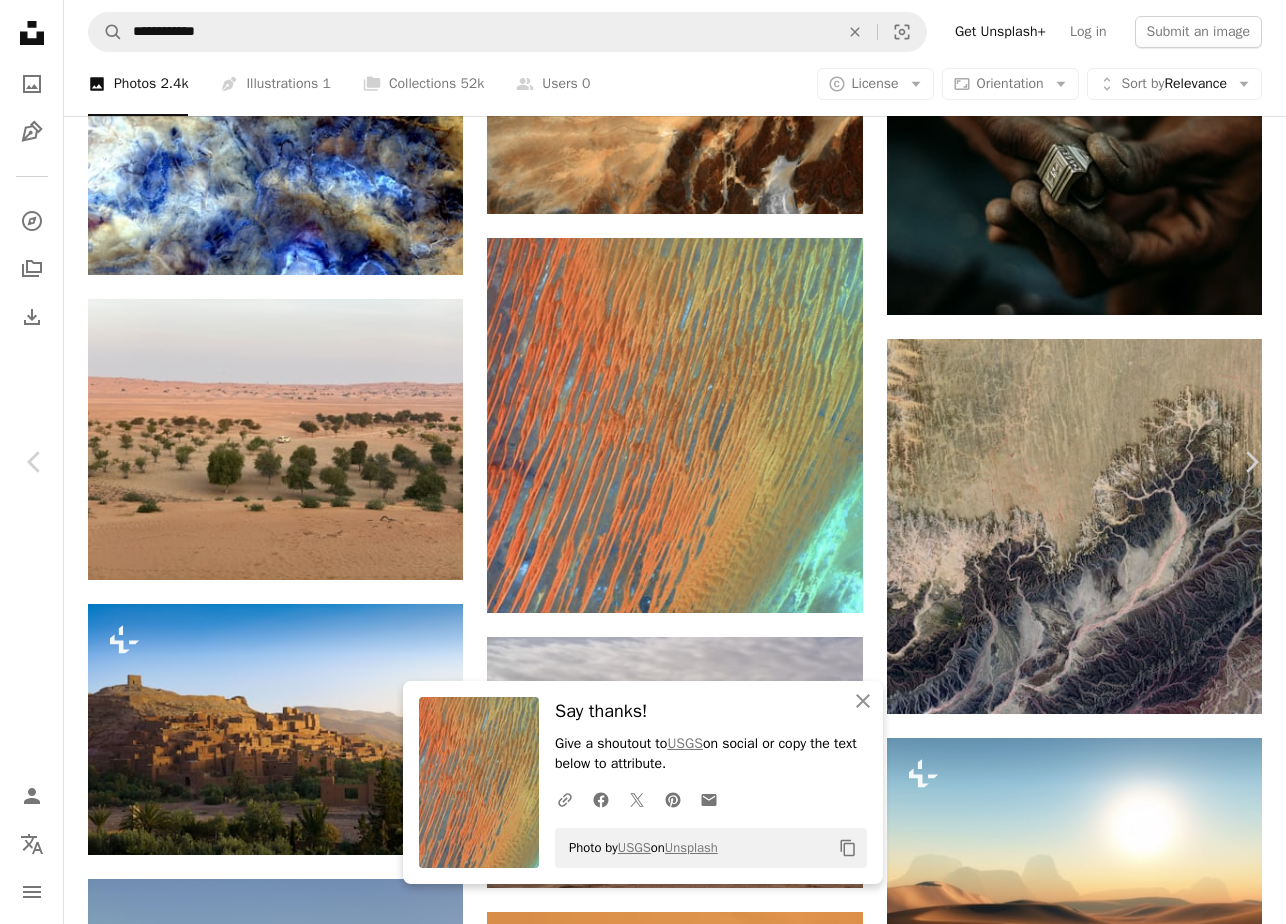 click on "An X shape" at bounding box center [20, 20] 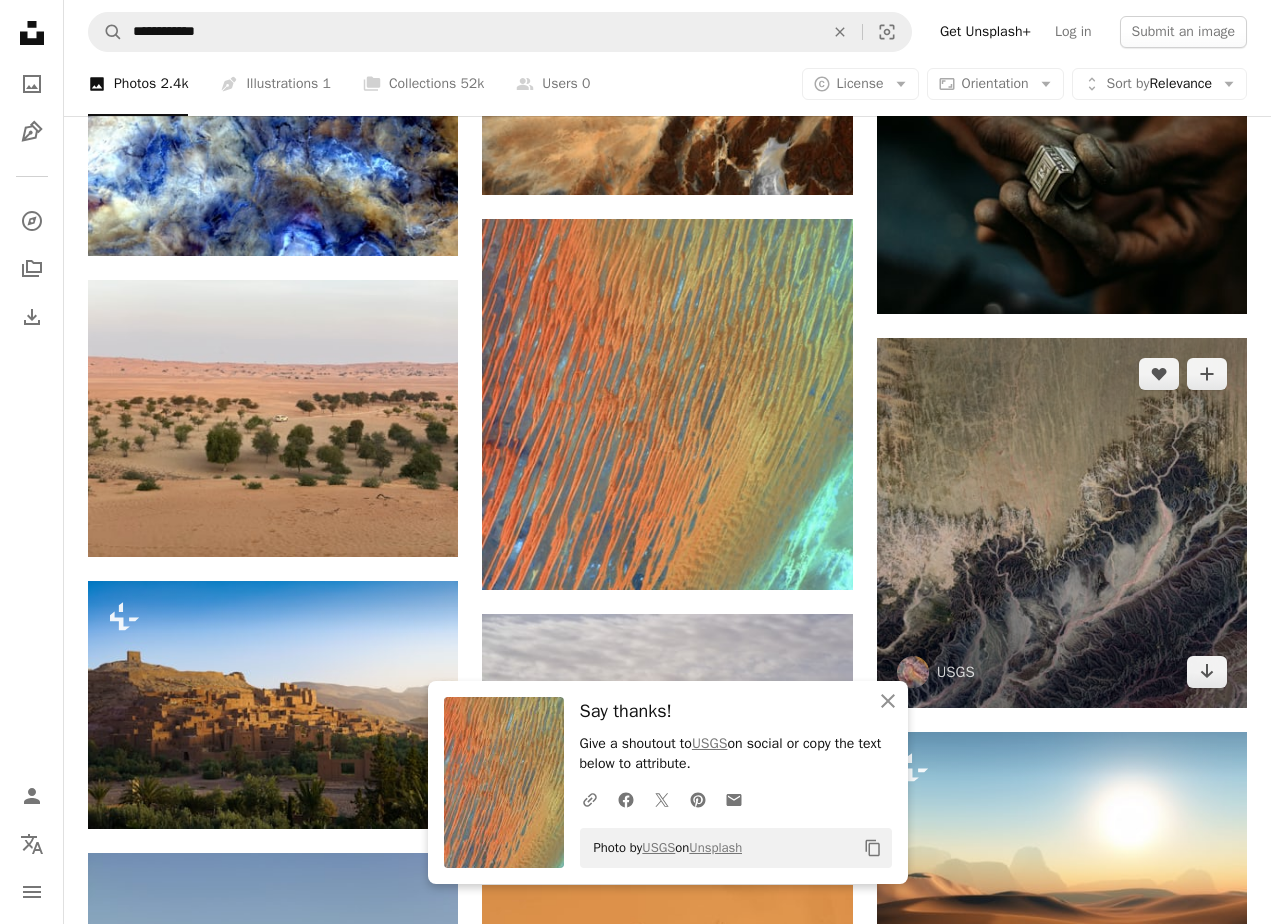 click at bounding box center [1062, 523] 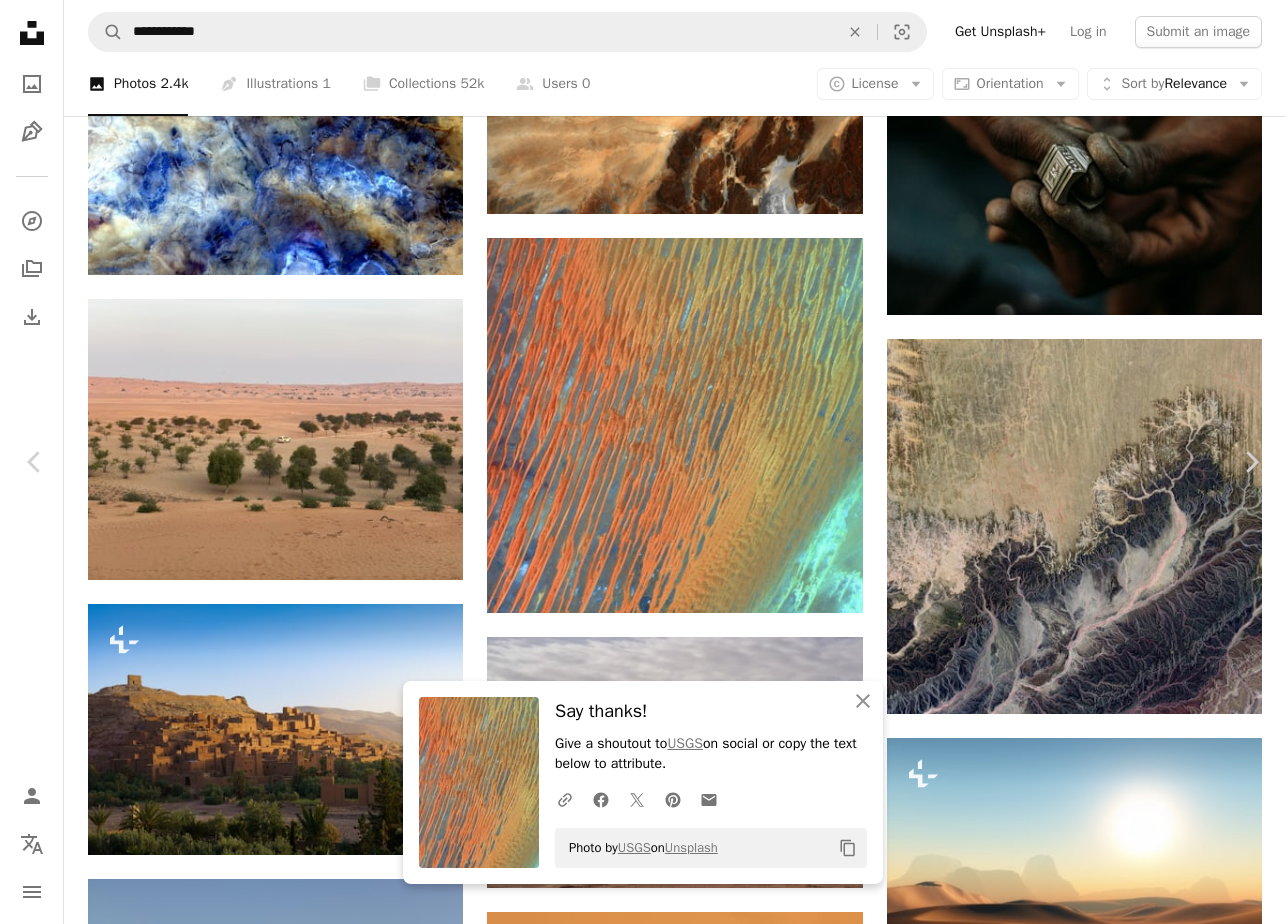 click 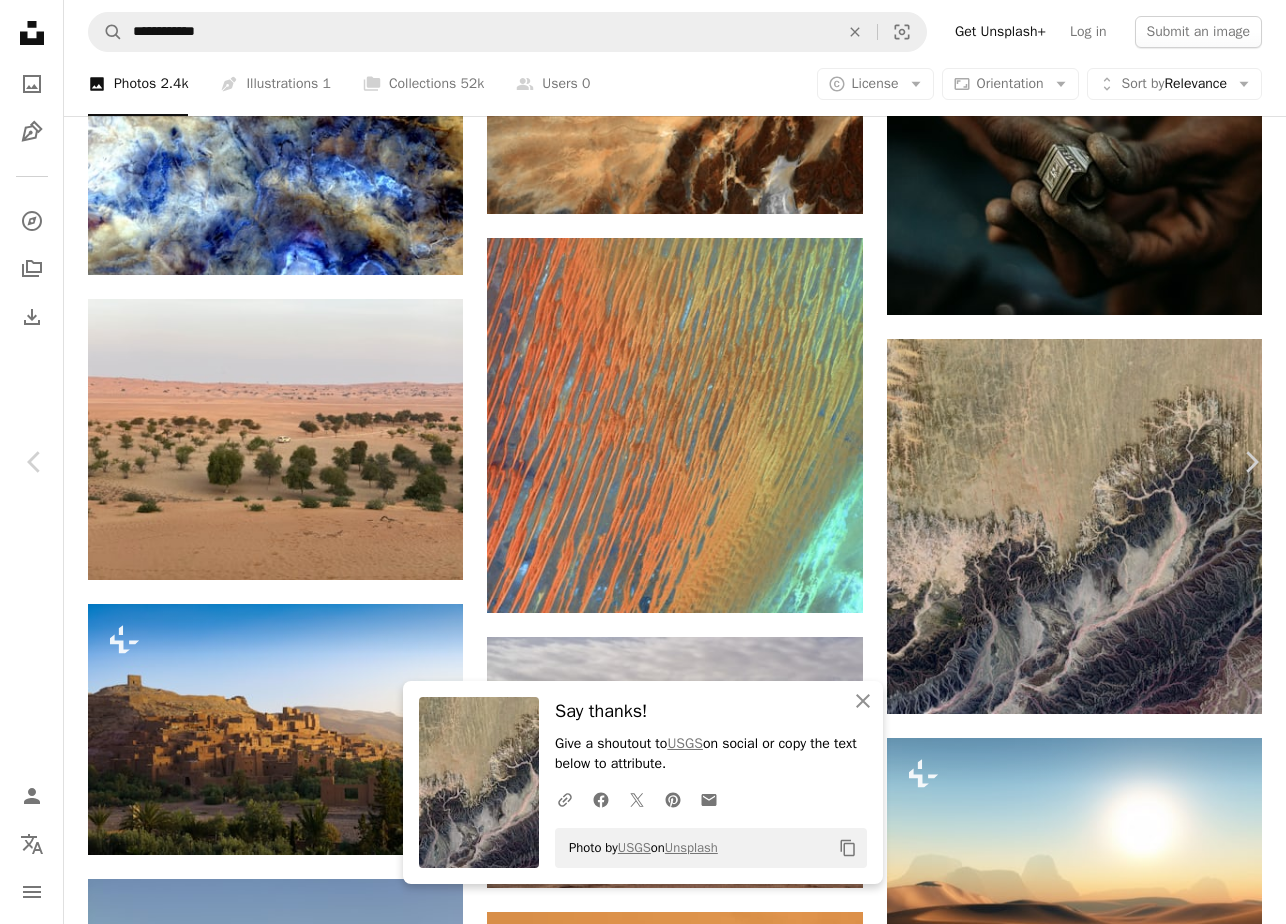 click on "An X shape" at bounding box center [20, 20] 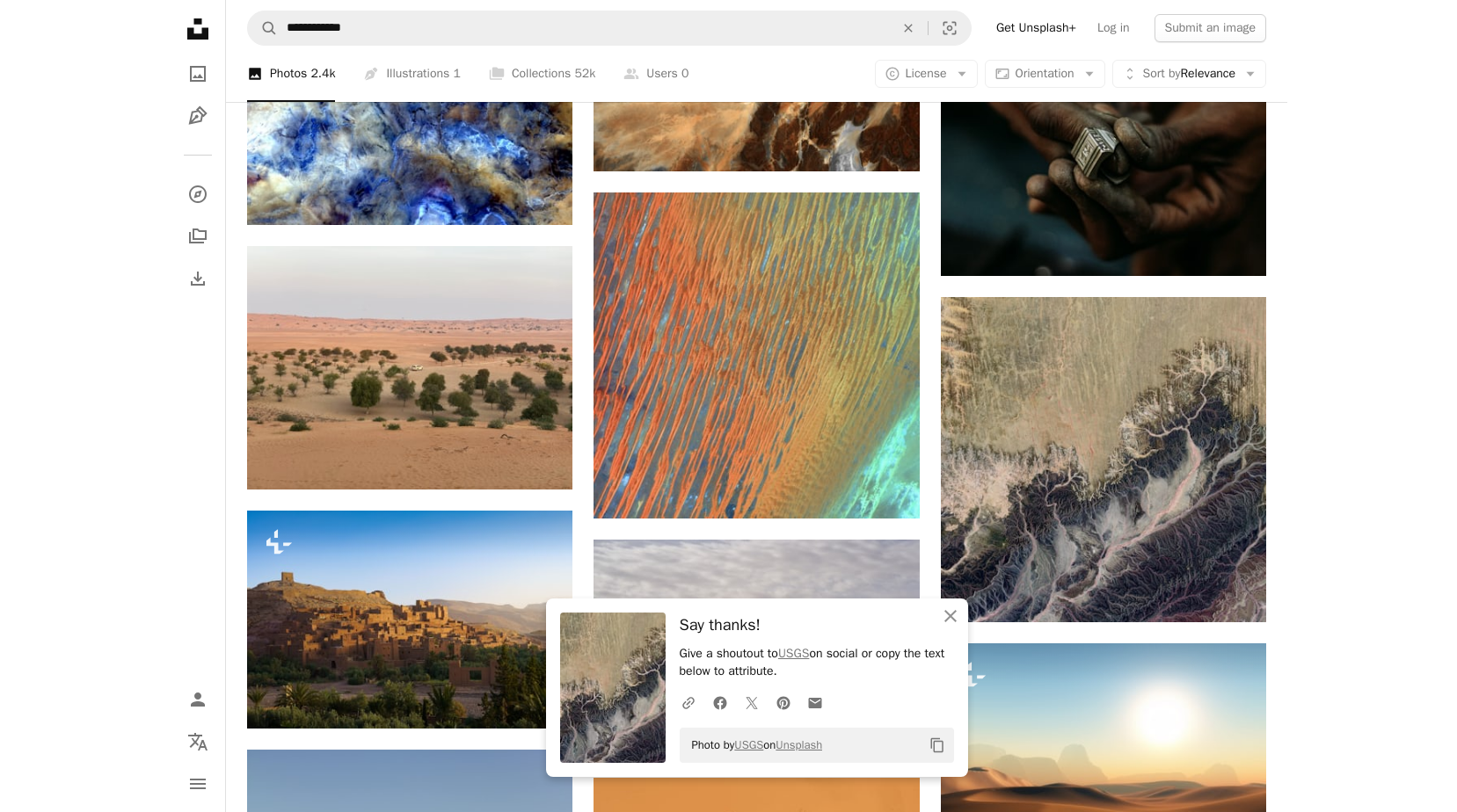 scroll, scrollTop: 1630, scrollLeft: 0, axis: vertical 